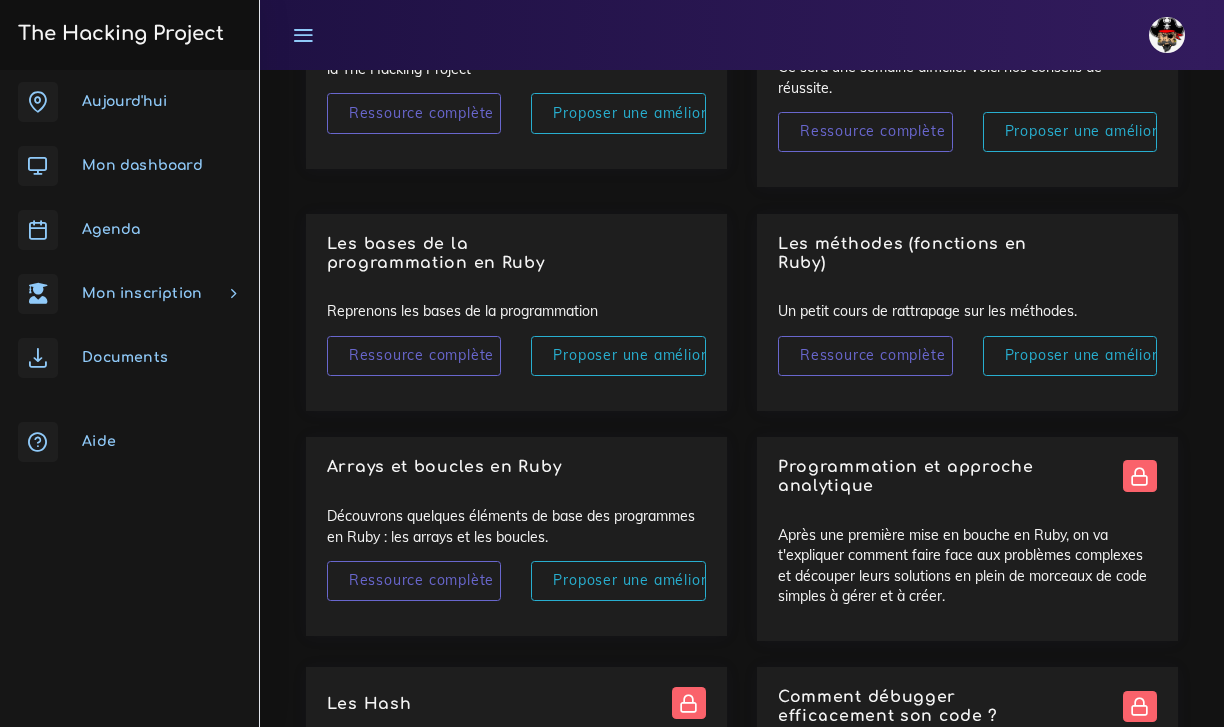 scroll, scrollTop: 4344, scrollLeft: 0, axis: vertical 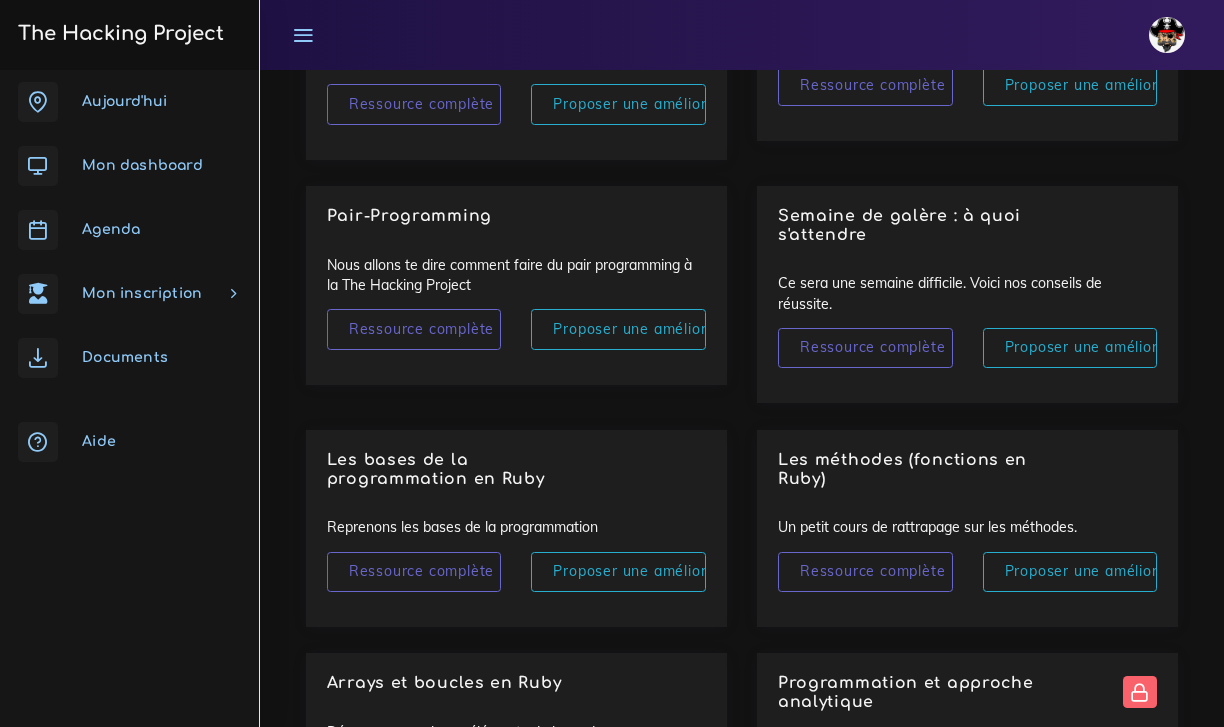 click on "Aujourd'hui" at bounding box center [129, 102] 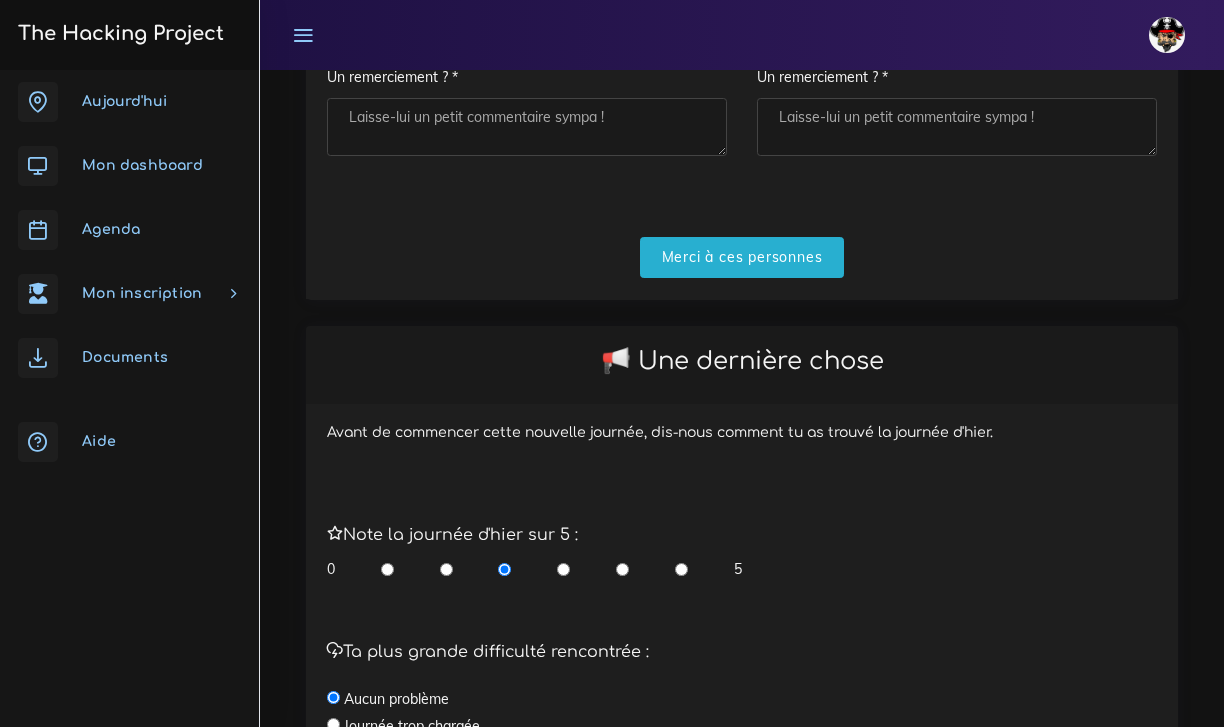 scroll, scrollTop: 437, scrollLeft: 0, axis: vertical 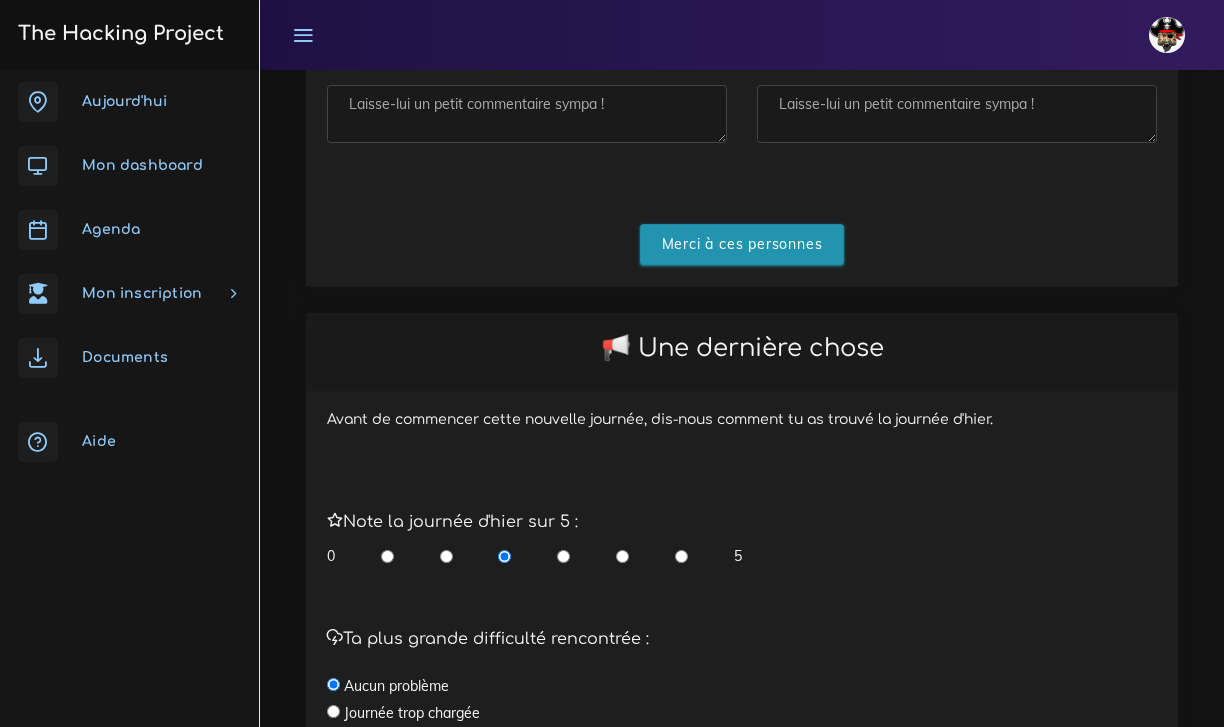 click on "Merci à ces personnes" at bounding box center (742, 244) 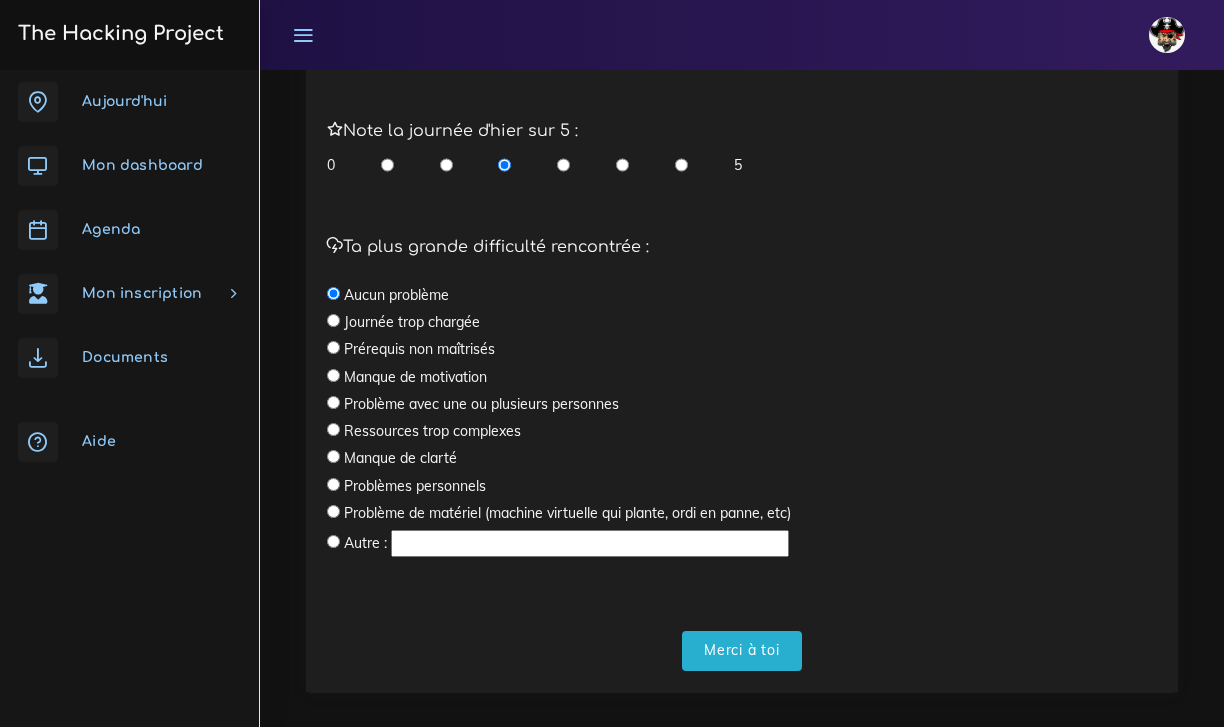 scroll, scrollTop: 586, scrollLeft: 0, axis: vertical 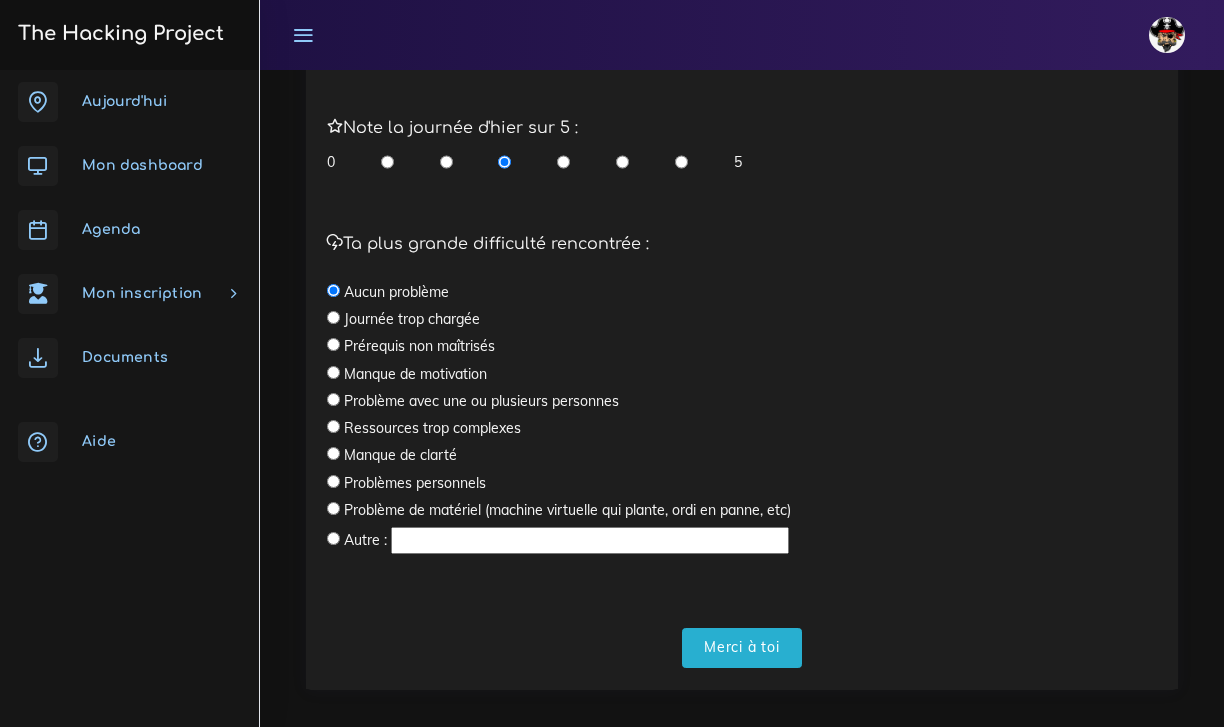 click at bounding box center [333, 344] 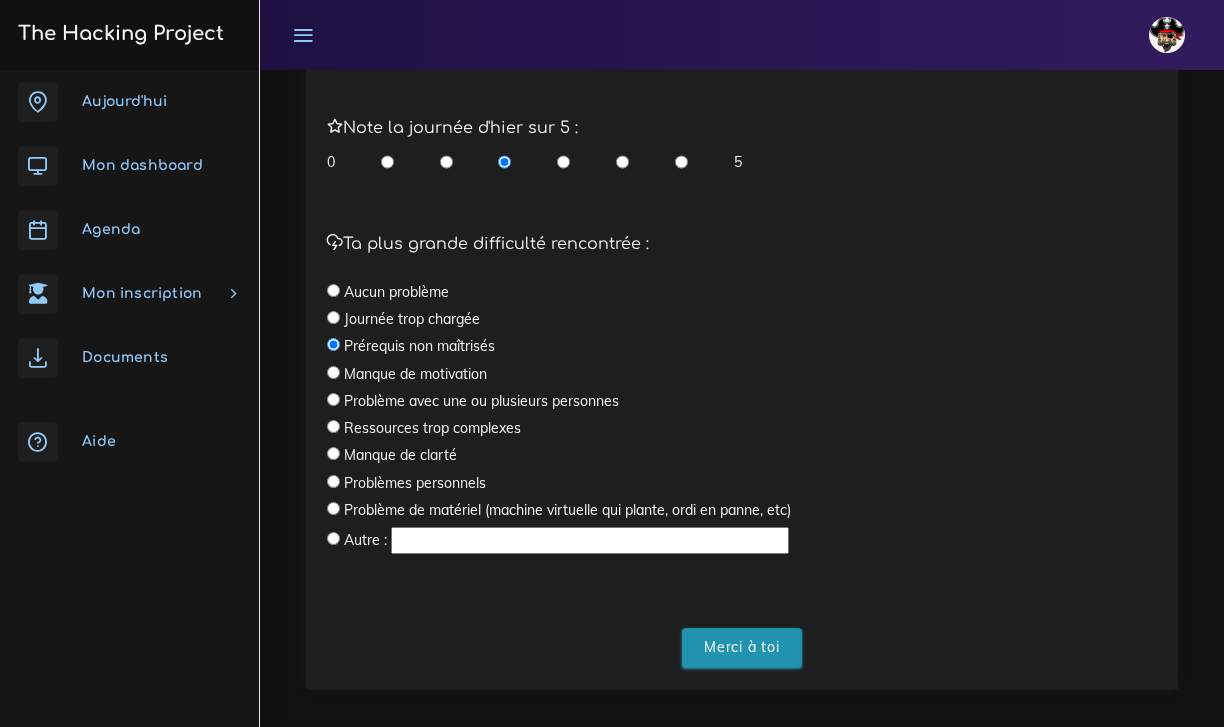 click on "Merci à toi" at bounding box center (742, 648) 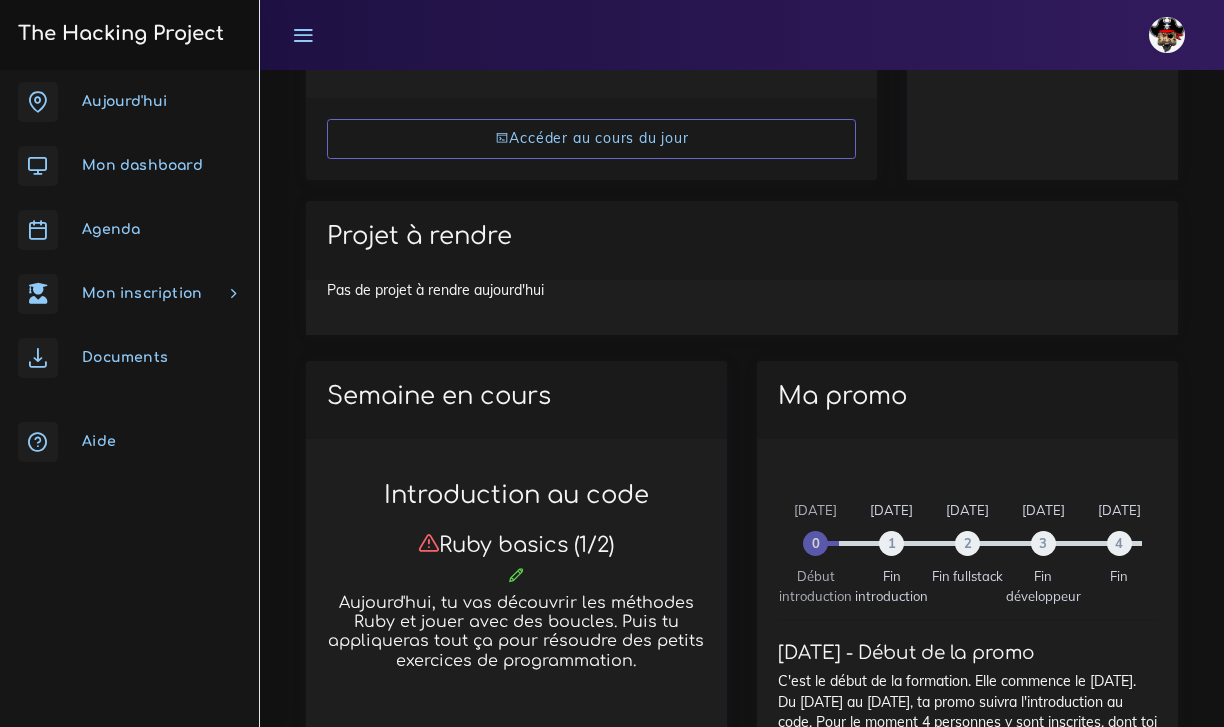 scroll, scrollTop: 713, scrollLeft: 0, axis: vertical 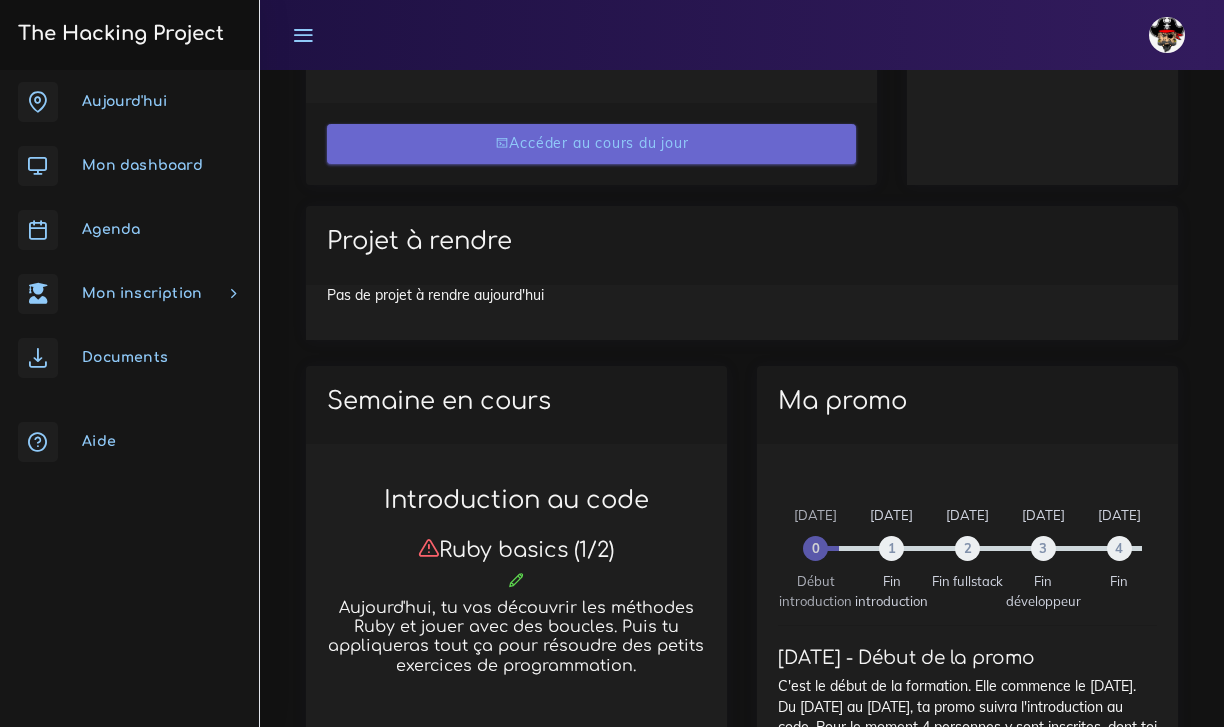click on "Accéder au cours du jour" at bounding box center [592, 144] 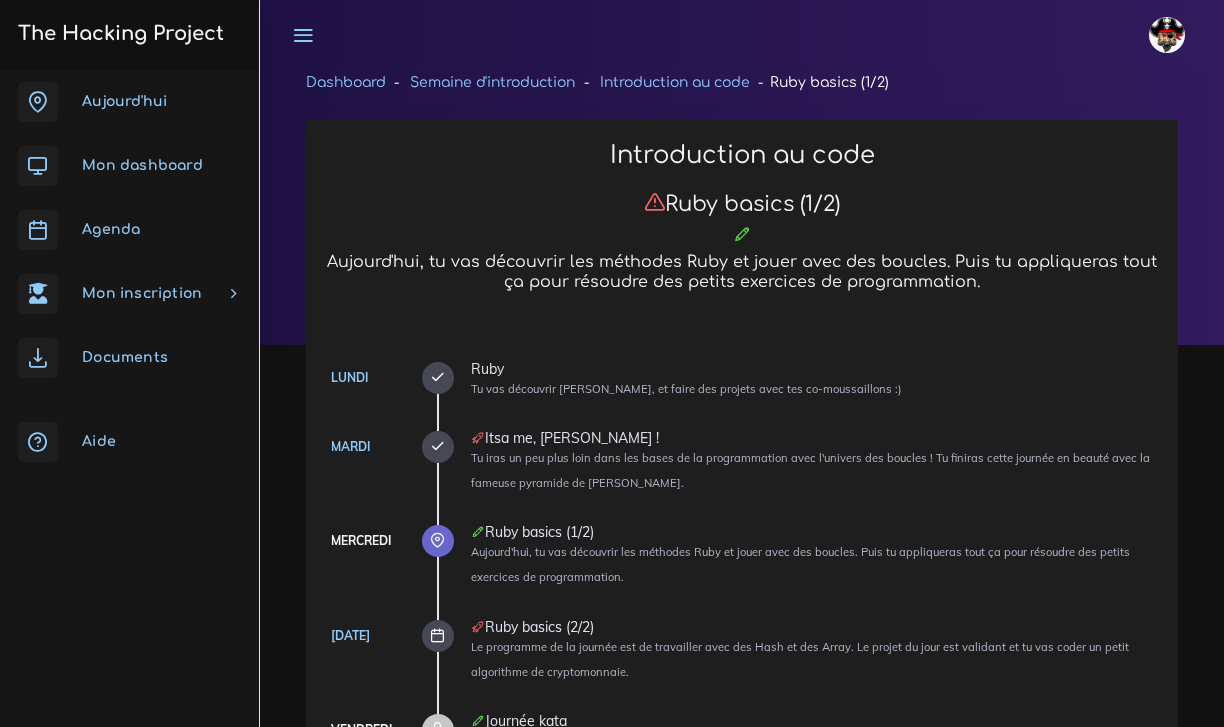 scroll, scrollTop: 0, scrollLeft: 0, axis: both 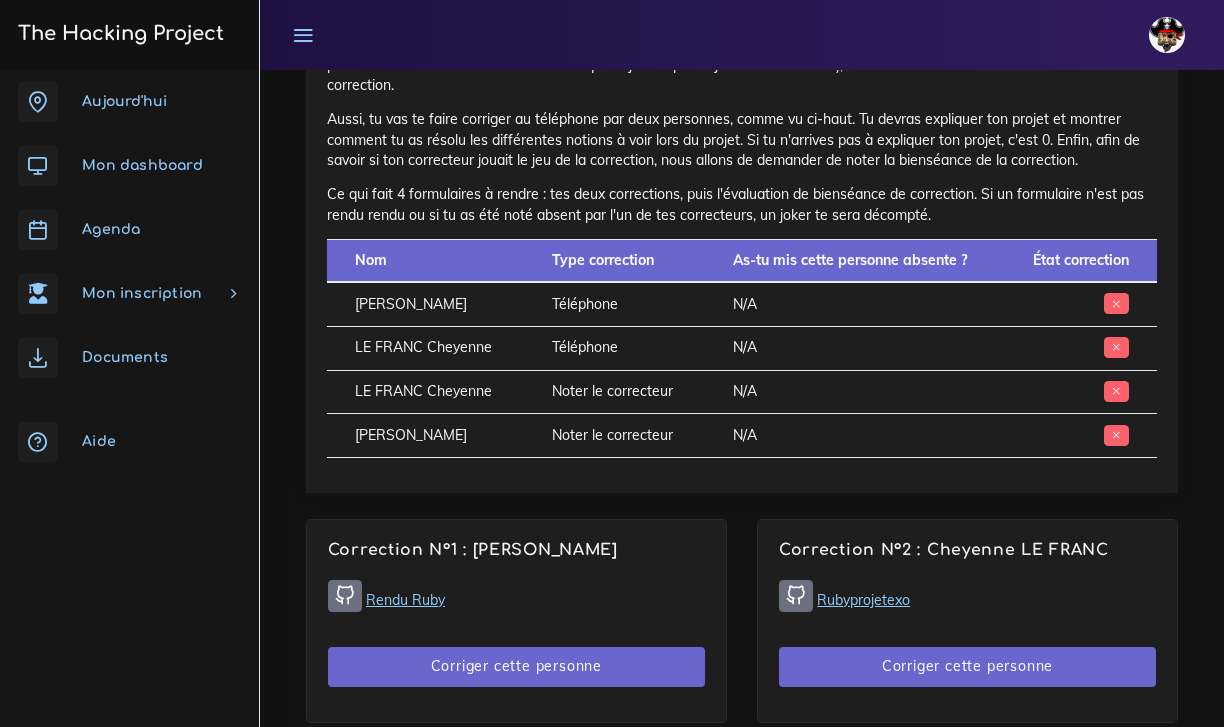 click on "N/A" at bounding box center [853, 304] 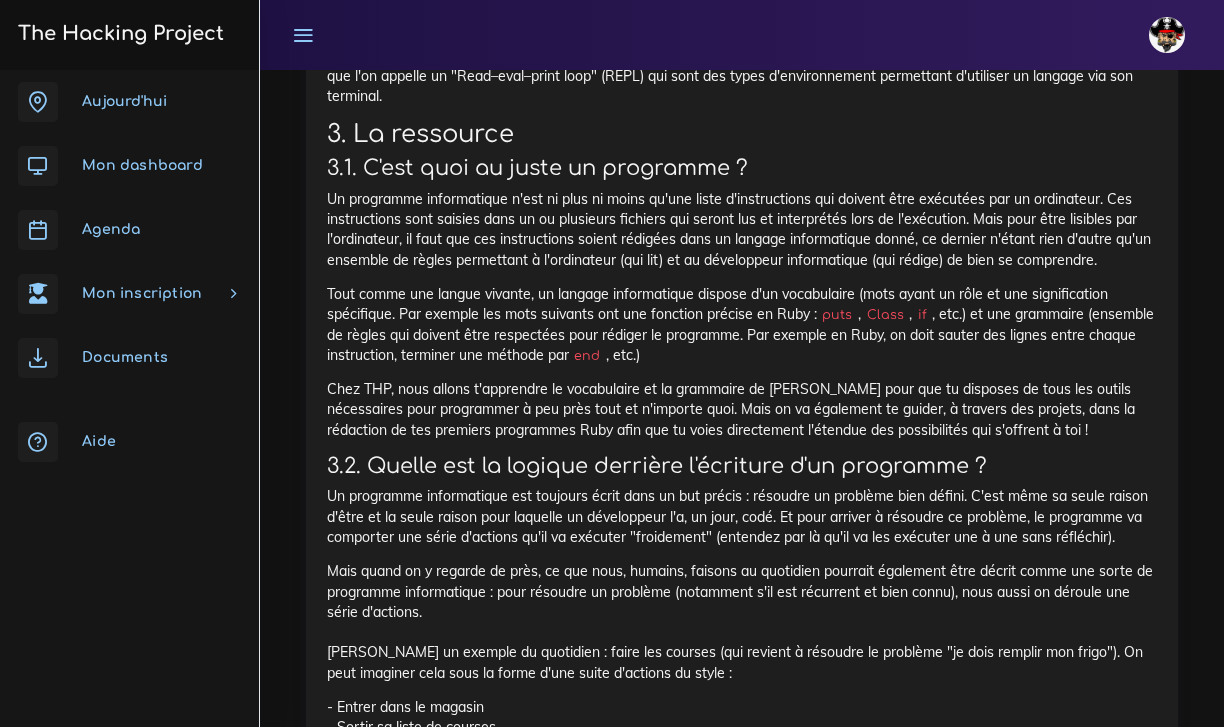 scroll, scrollTop: 4473, scrollLeft: 0, axis: vertical 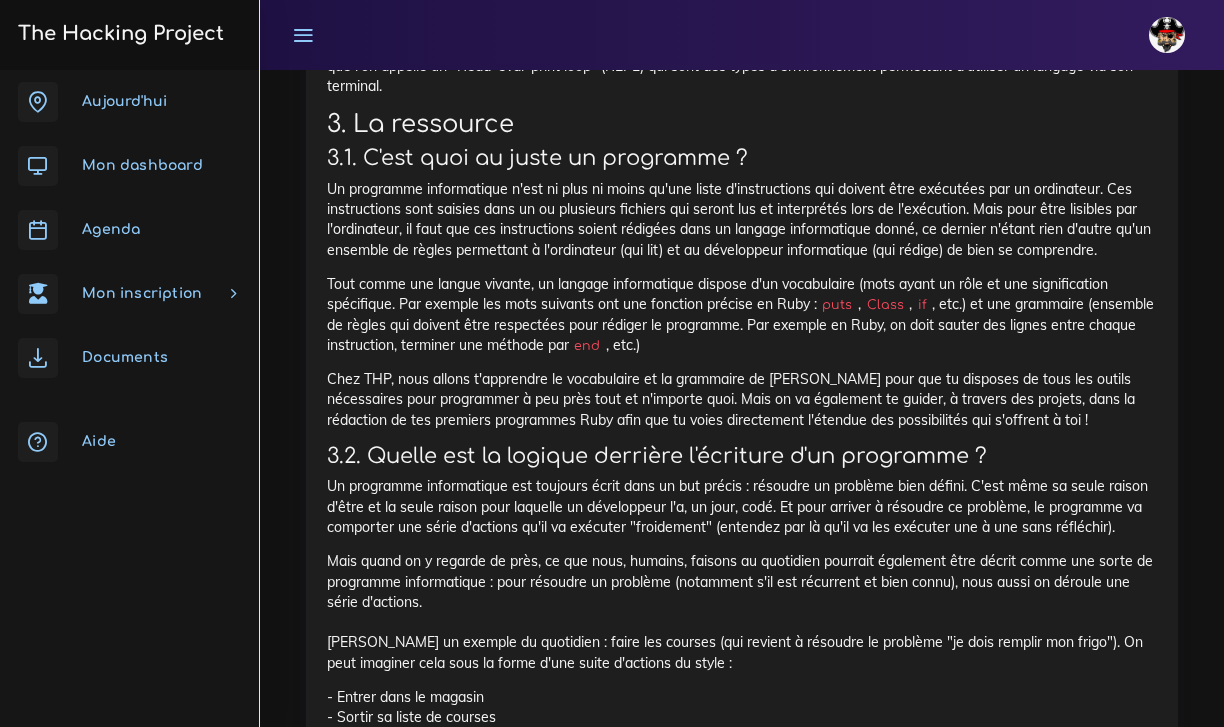click on "Un programme informatique est toujours écrit dans un but précis : résoudre un problème bien défini. C'est même sa seule raison d'être et la seule raison pour laquelle un développeur l'a, un jour, codé. Et pour arriver à résoudre ce problème, le programme va comporter une série d'actions qu'il va exécuter "froidement" (entendez par là qu'il va les exécuter une à une sans réfléchir)." at bounding box center [742, -925] 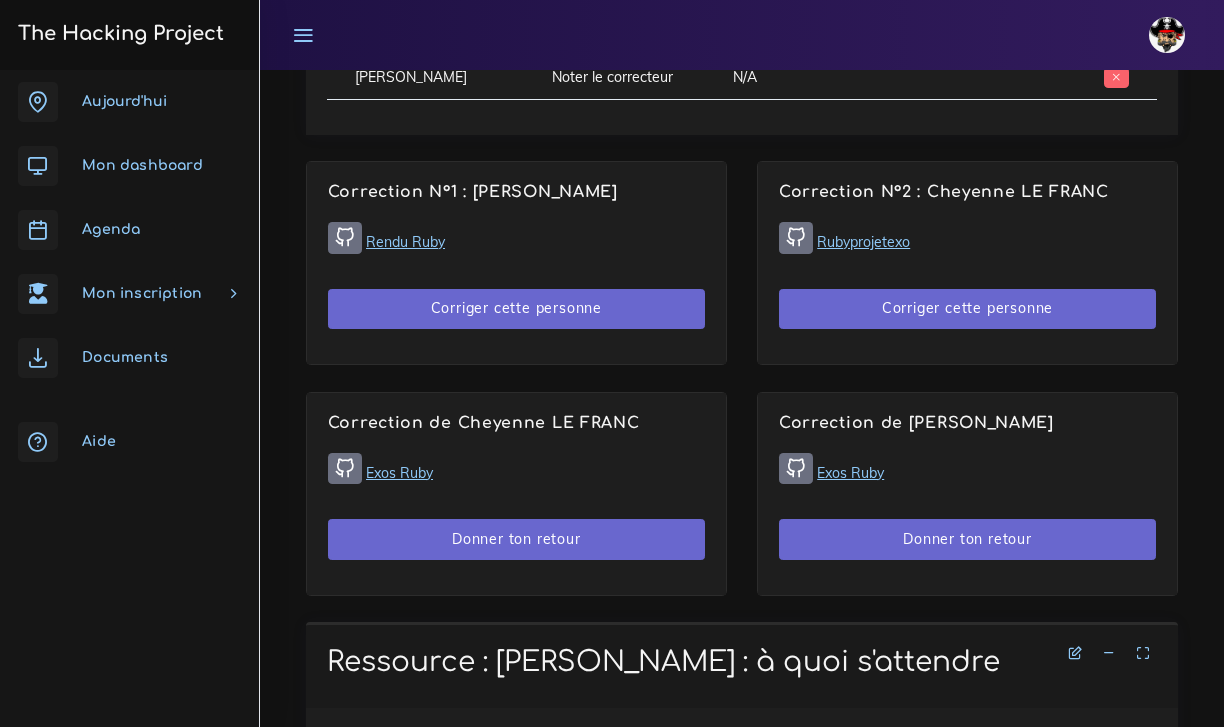 scroll, scrollTop: 1285, scrollLeft: 0, axis: vertical 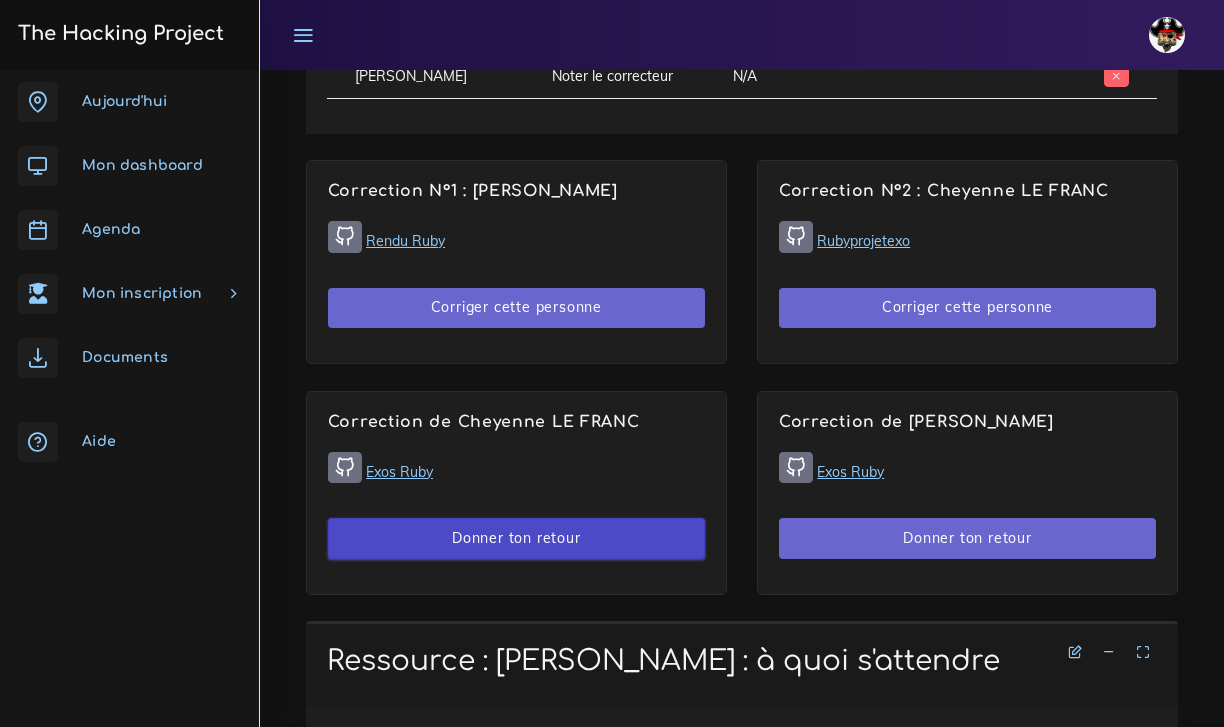 click on "Donner ton retour" at bounding box center (516, 538) 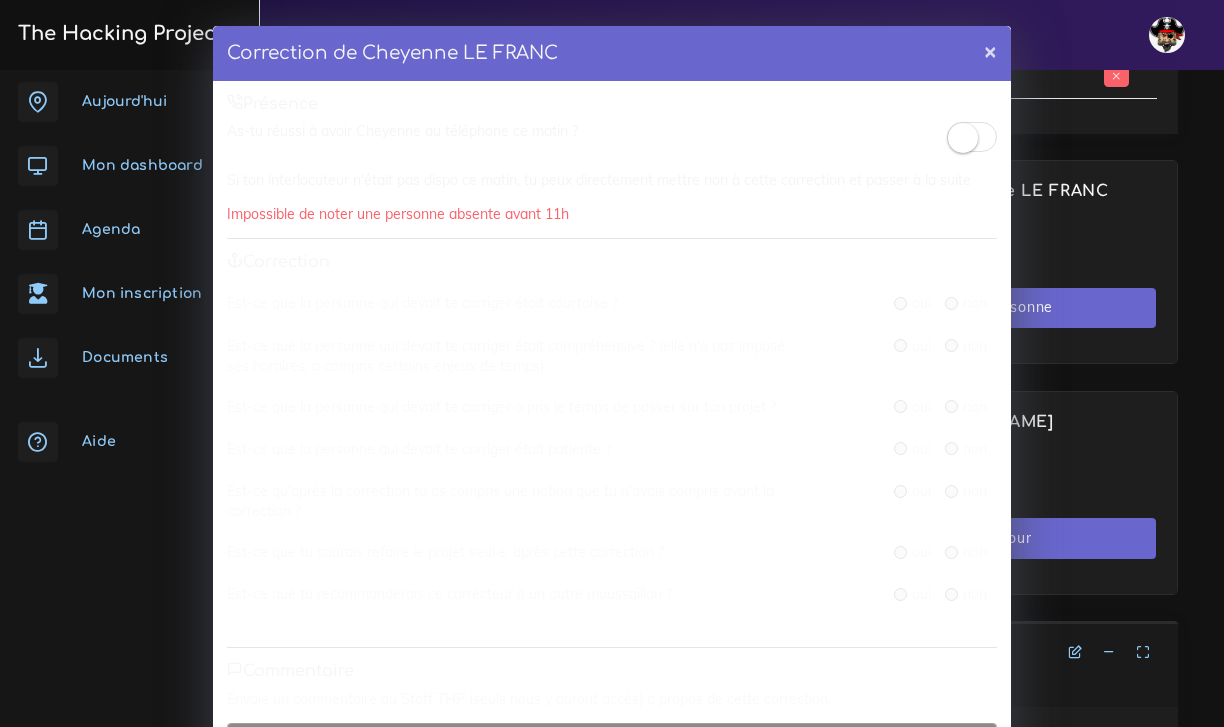 click on "×" at bounding box center [990, 50] 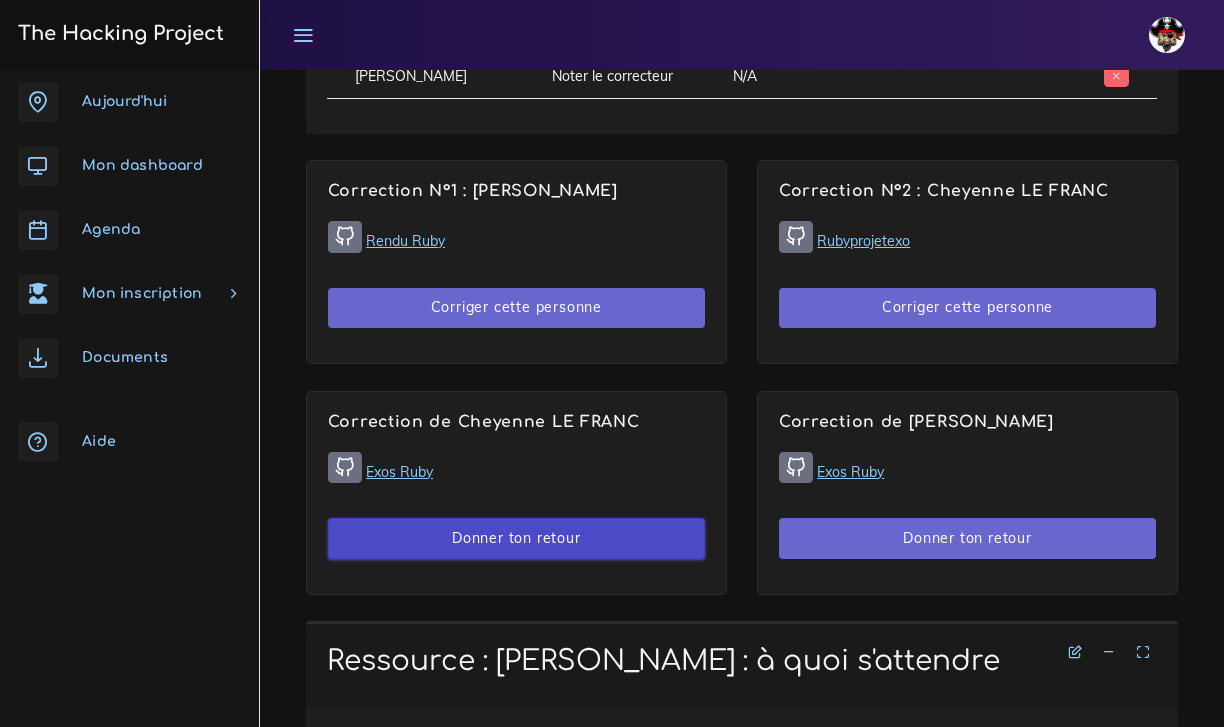 click on "Donner ton retour" at bounding box center (516, 538) 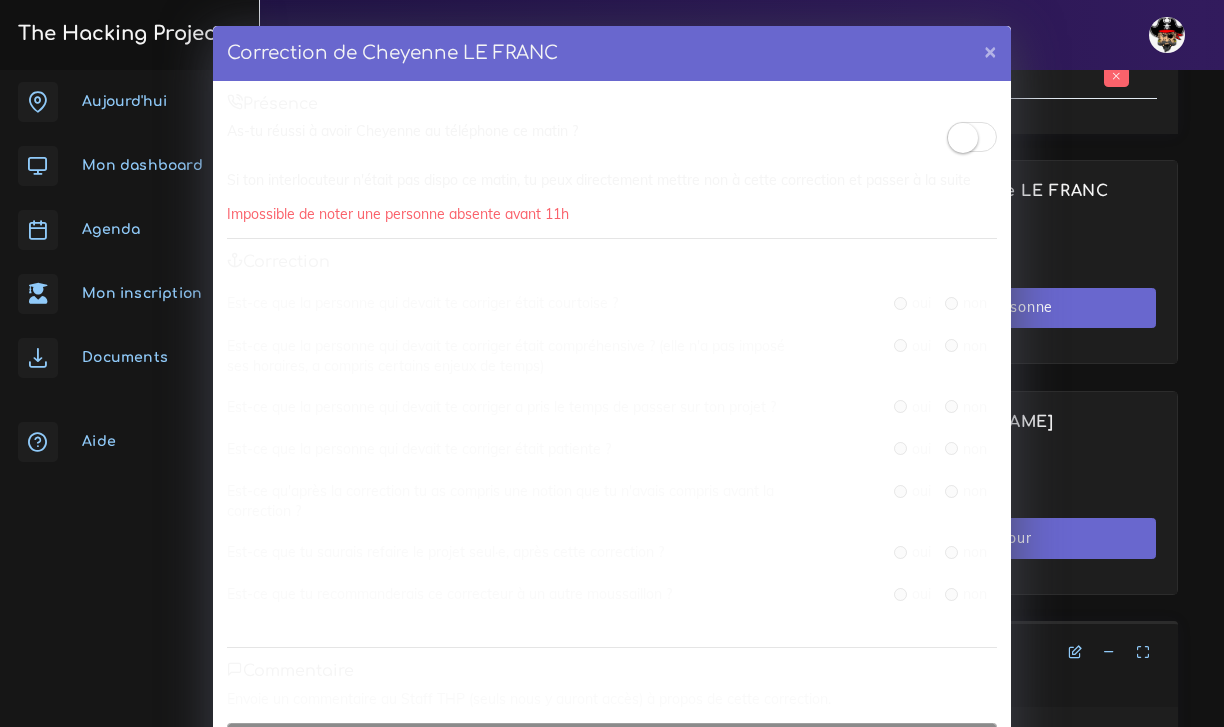 scroll, scrollTop: 152, scrollLeft: 0, axis: vertical 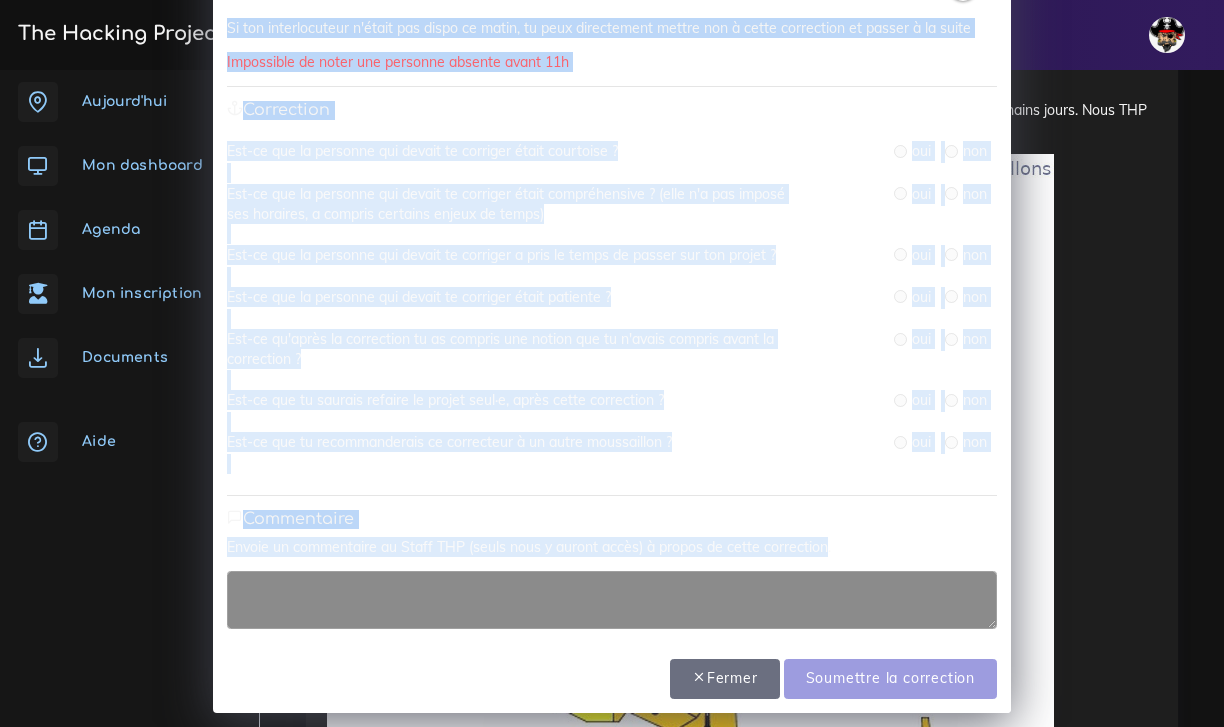 drag, startPoint x: 235, startPoint y: 100, endPoint x: 822, endPoint y: 531, distance: 728.2376 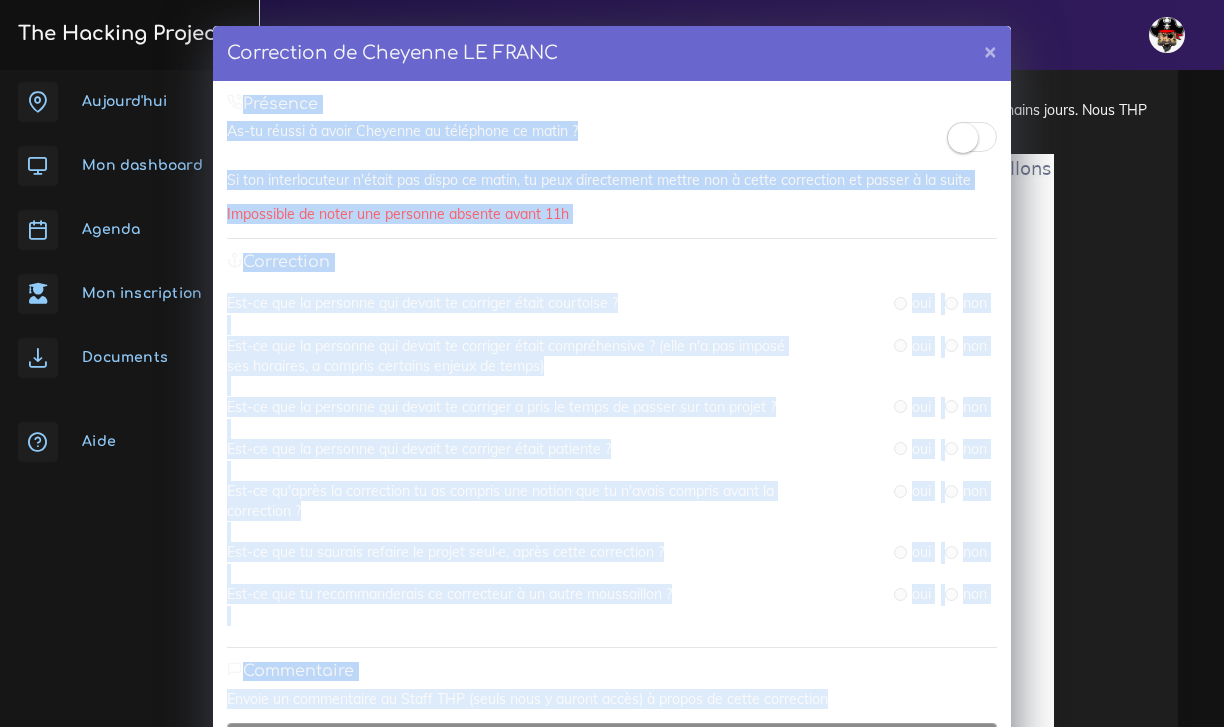 scroll, scrollTop: 0, scrollLeft: 0, axis: both 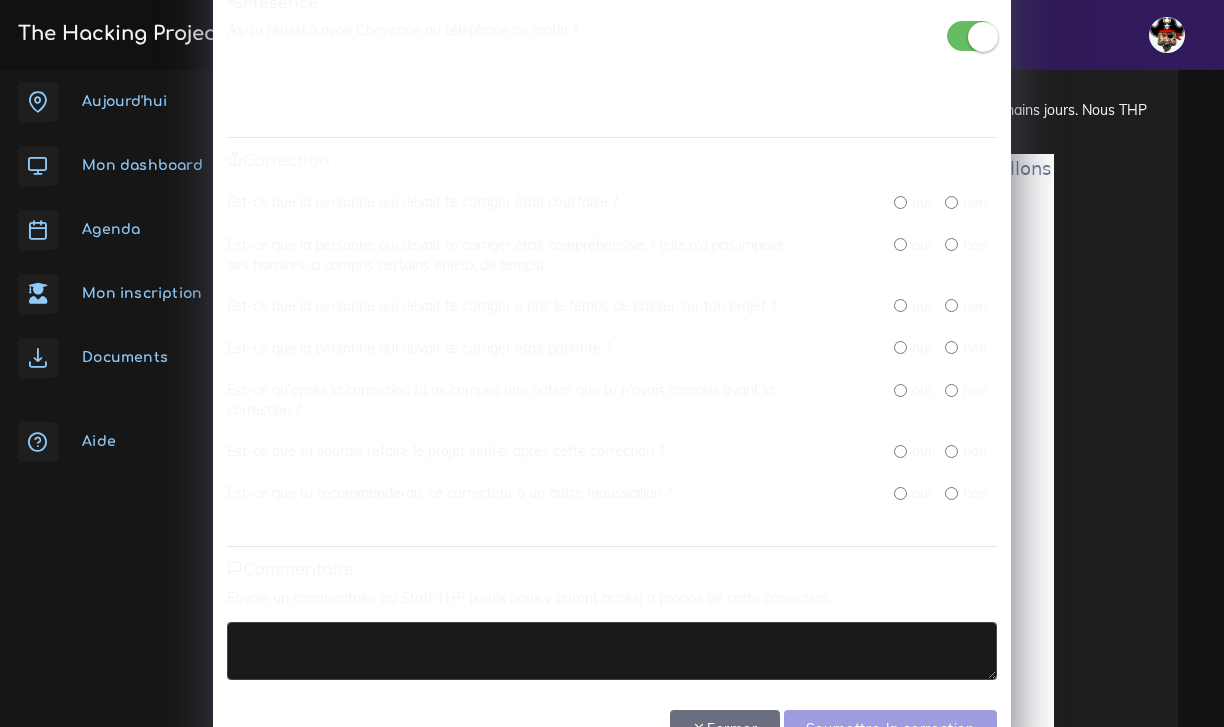 click on "Est-ce que la personne qui devait te corriger était courtoise ?
oui
non" at bounding box center [612, 213] 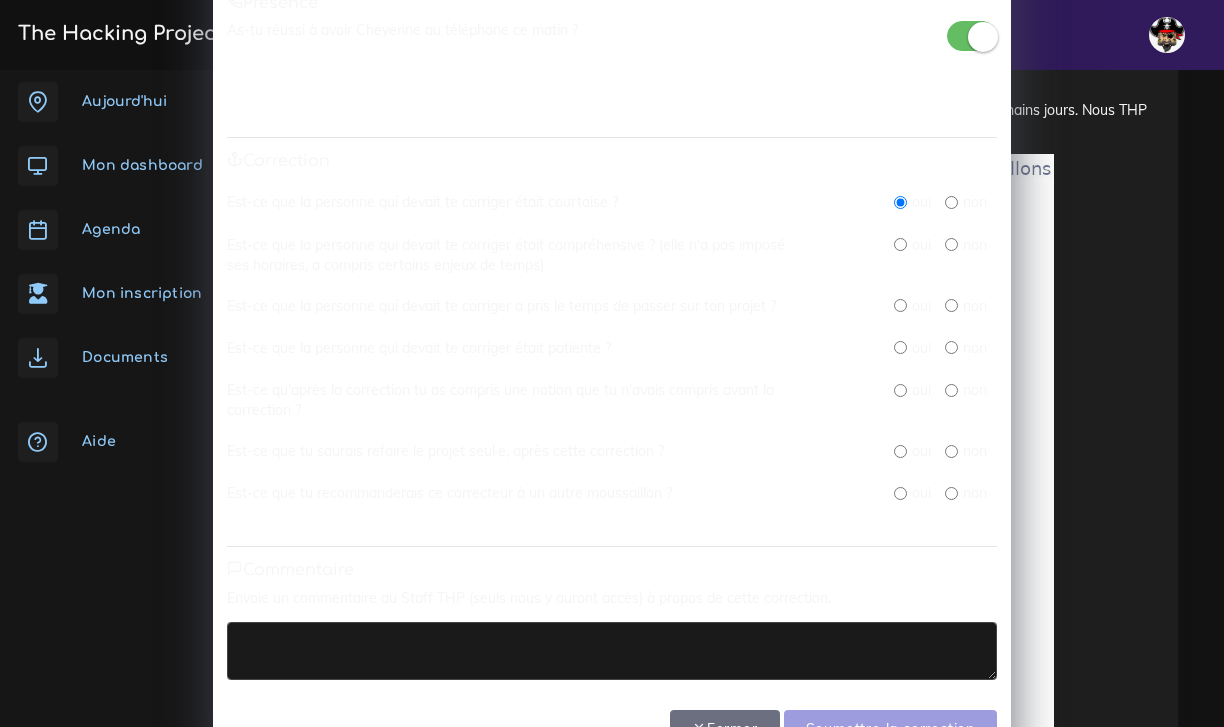 click on "Est-ce que la personne qui devait te corriger était compréhensive ? (elle n'a pas imposé ses horaires, a compris certains enjeux de temps)" at bounding box center [512, 255] 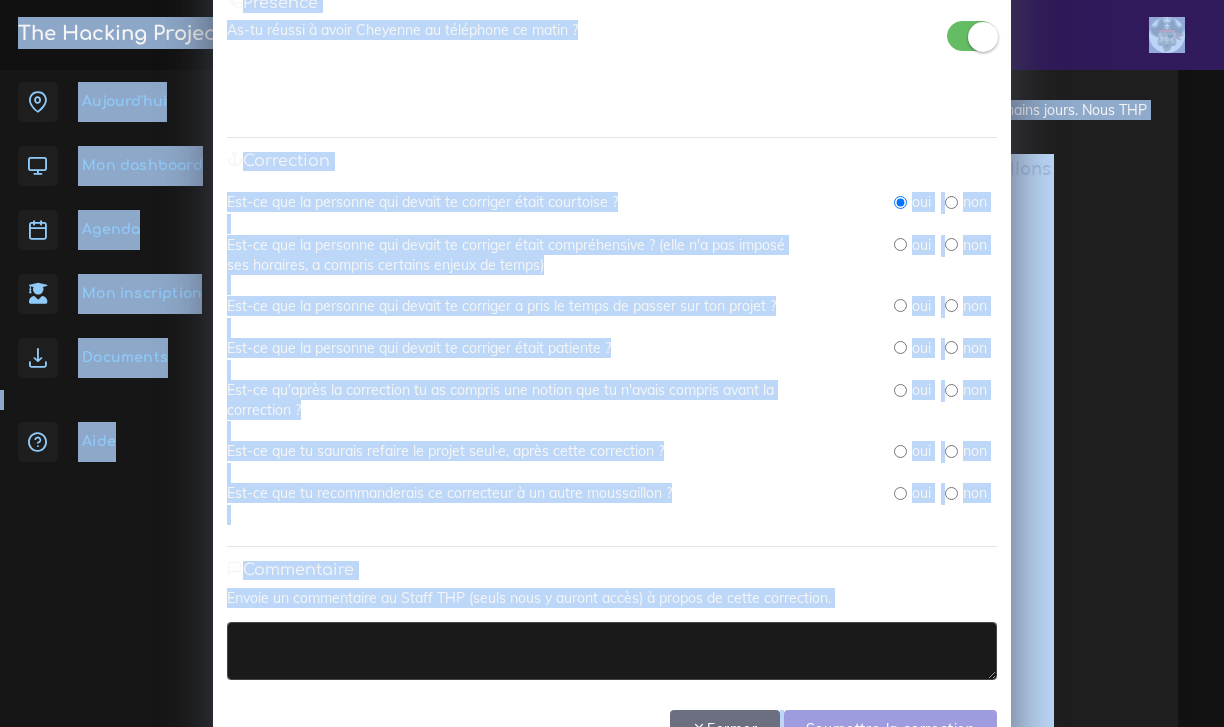 click at bounding box center [900, 244] 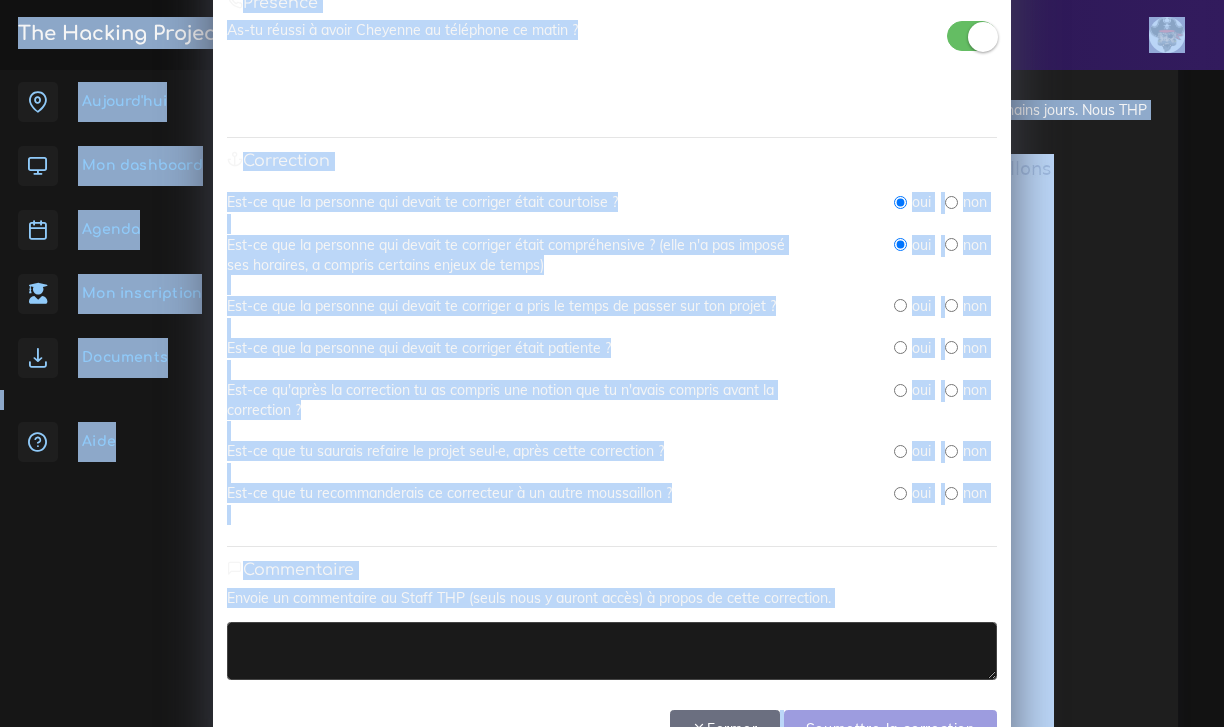 click at bounding box center [900, 305] 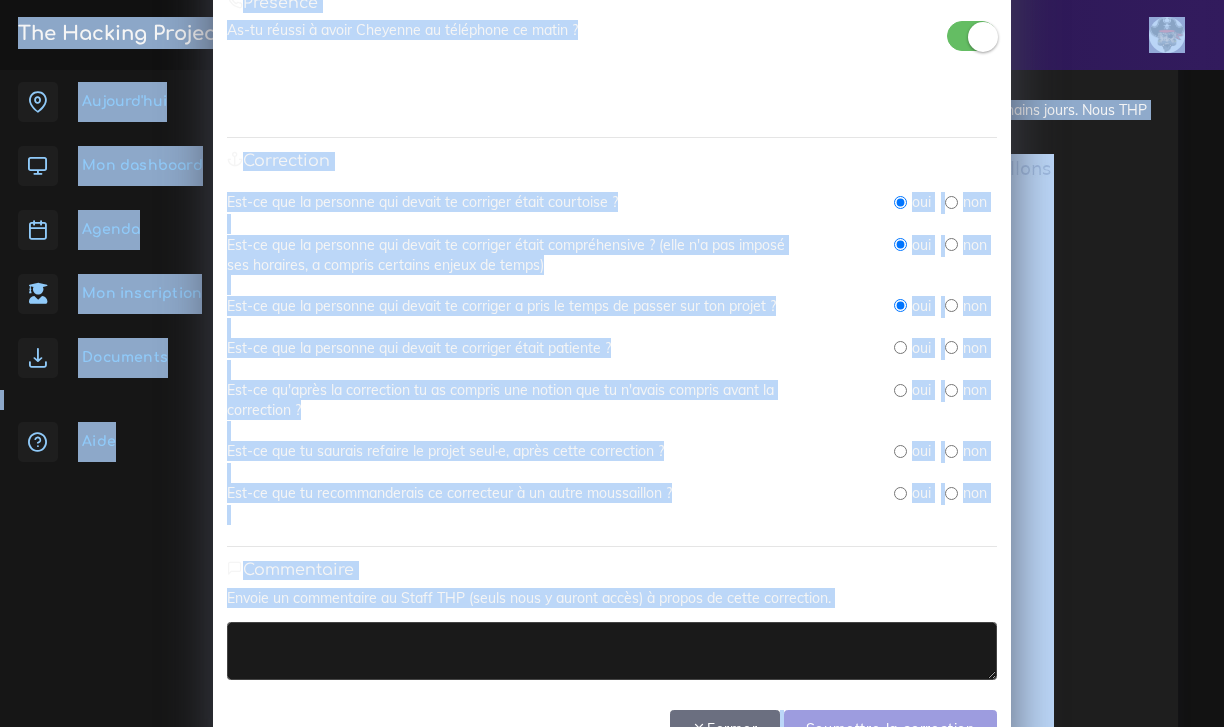 click at bounding box center [900, 347] 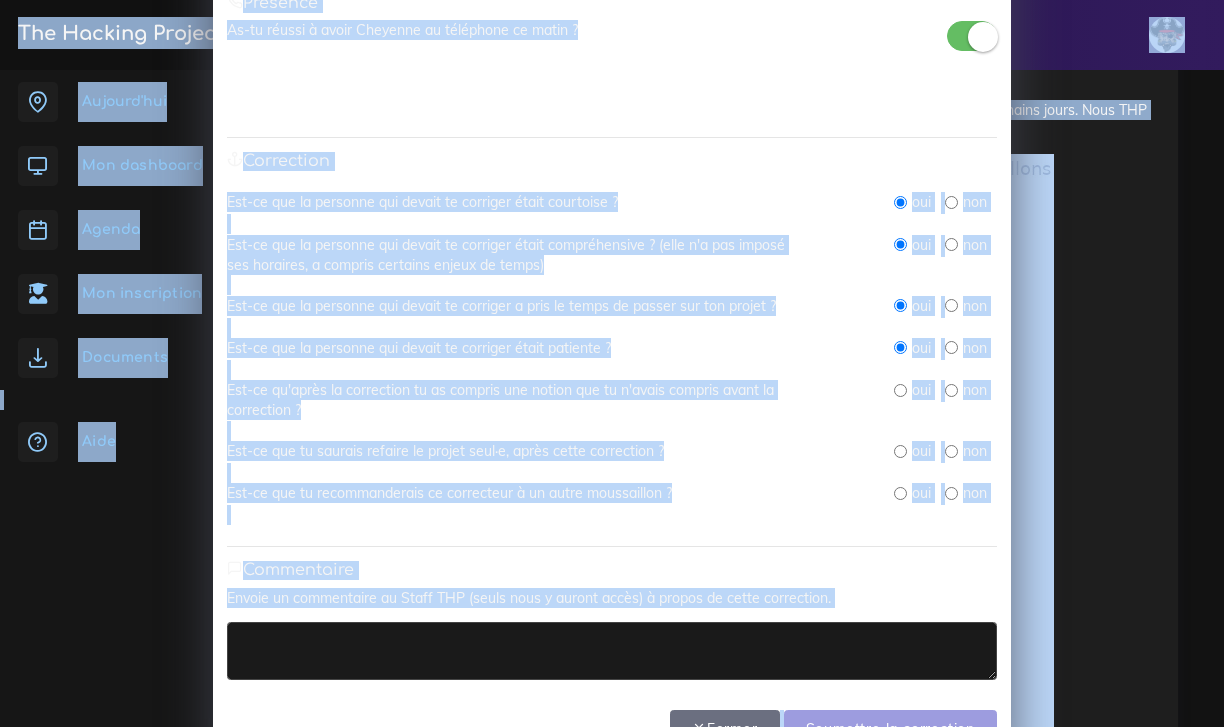 click at bounding box center [900, 390] 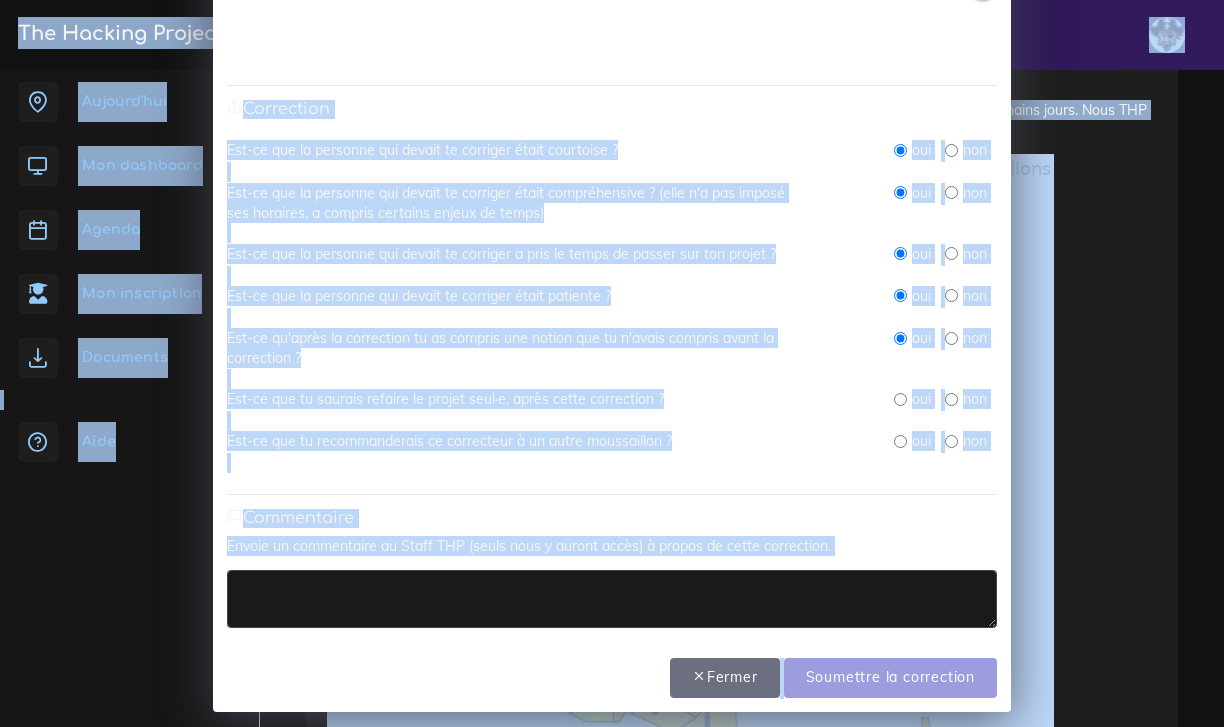 scroll, scrollTop: 152, scrollLeft: 0, axis: vertical 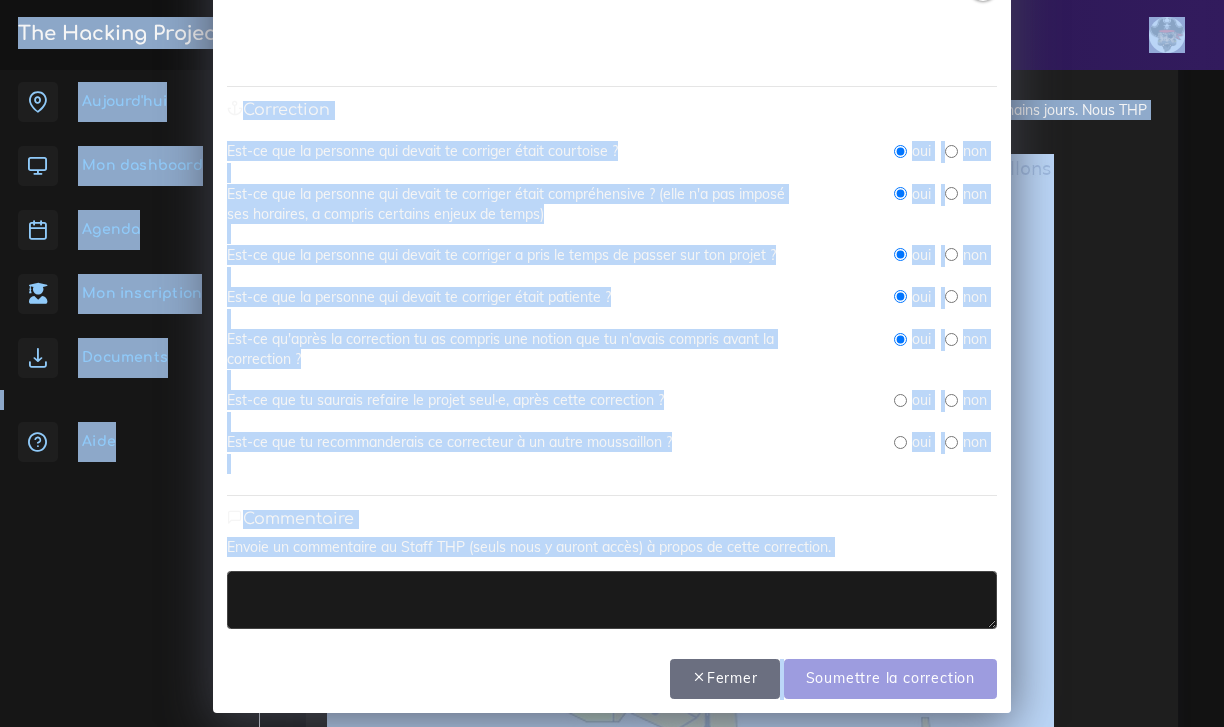 click at bounding box center (900, 400) 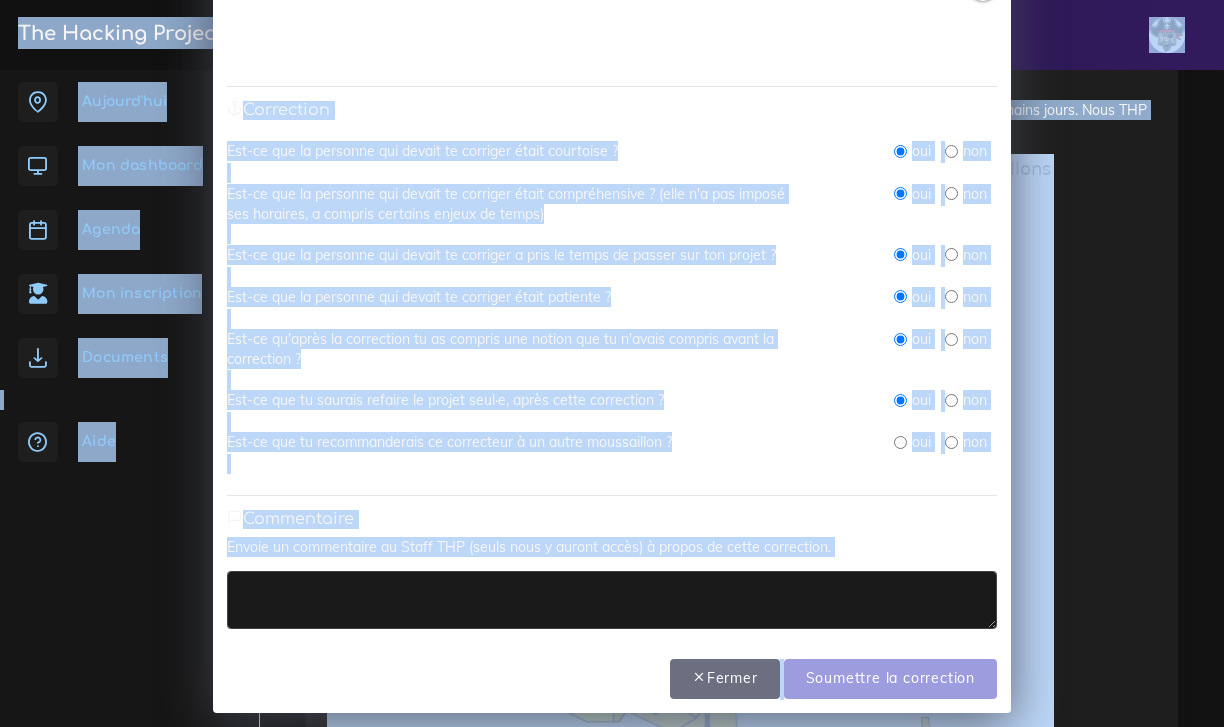 click at bounding box center (900, 442) 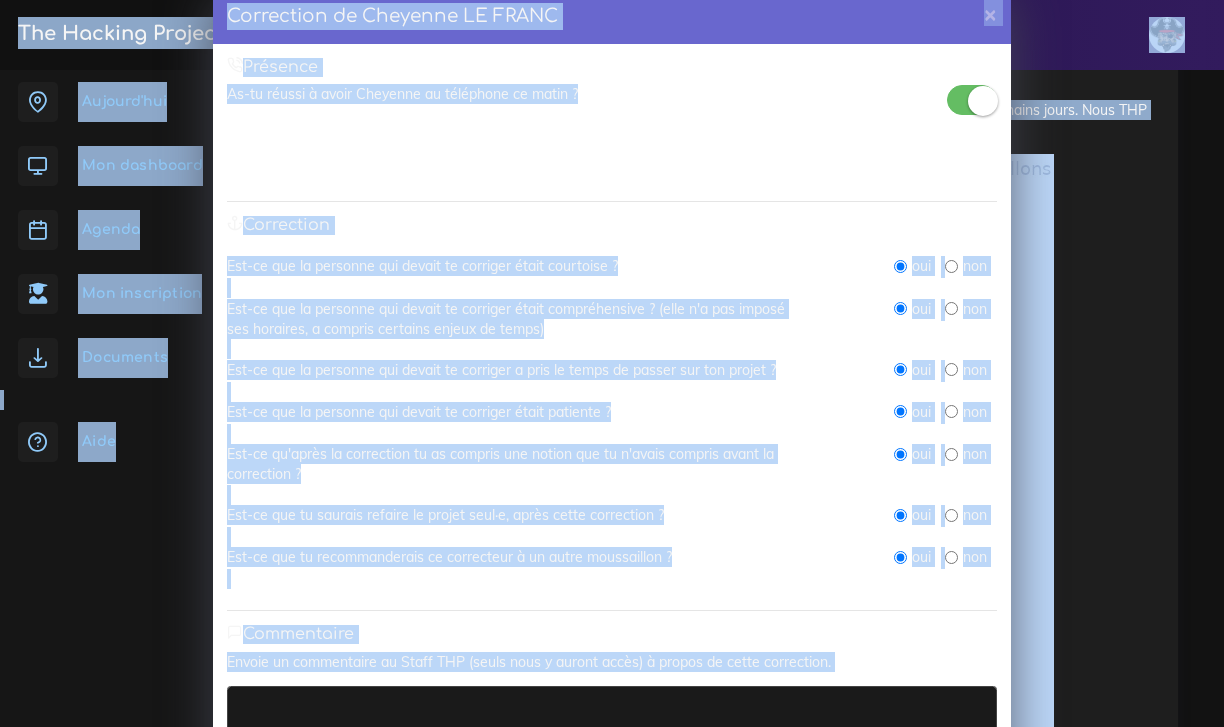scroll, scrollTop: 0, scrollLeft: 0, axis: both 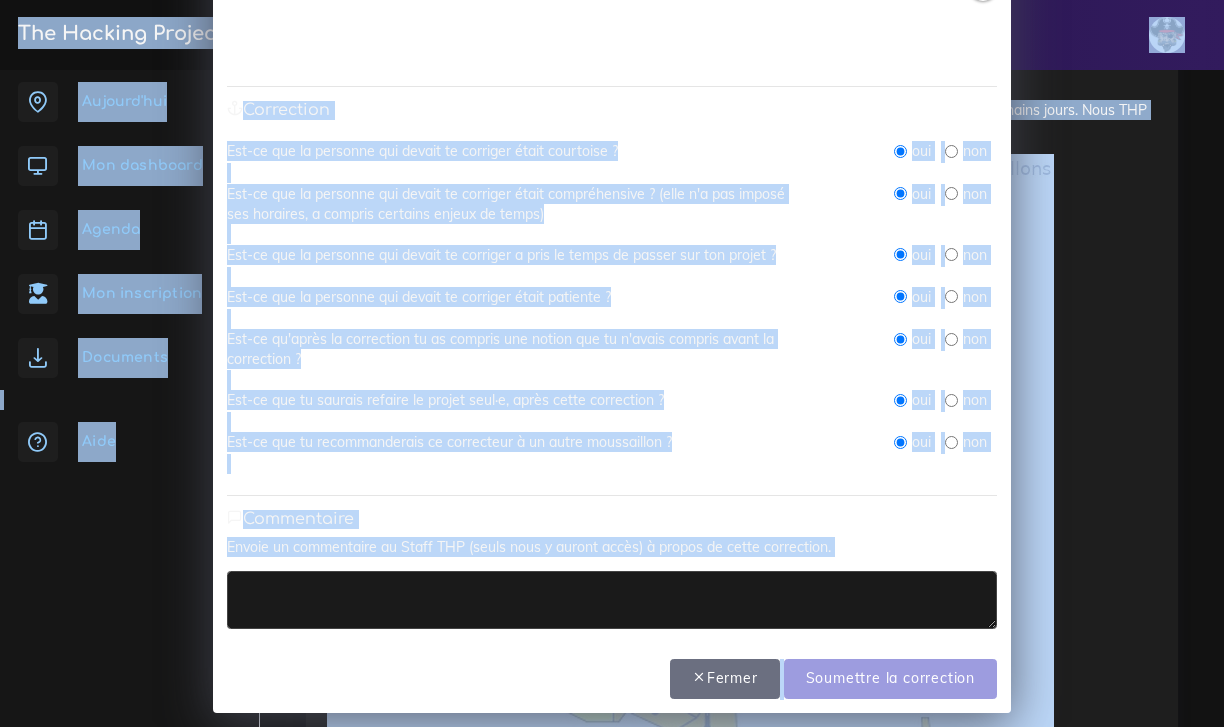 click at bounding box center (612, 600) 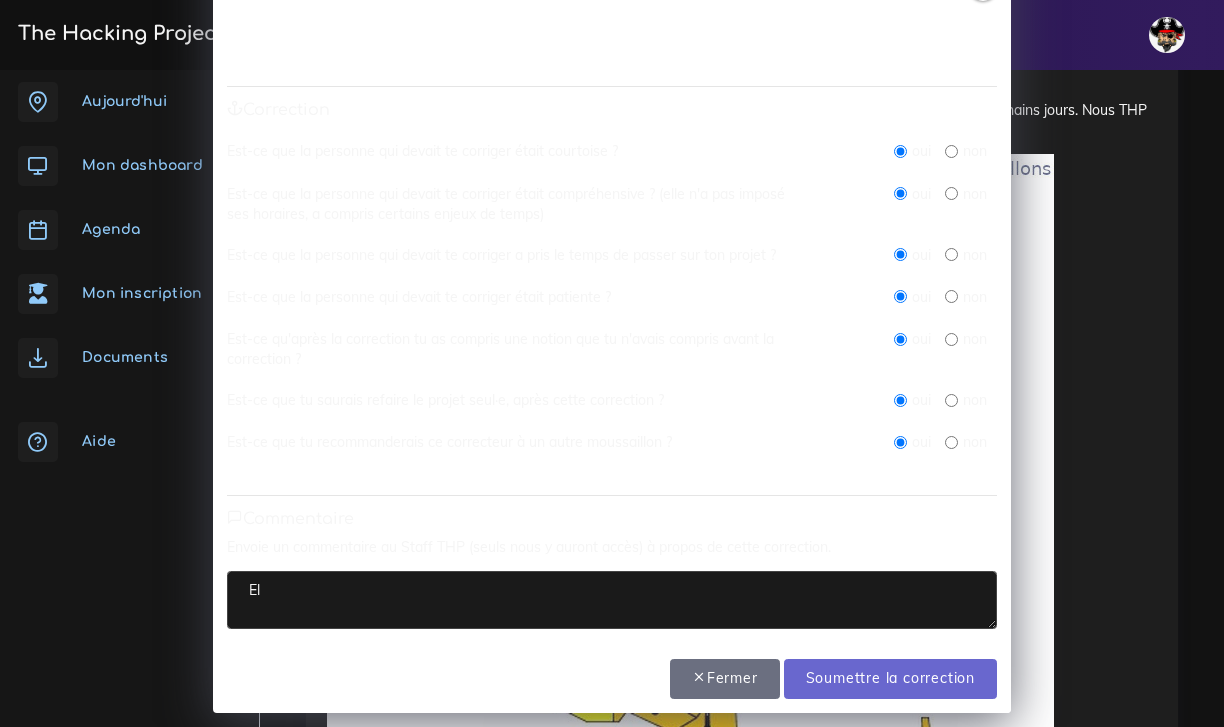type on "E" 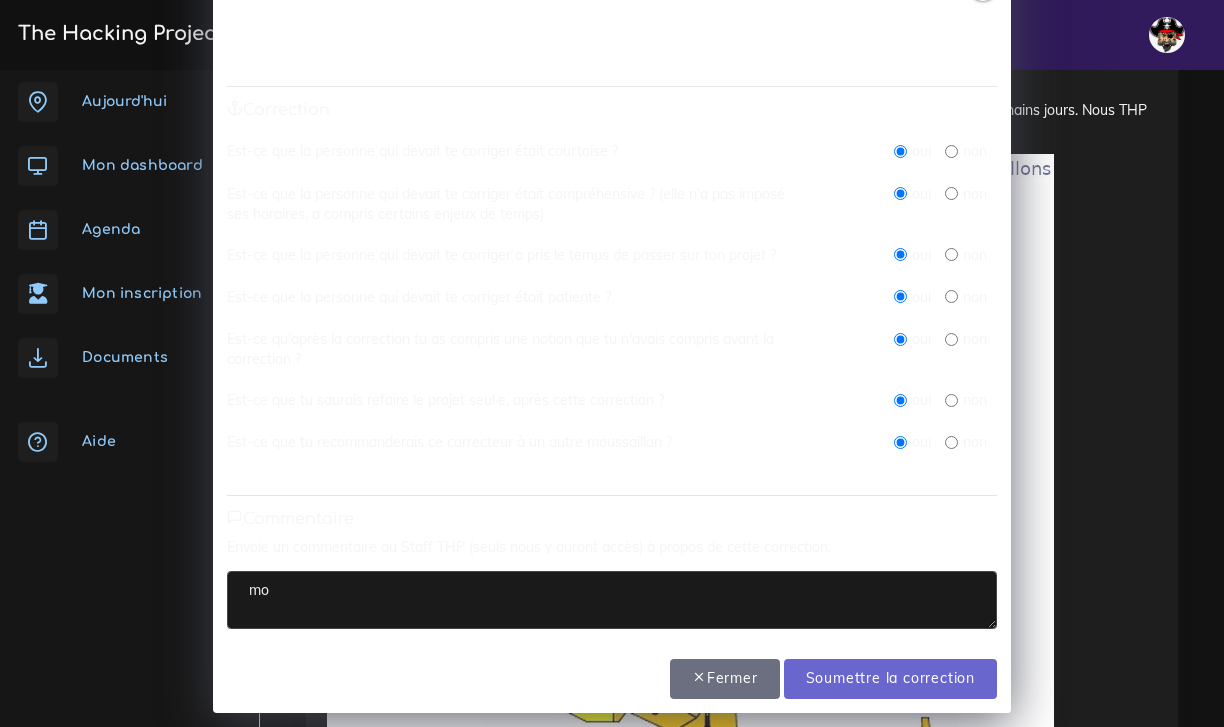 type on "m" 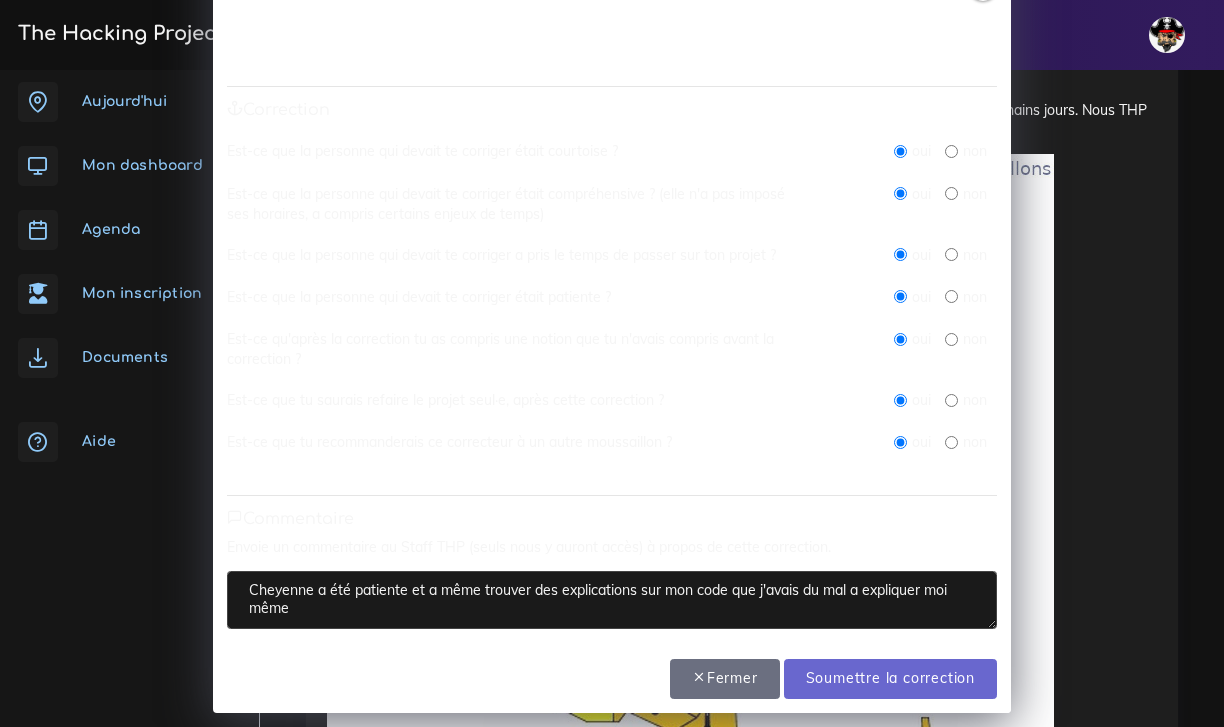 type on "Cheyenne a été patiente et a même trouver des explications sur mon code que j'avais du mal a expliquer moi même" 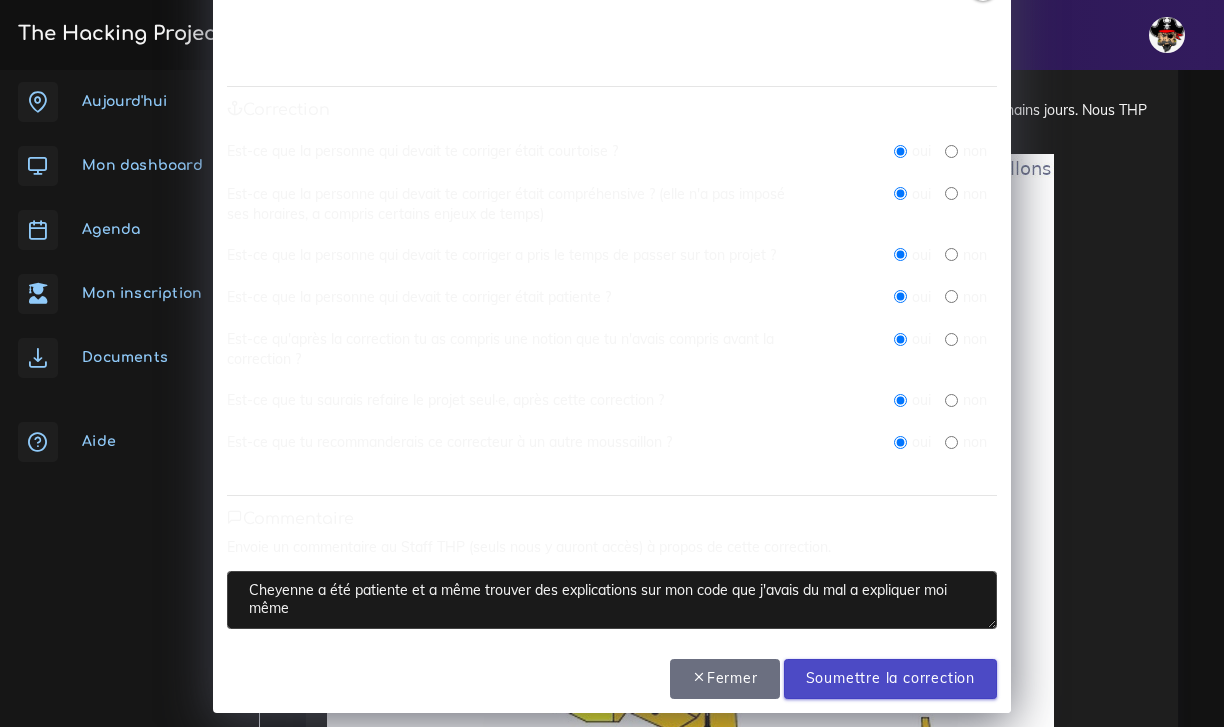 drag, startPoint x: 919, startPoint y: 724, endPoint x: 849, endPoint y: 677, distance: 84.31489 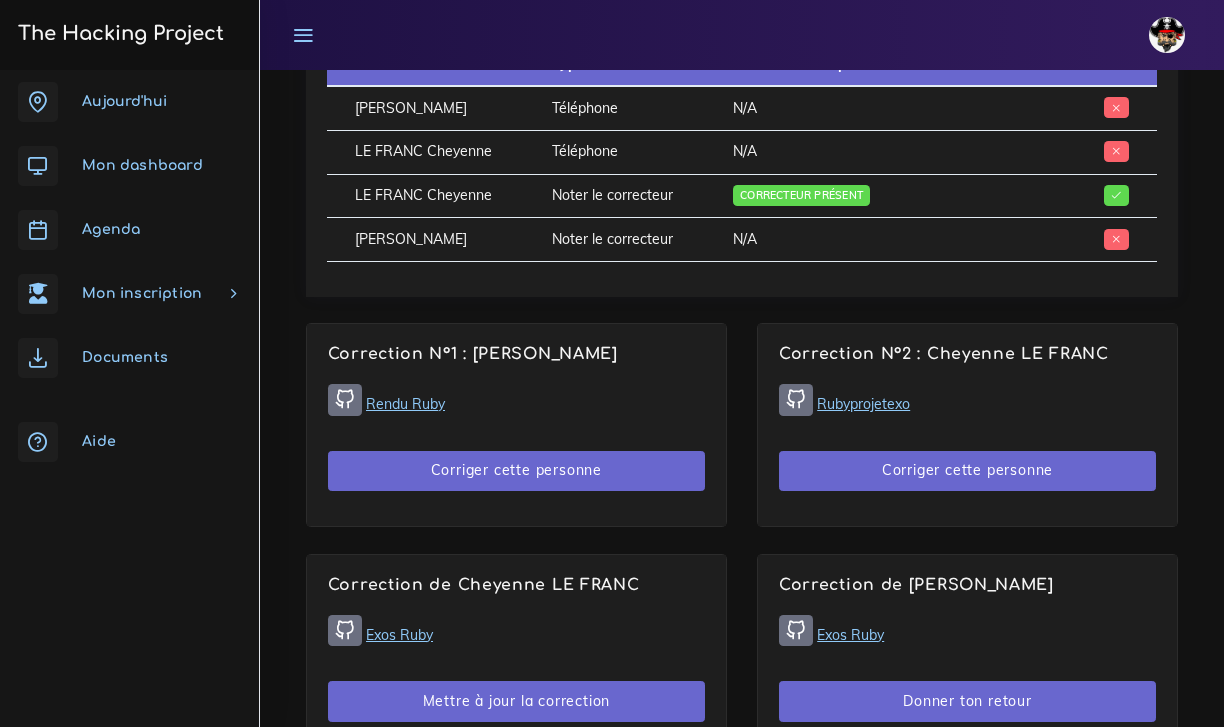 scroll, scrollTop: 1210, scrollLeft: 0, axis: vertical 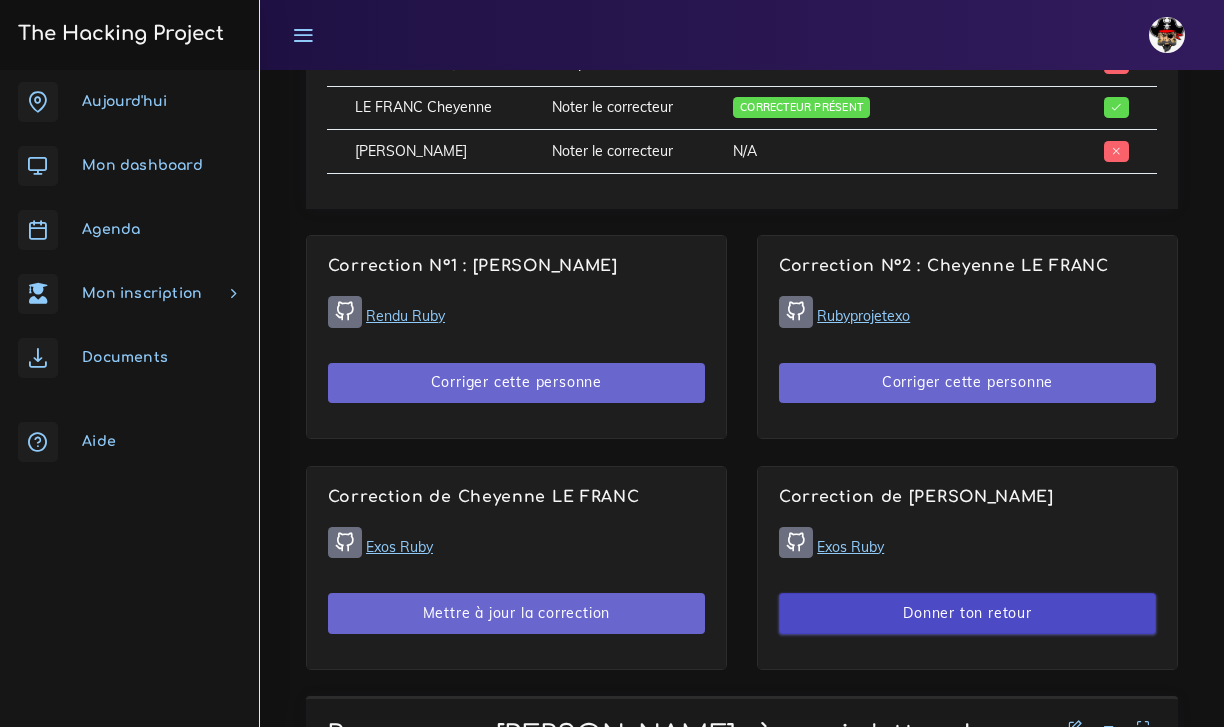 click on "Donner ton retour" at bounding box center (967, 613) 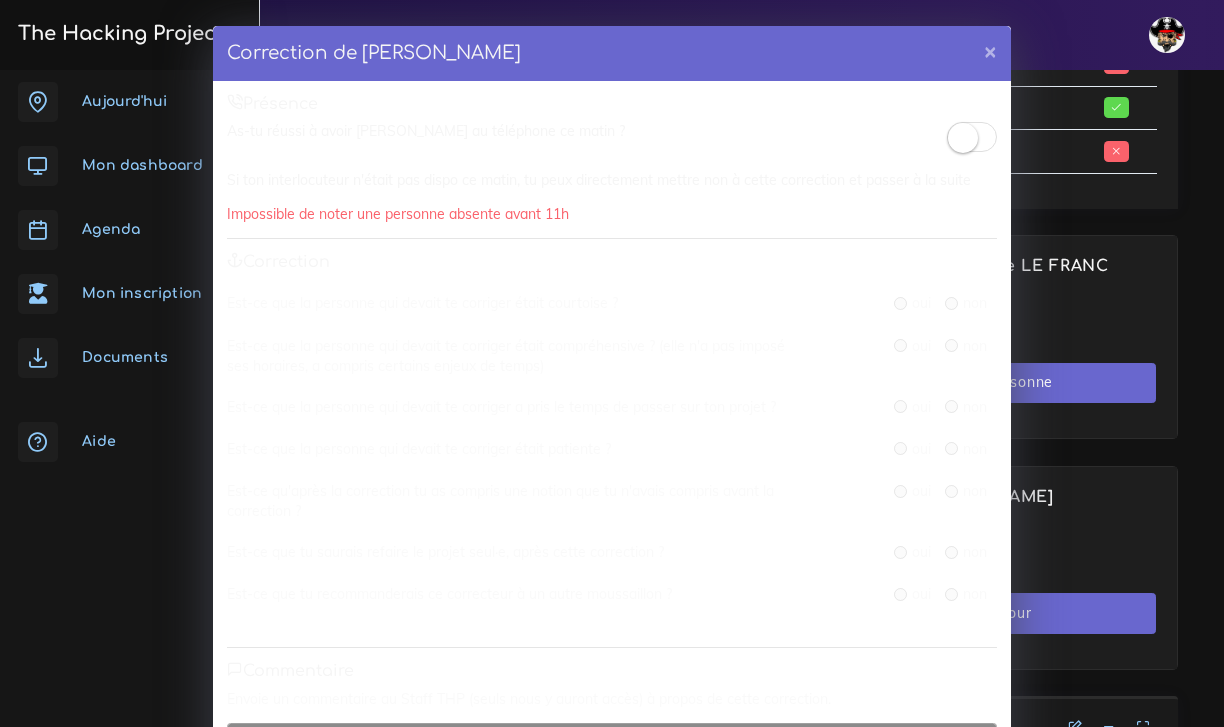 click at bounding box center [963, 138] 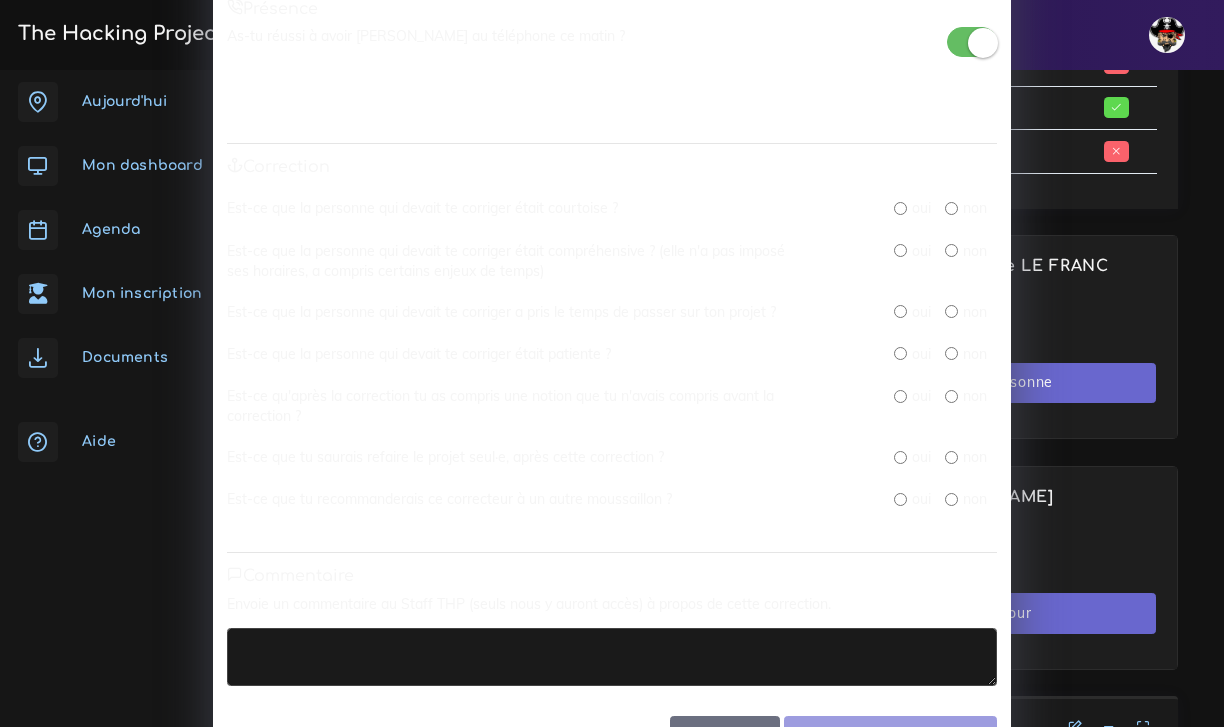 scroll, scrollTop: 103, scrollLeft: 0, axis: vertical 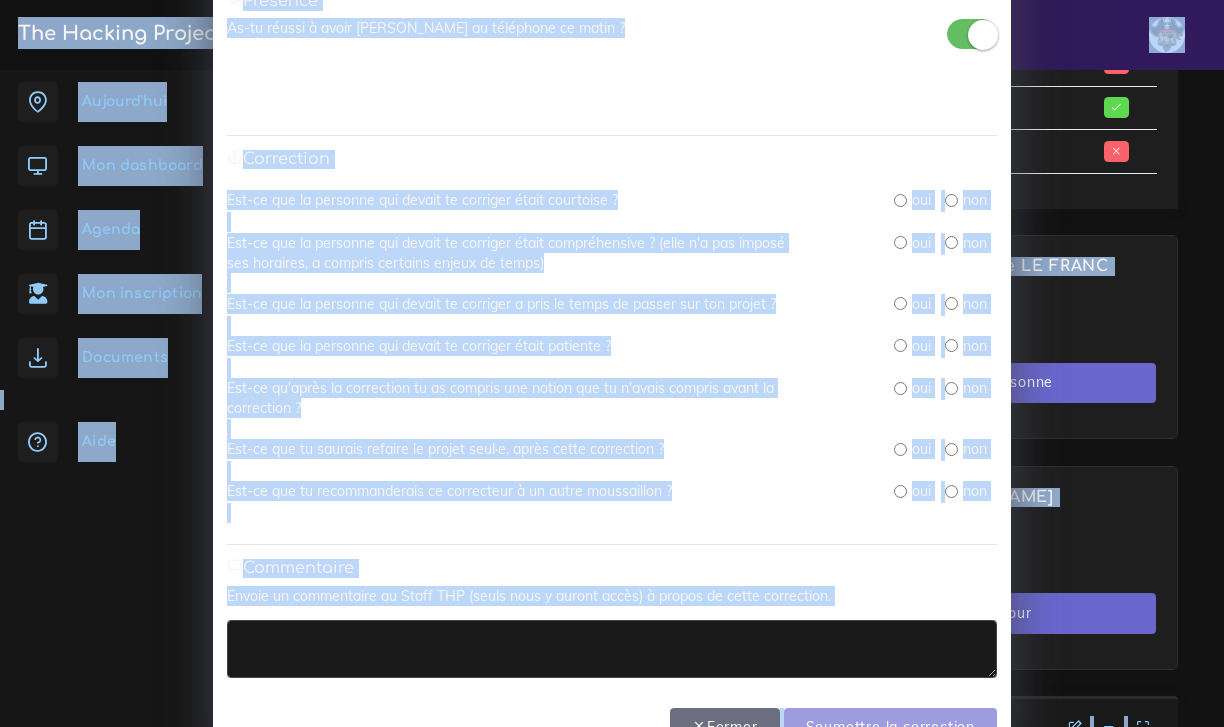 click at bounding box center [900, 200] 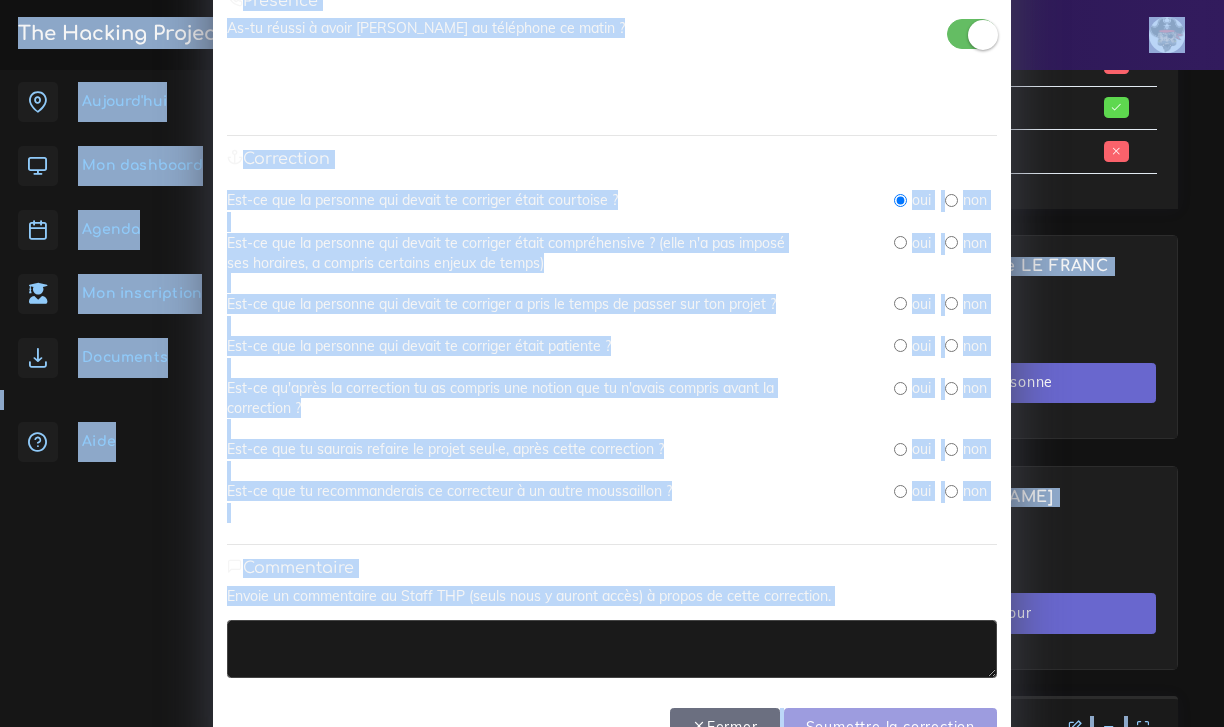 click at bounding box center (900, 242) 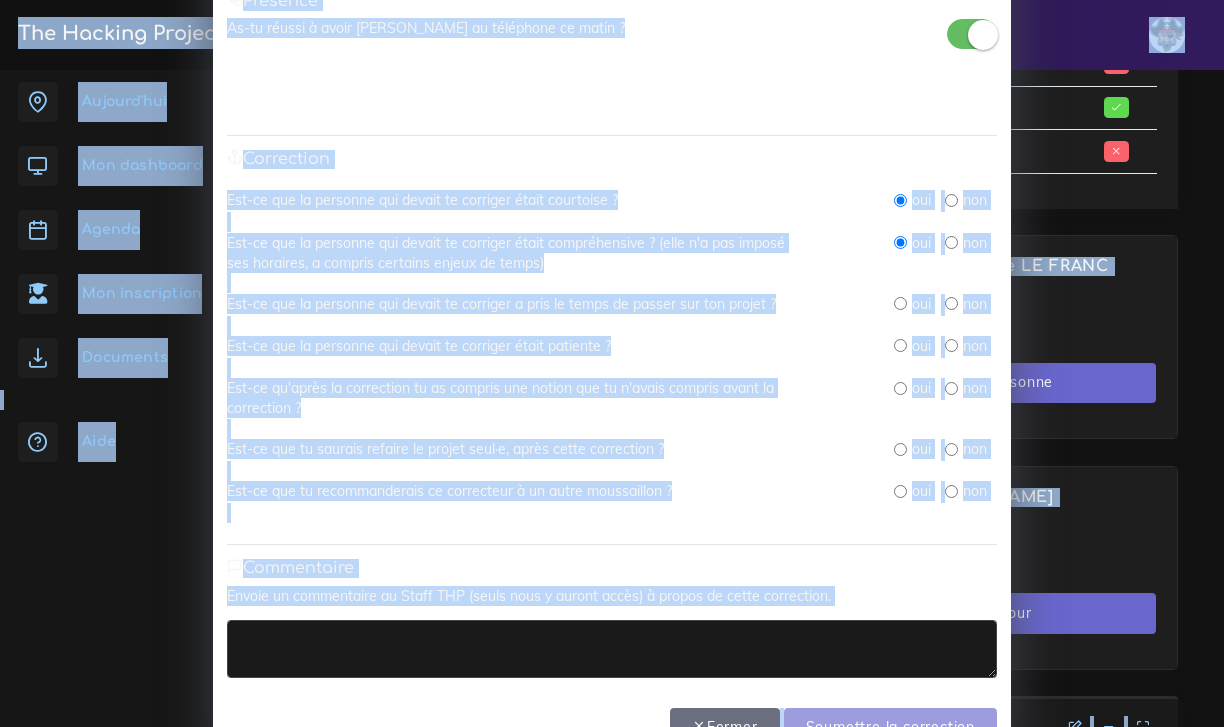 click at bounding box center (900, 303) 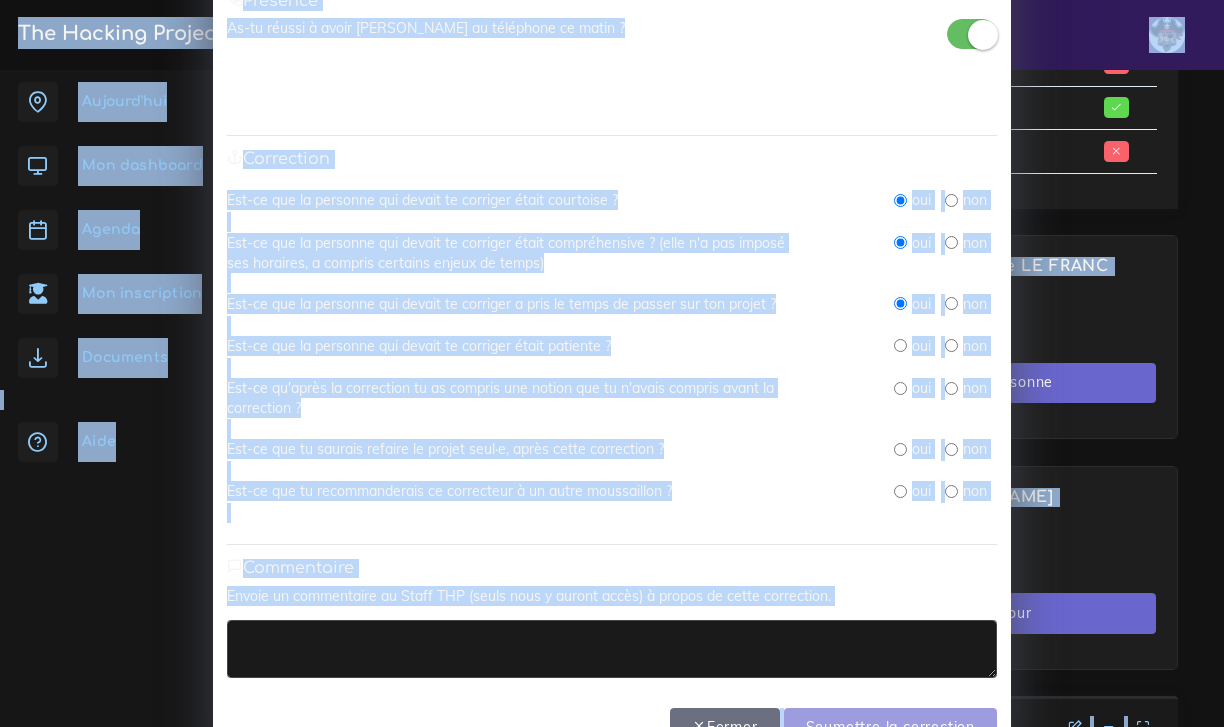 click at bounding box center (900, 345) 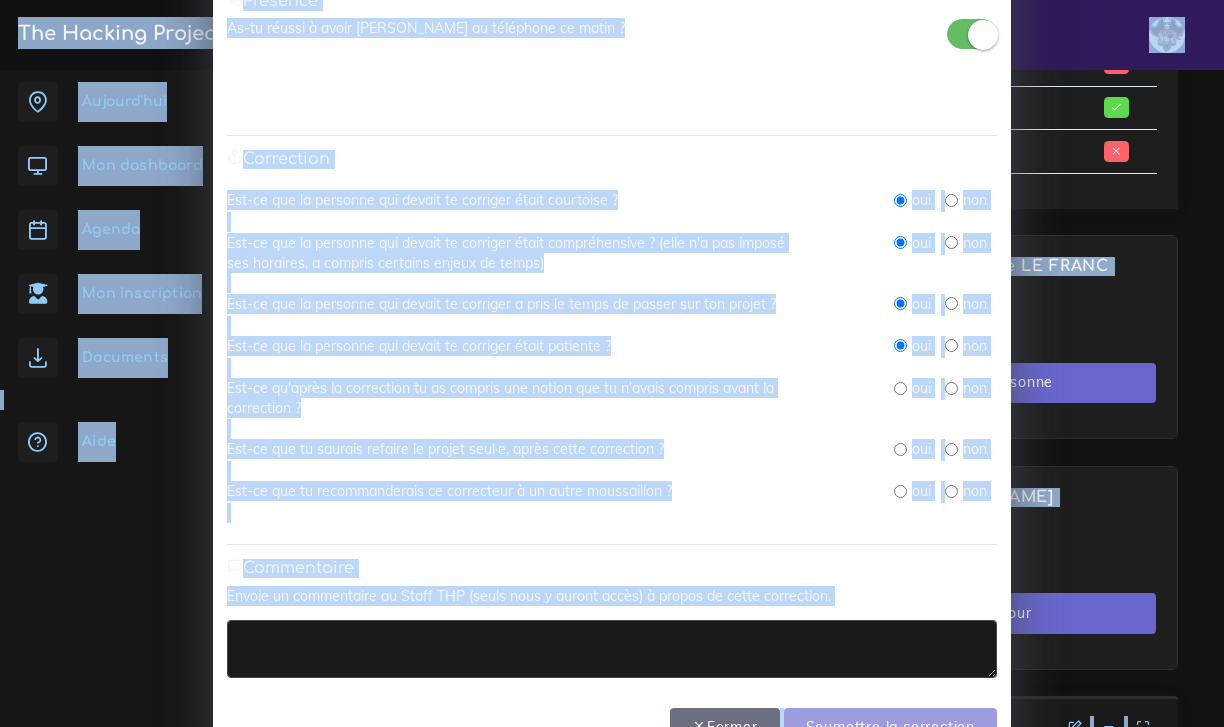 click at bounding box center [900, 388] 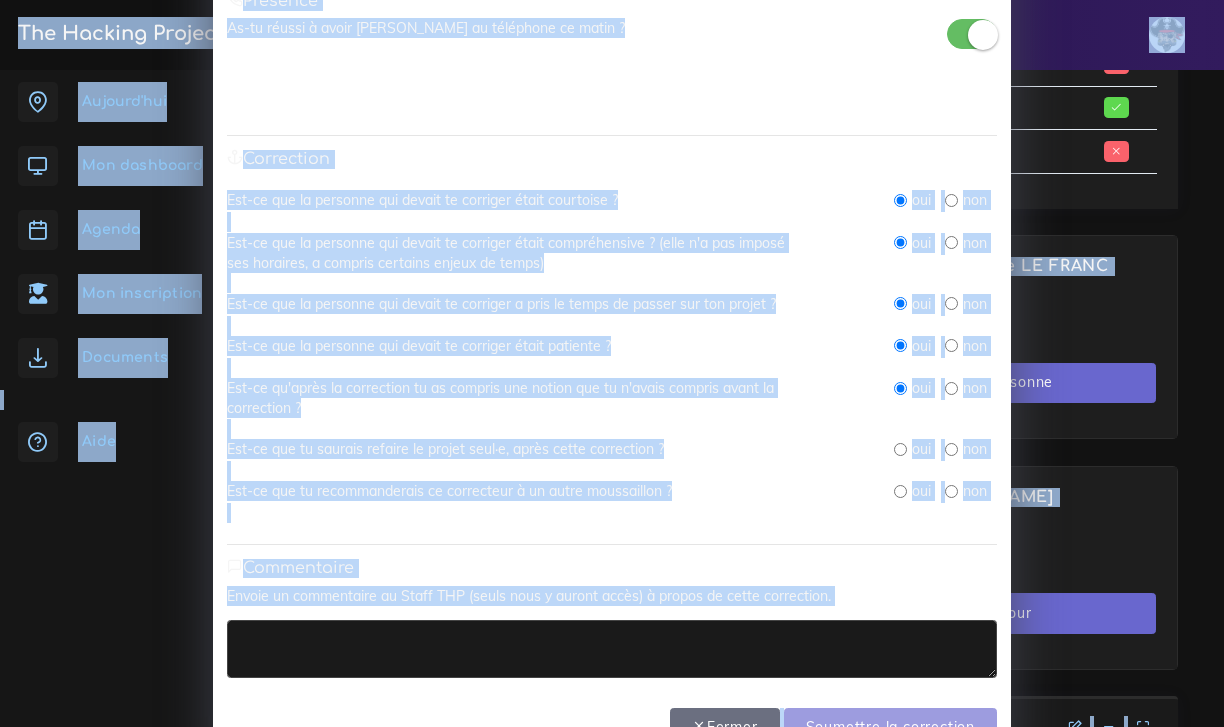 click at bounding box center (900, 449) 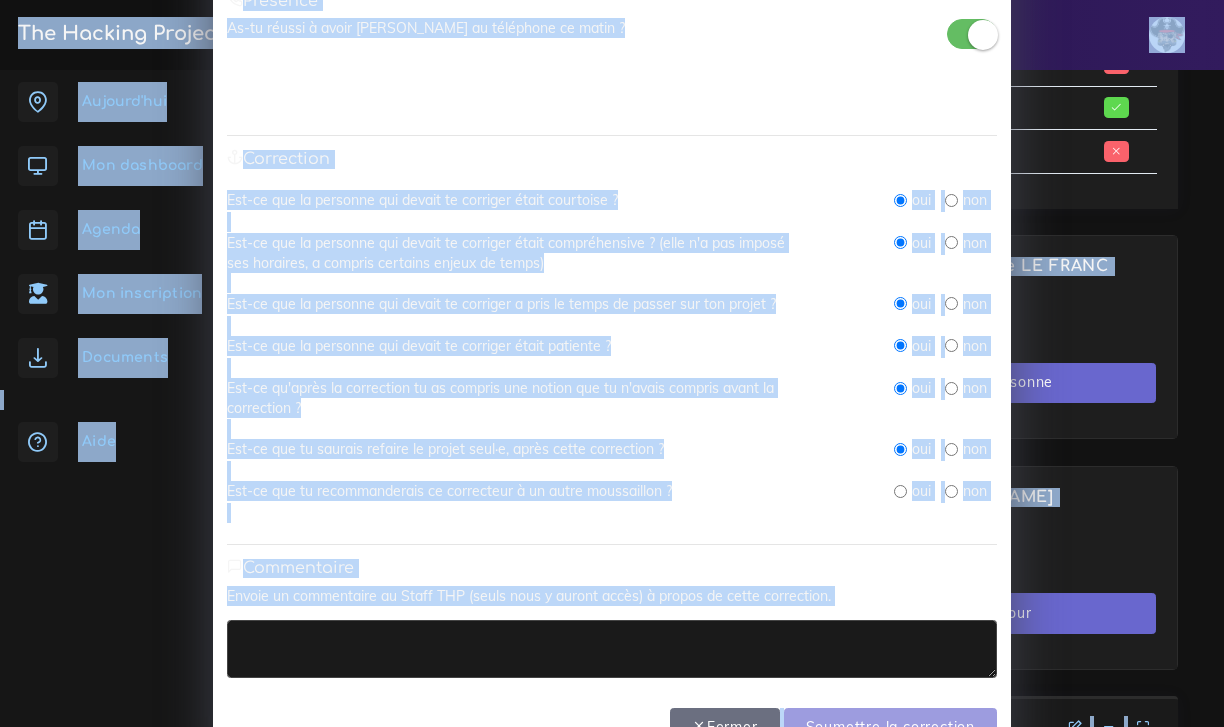 click at bounding box center (900, 491) 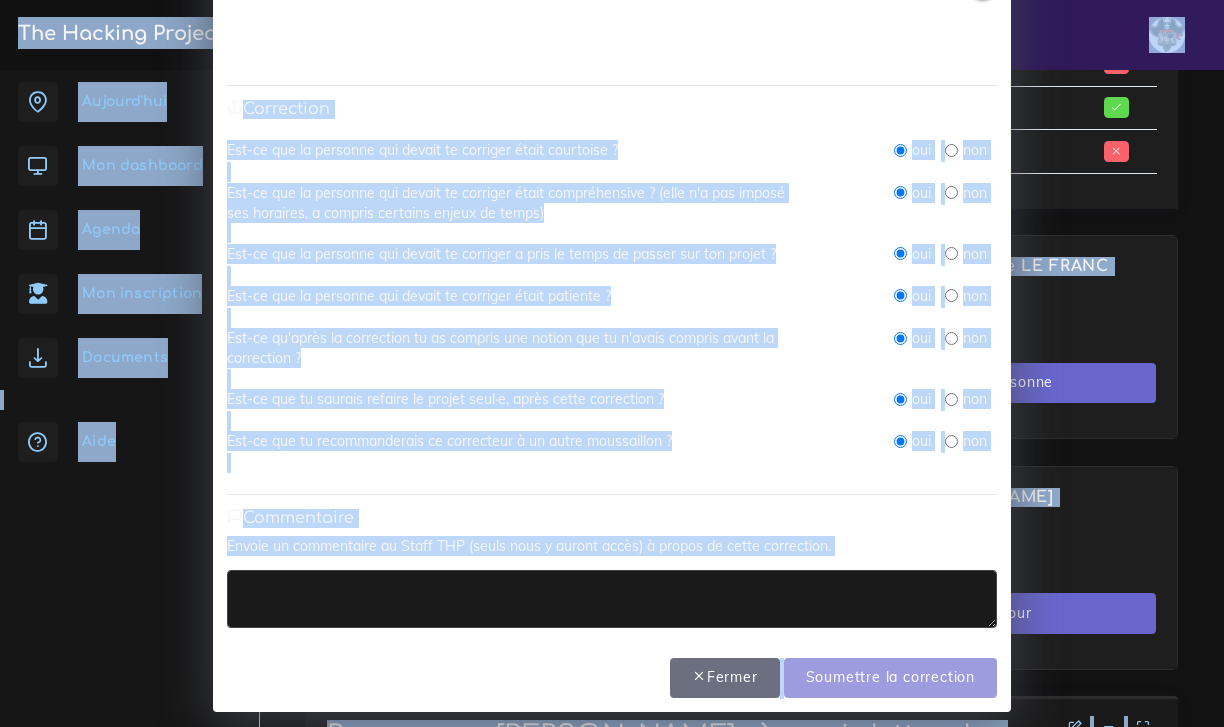 scroll, scrollTop: 152, scrollLeft: 0, axis: vertical 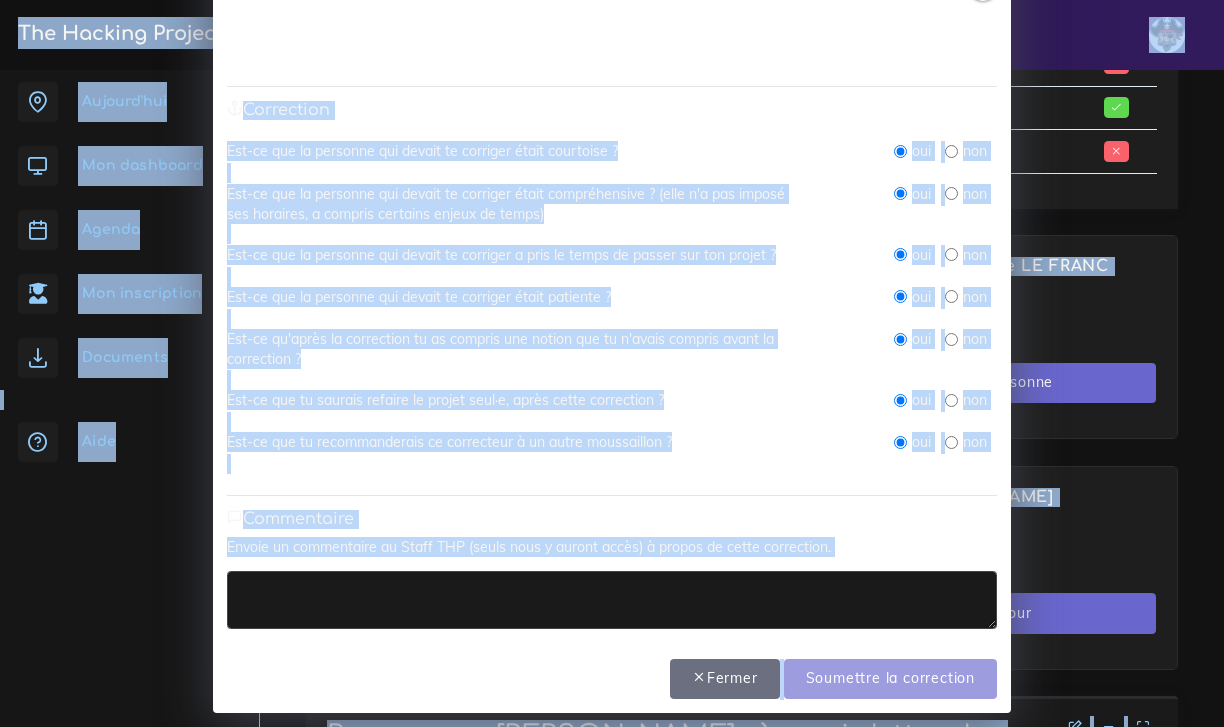 click at bounding box center [612, 600] 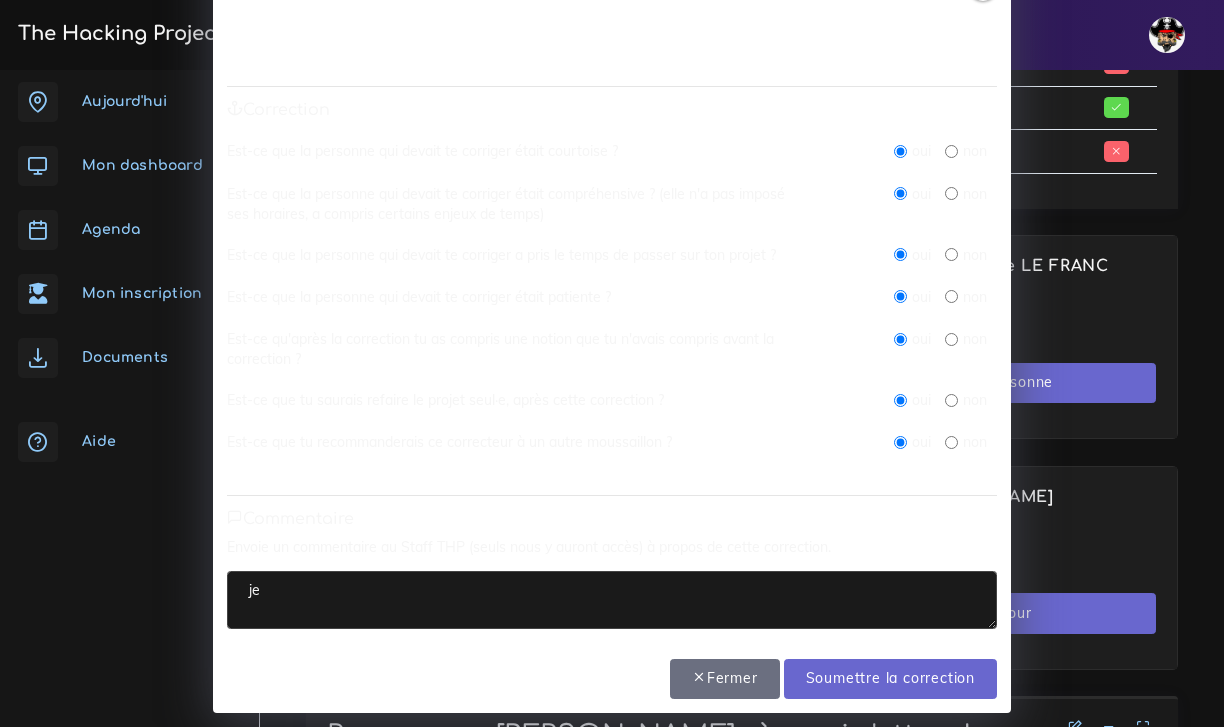 type on "j" 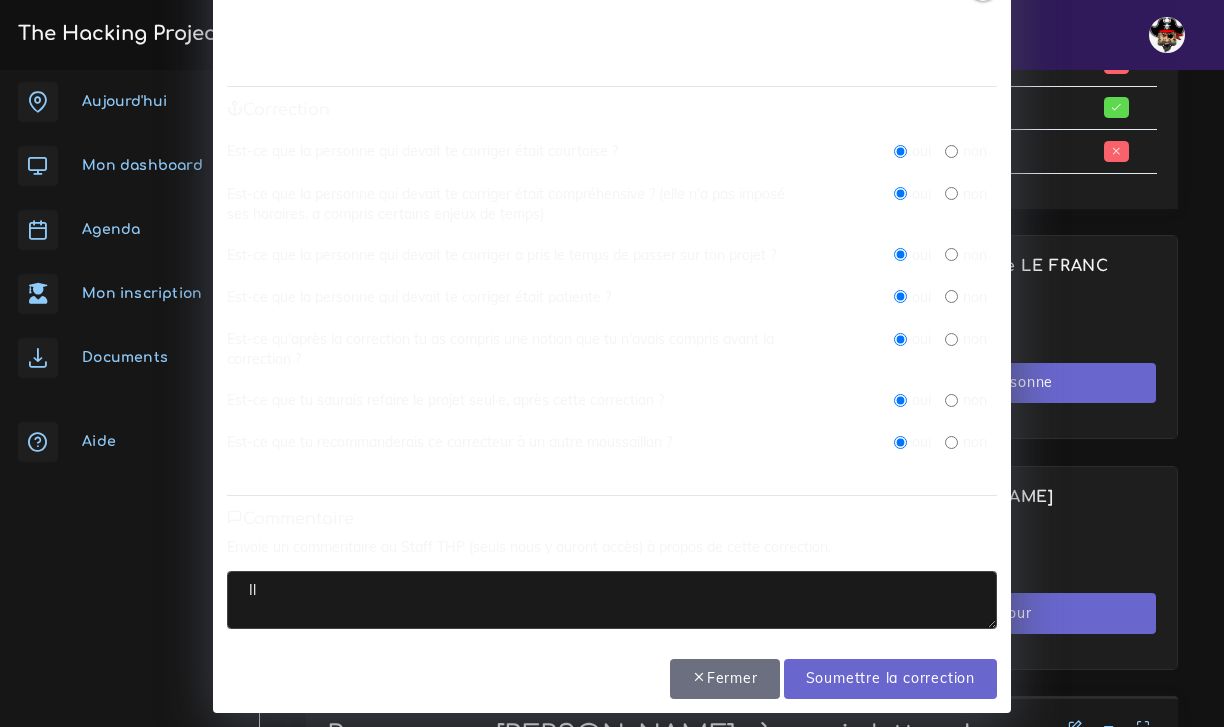 type on "I" 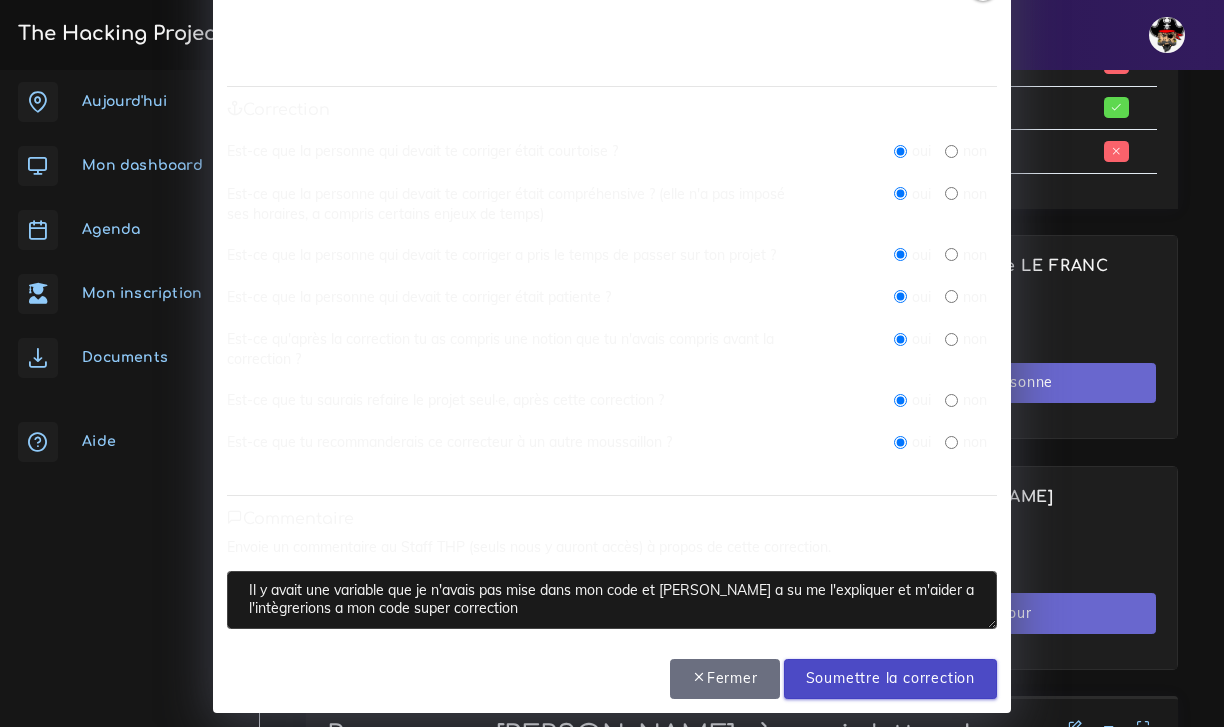 type on "Il y avait une variable que je n'avais pas mise dans mon code et [PERSON_NAME] a su me l'expliquer et m'aider a l'intègrerions a mon code super correction" 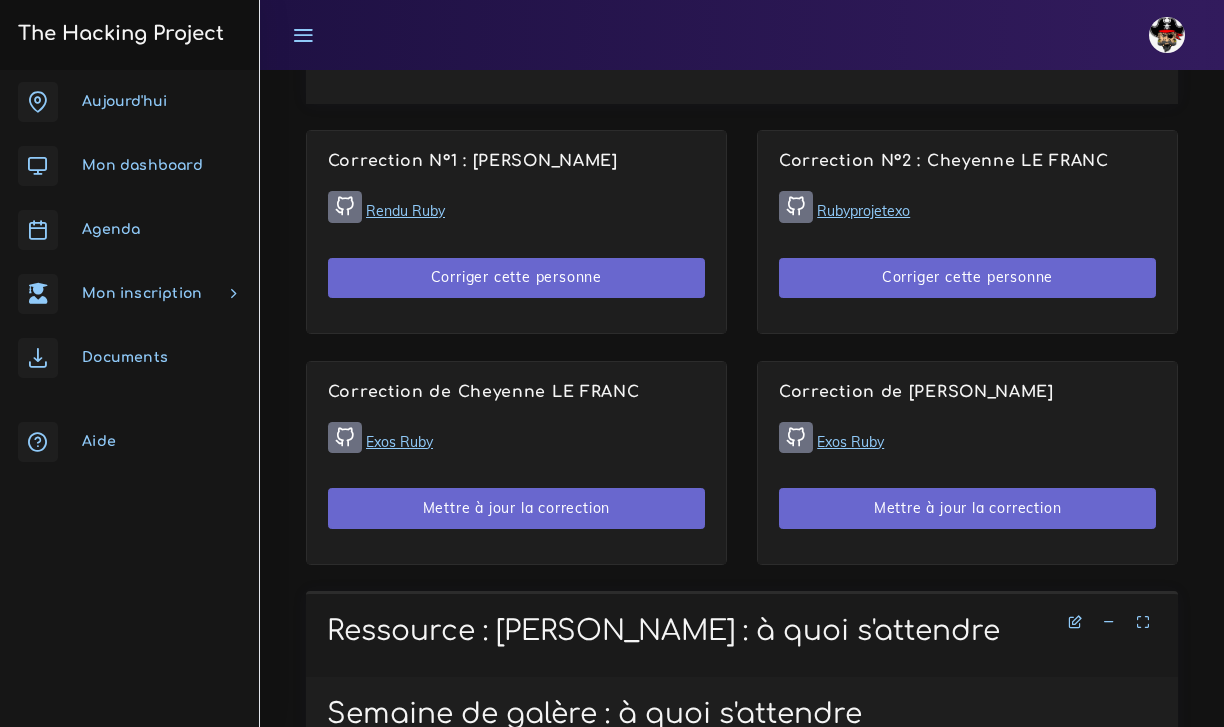 scroll, scrollTop: 1315, scrollLeft: 0, axis: vertical 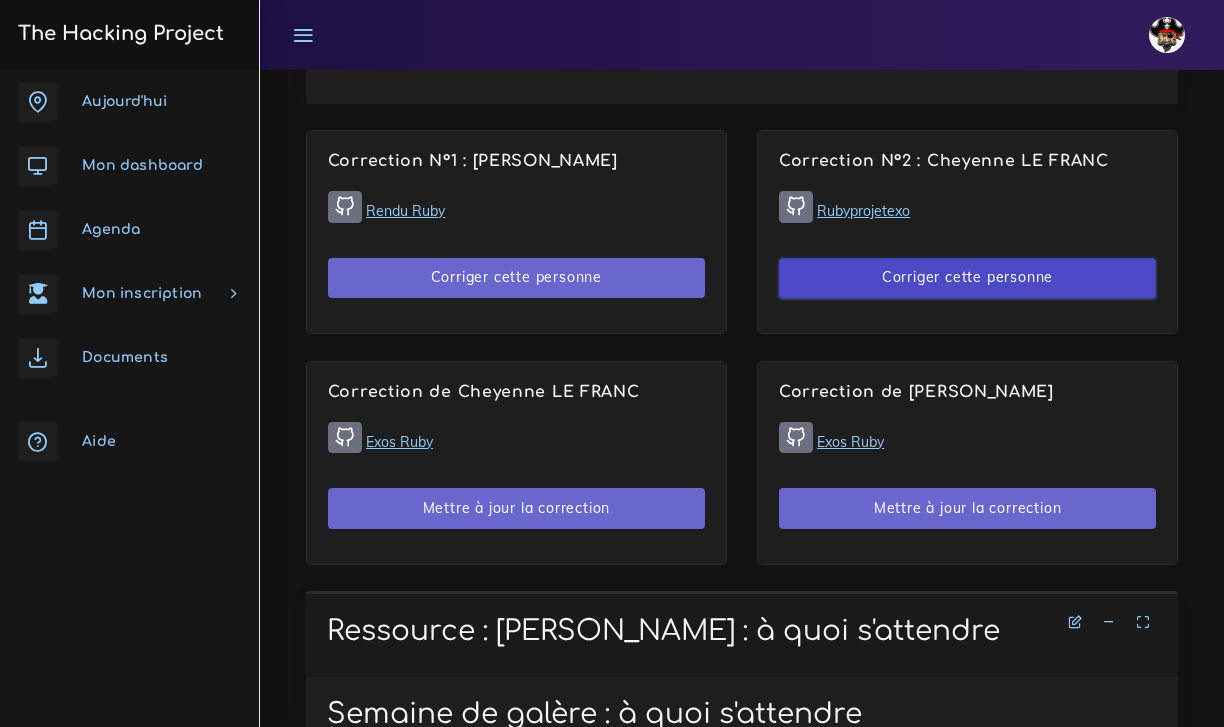 click on "Corriger cette personne" at bounding box center [967, 278] 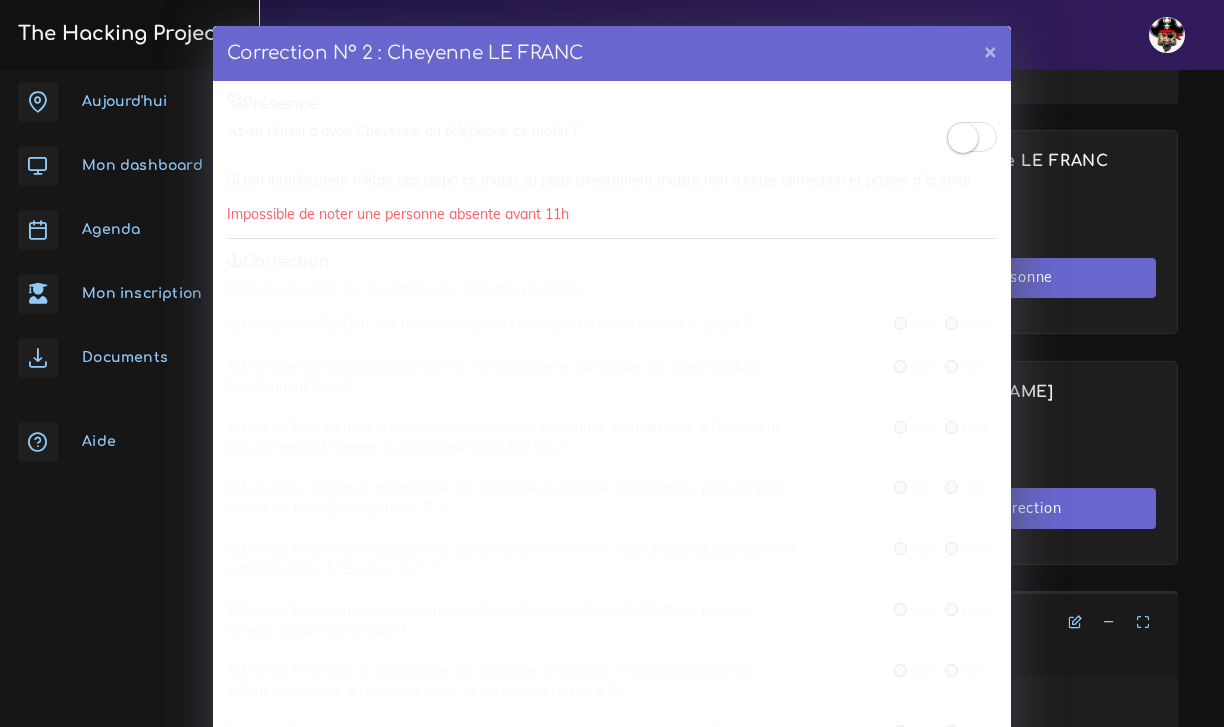 click at bounding box center [963, 138] 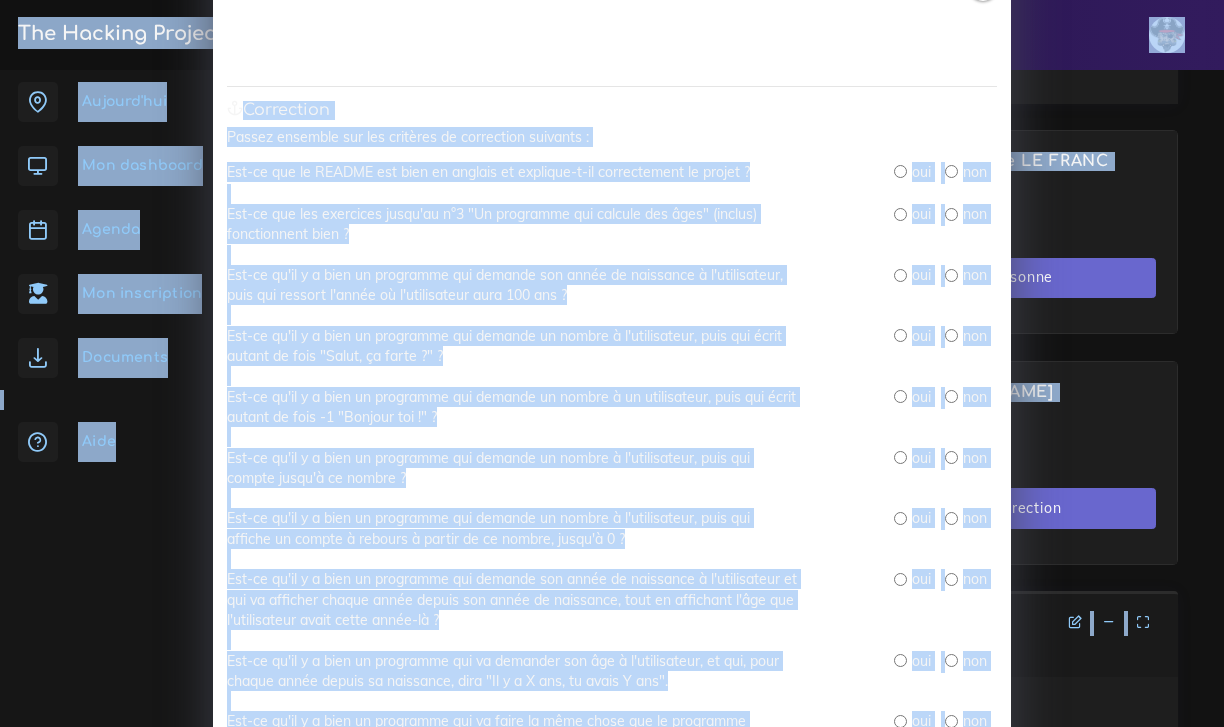scroll, scrollTop: 153, scrollLeft: 0, axis: vertical 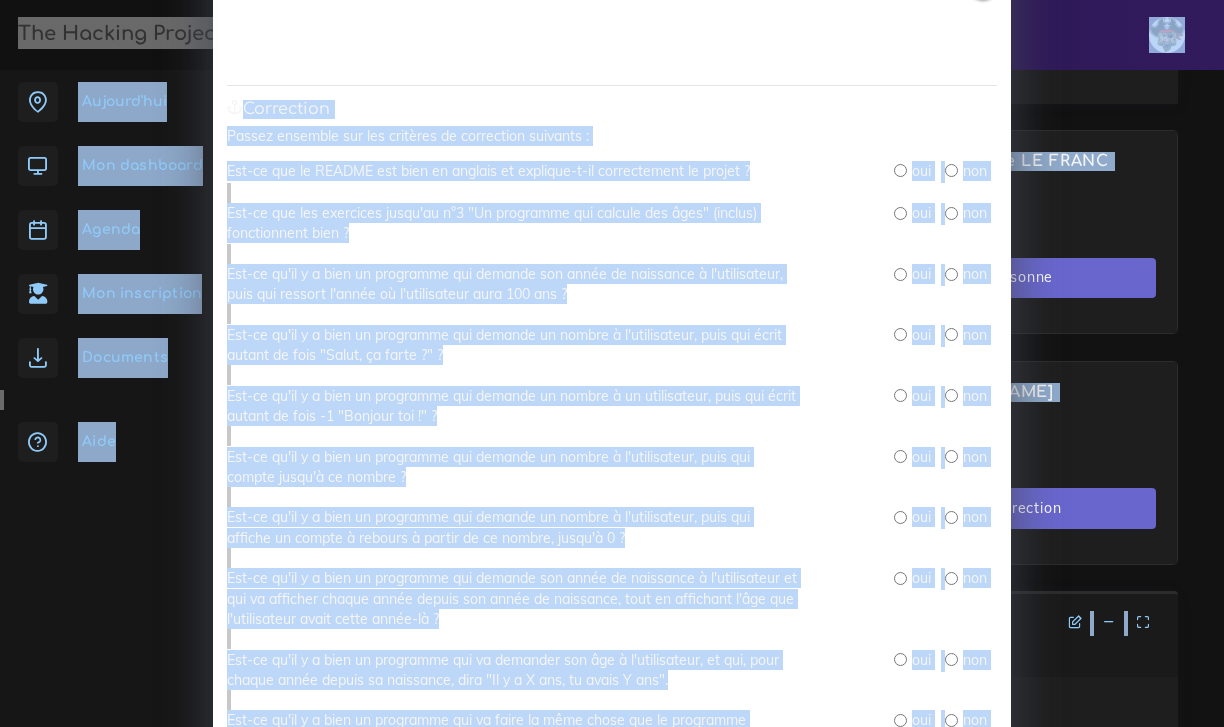 drag, startPoint x: 1216, startPoint y: 241, endPoint x: 206, endPoint y: 414, distance: 1024.7092 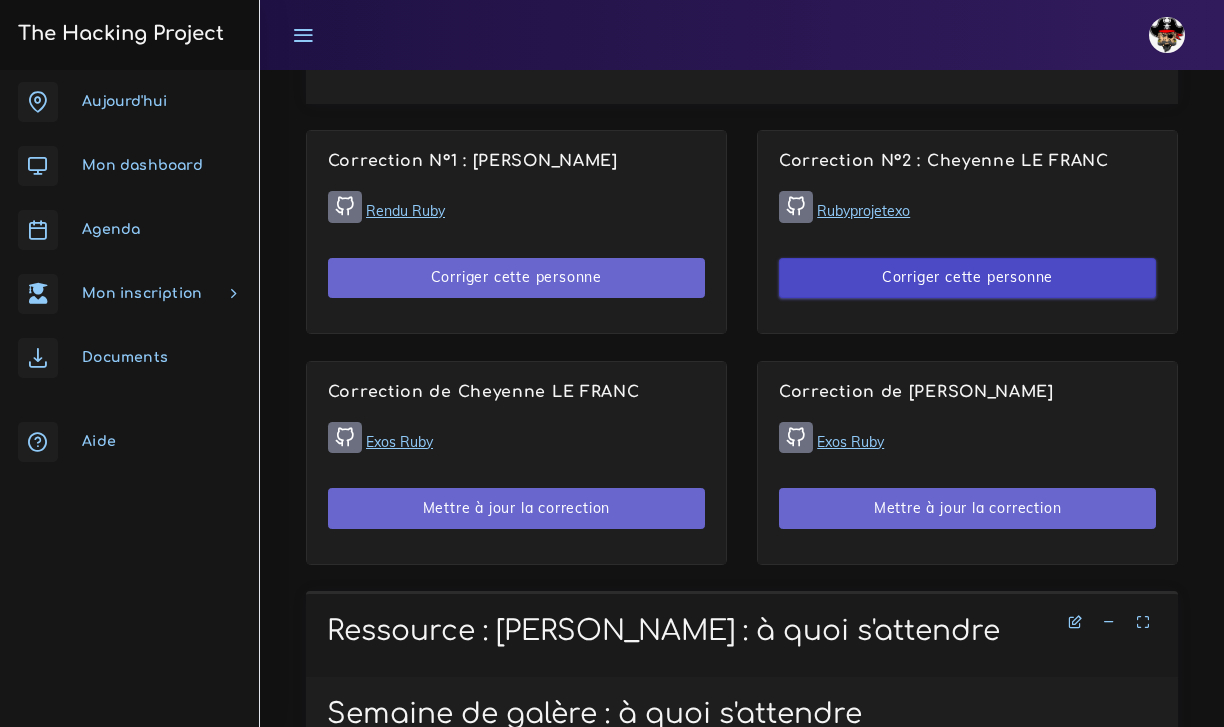 click on "Corriger cette personne" at bounding box center (967, 278) 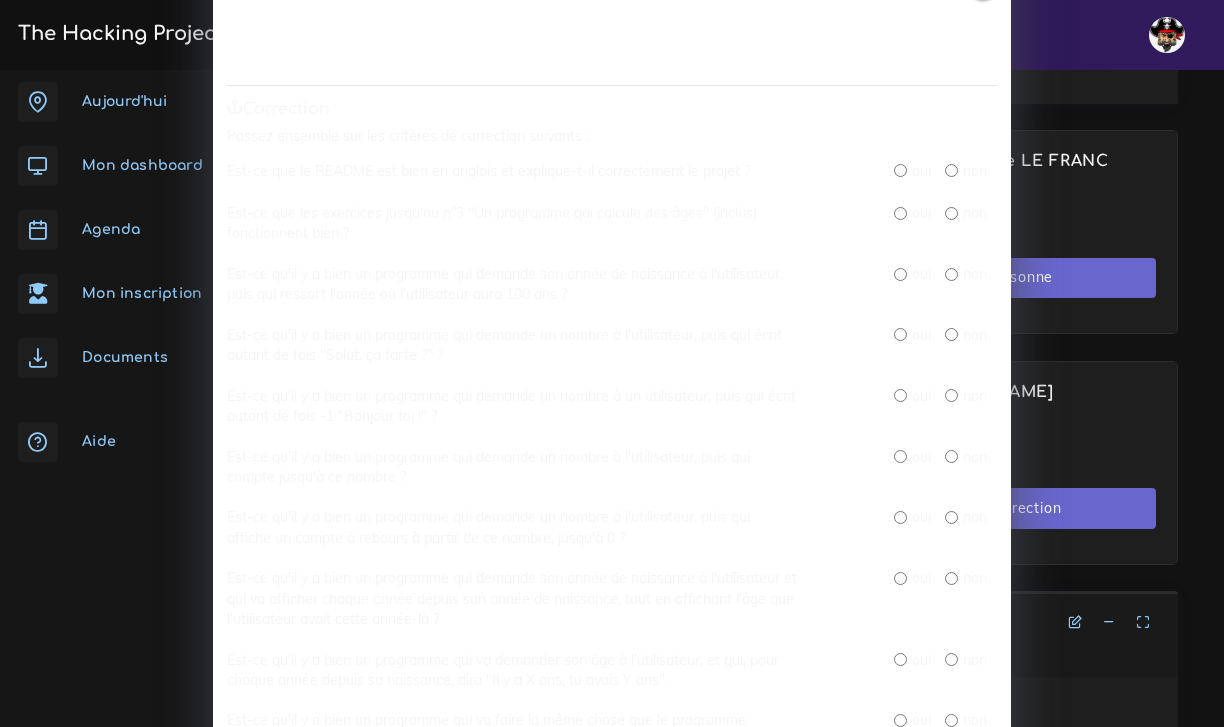 scroll, scrollTop: 0, scrollLeft: 0, axis: both 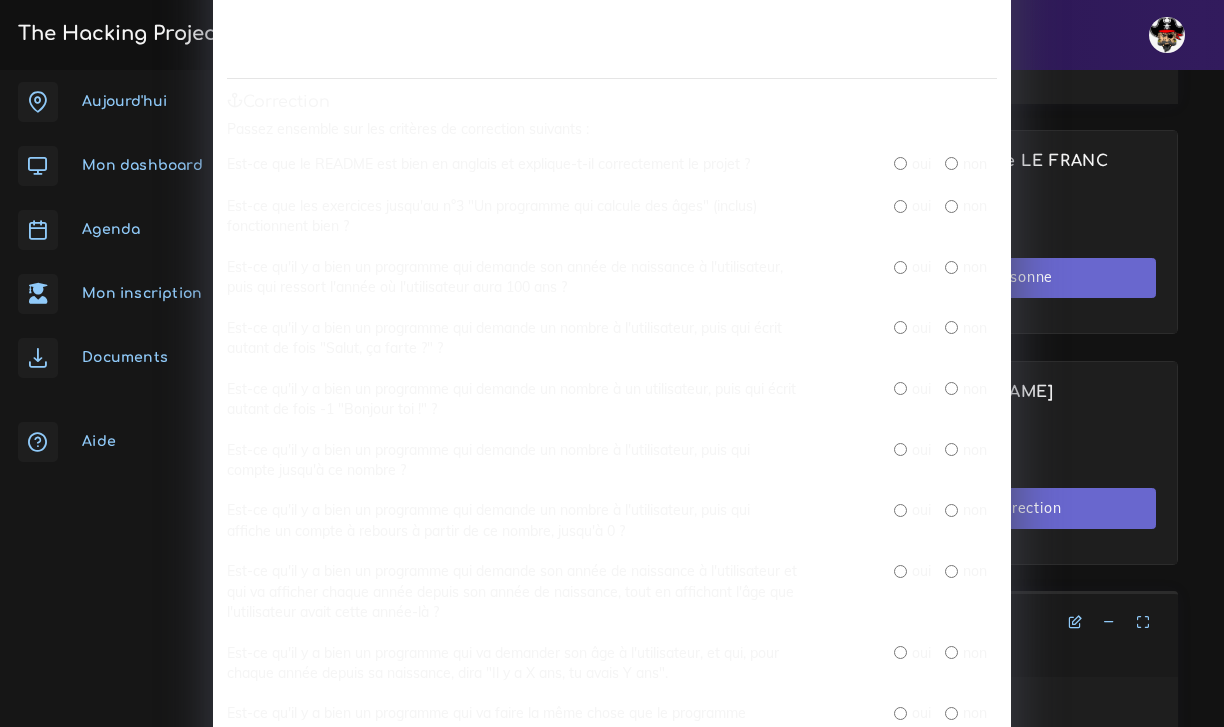 click at bounding box center [900, 163] 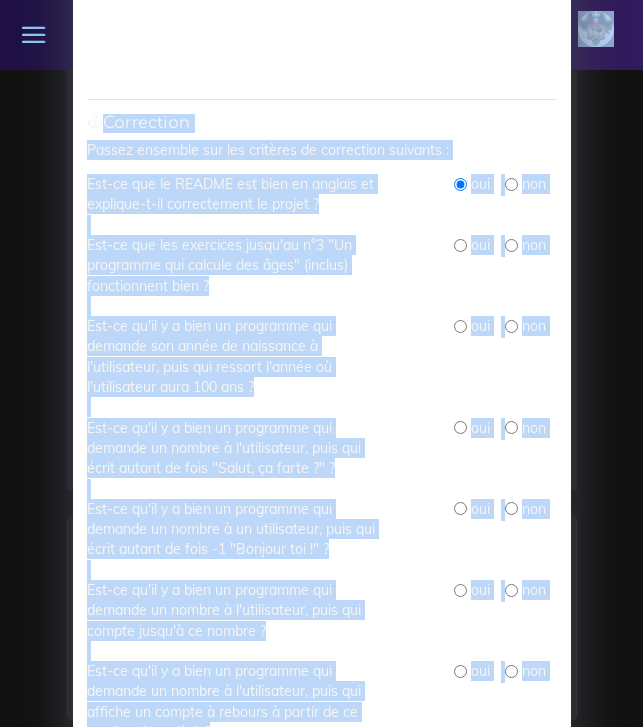click at bounding box center [460, 245] 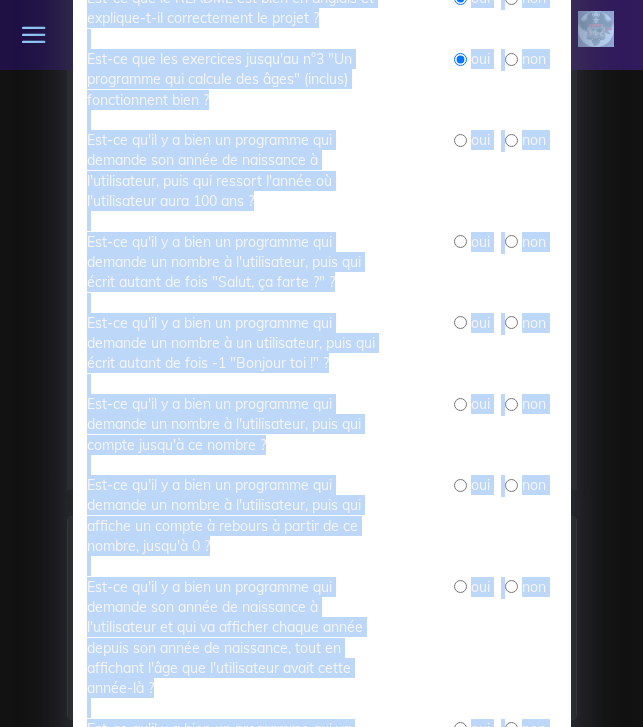 scroll, scrollTop: 344, scrollLeft: 0, axis: vertical 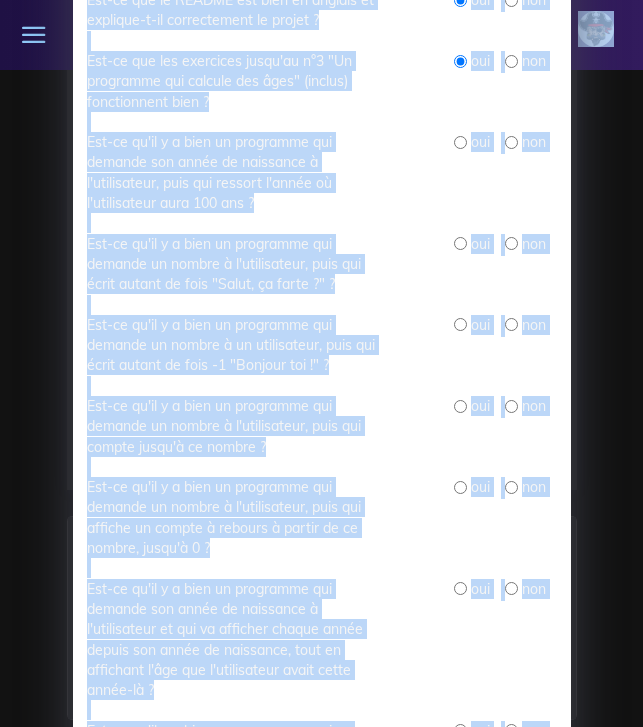 click at bounding box center [460, 142] 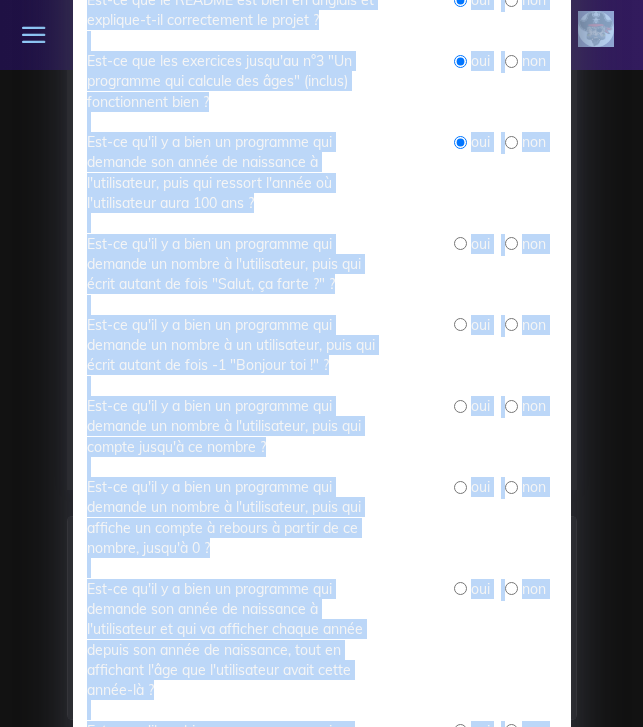click at bounding box center (460, 243) 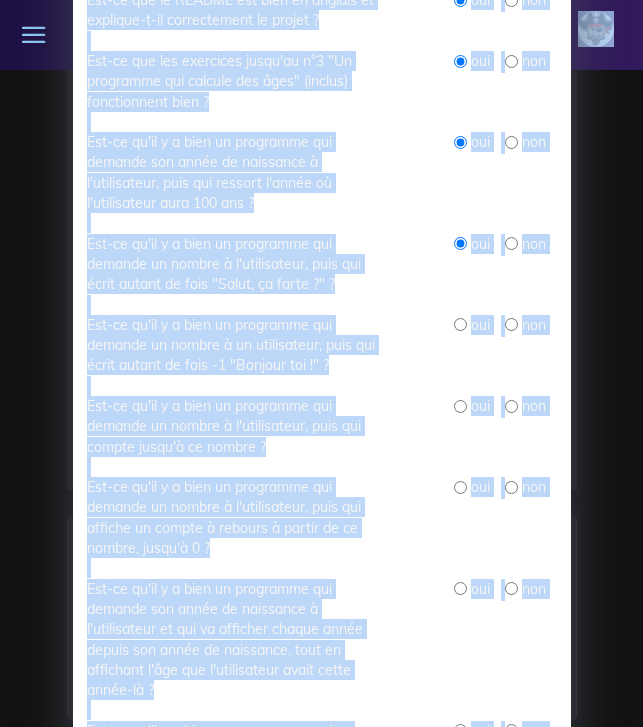 click at bounding box center (460, 324) 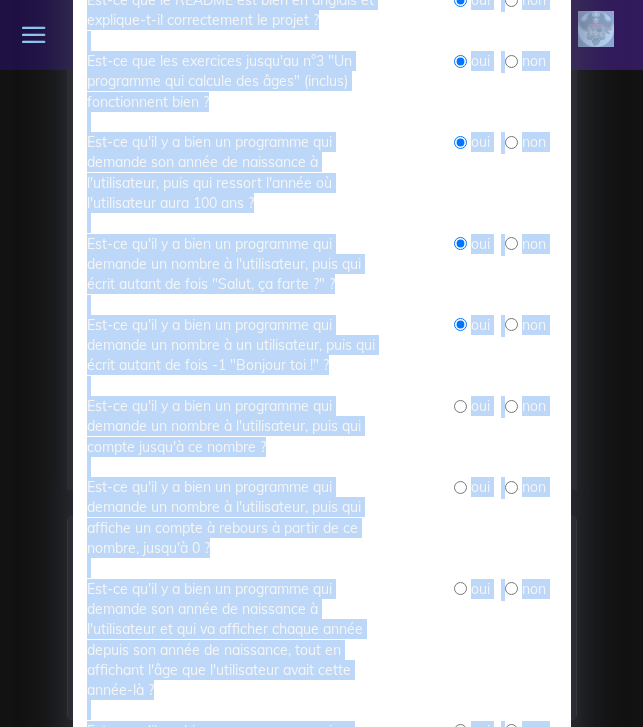 click at bounding box center (460, 406) 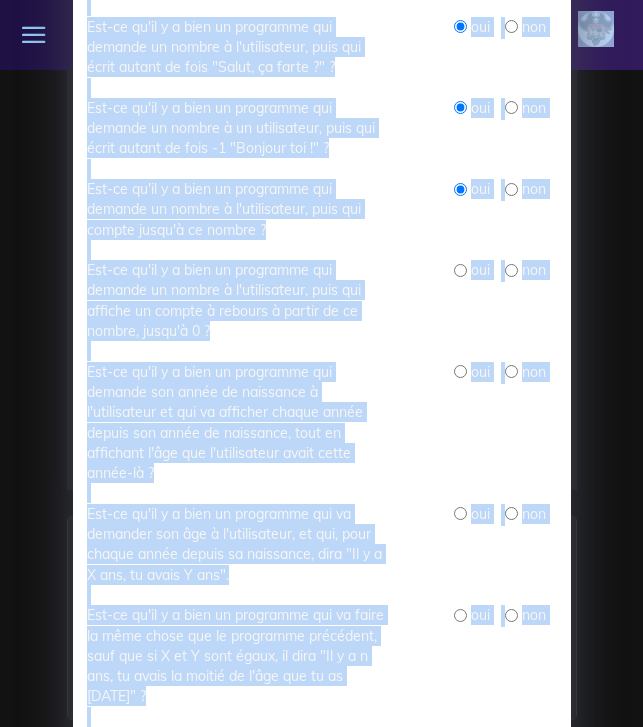 scroll, scrollTop: 562, scrollLeft: 0, axis: vertical 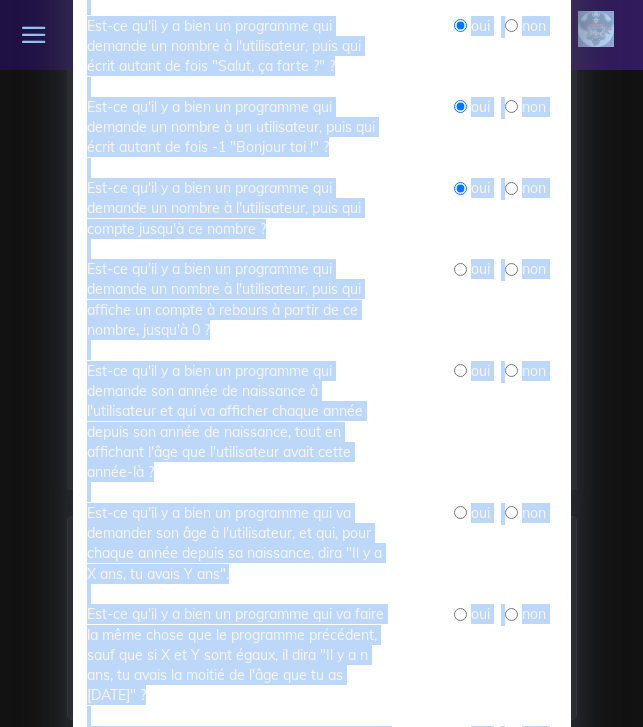 click on "oui
non" at bounding box center [488, 299] 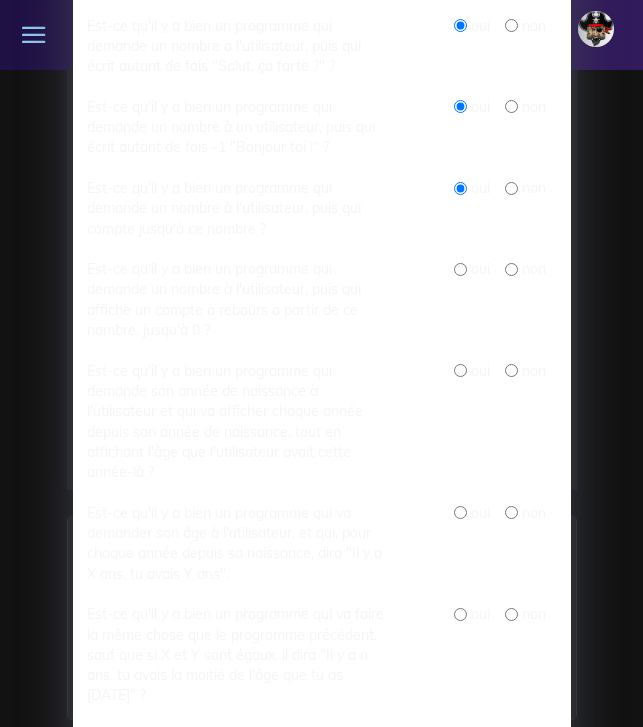 click on "oui
non" at bounding box center [488, 299] 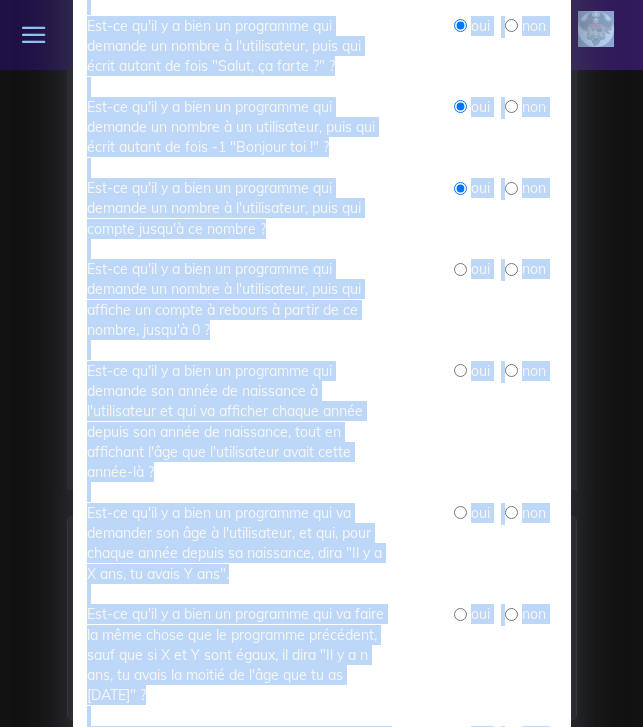 click on "oui
non" at bounding box center [488, 299] 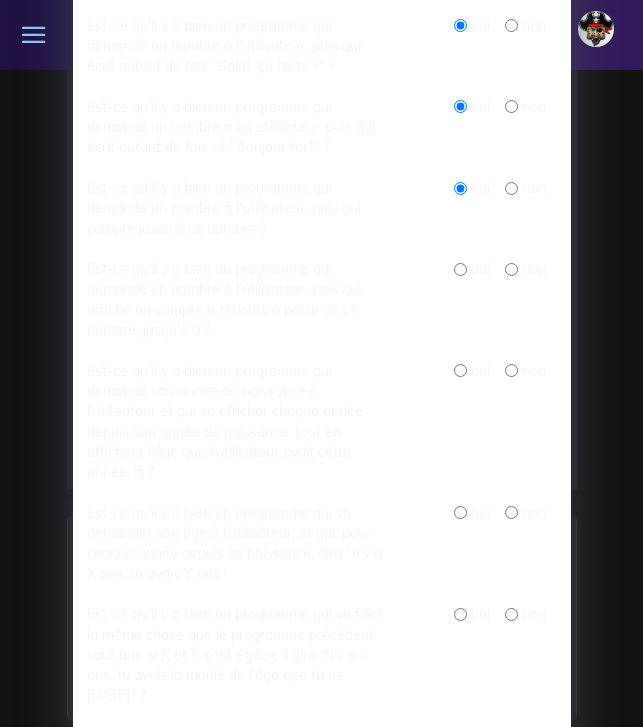 click on "oui
non" at bounding box center (488, 299) 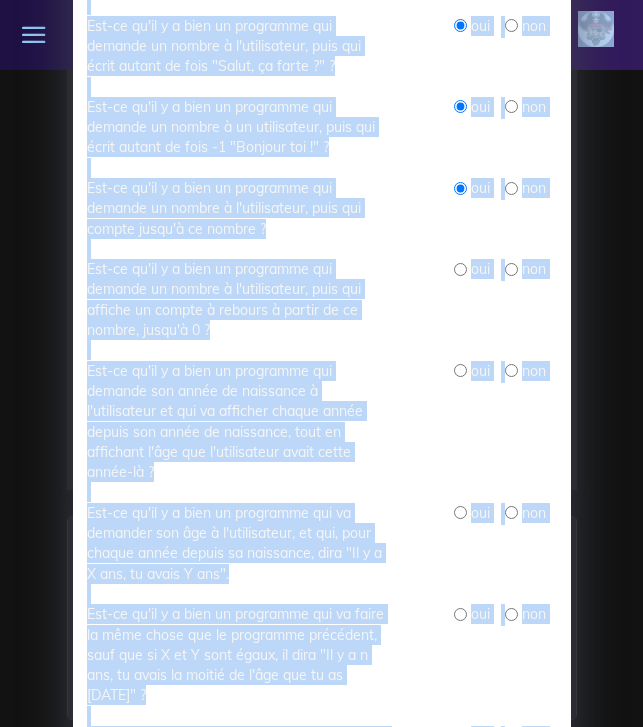 click at bounding box center [511, 269] 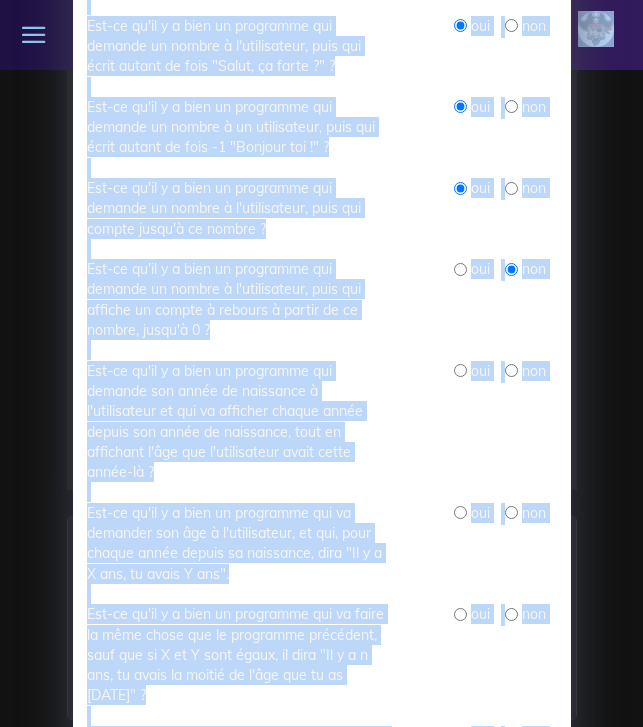 click at bounding box center (460, 370) 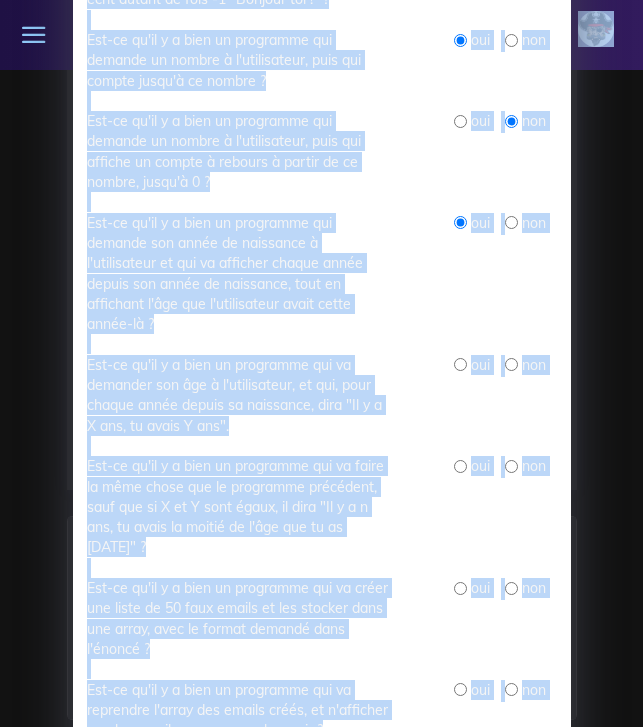 scroll, scrollTop: 713, scrollLeft: 0, axis: vertical 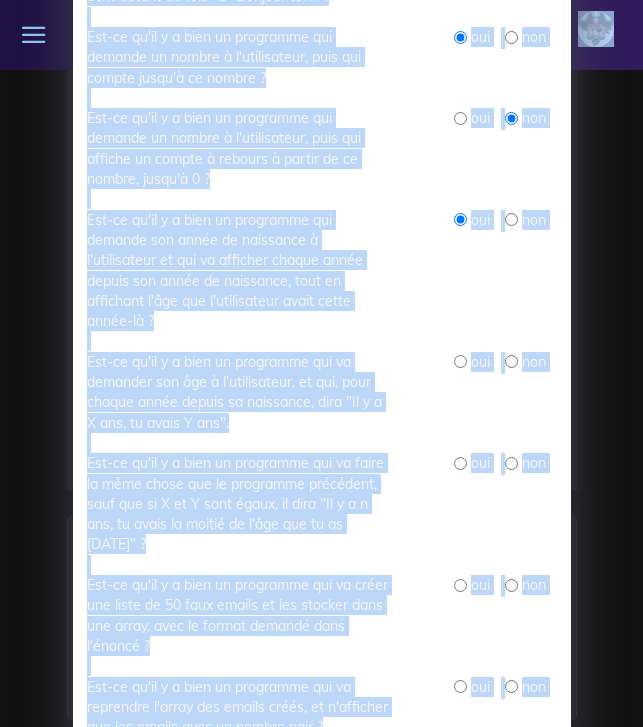 click at bounding box center (460, 361) 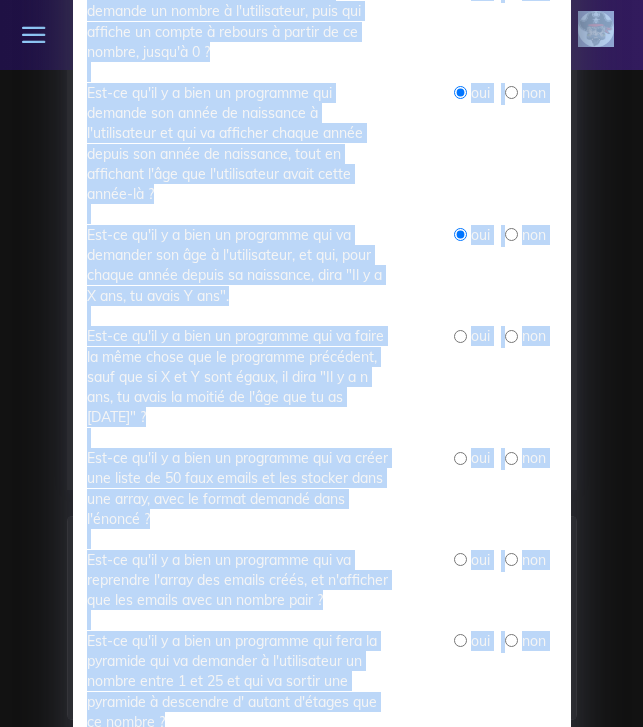 scroll, scrollTop: 849, scrollLeft: 0, axis: vertical 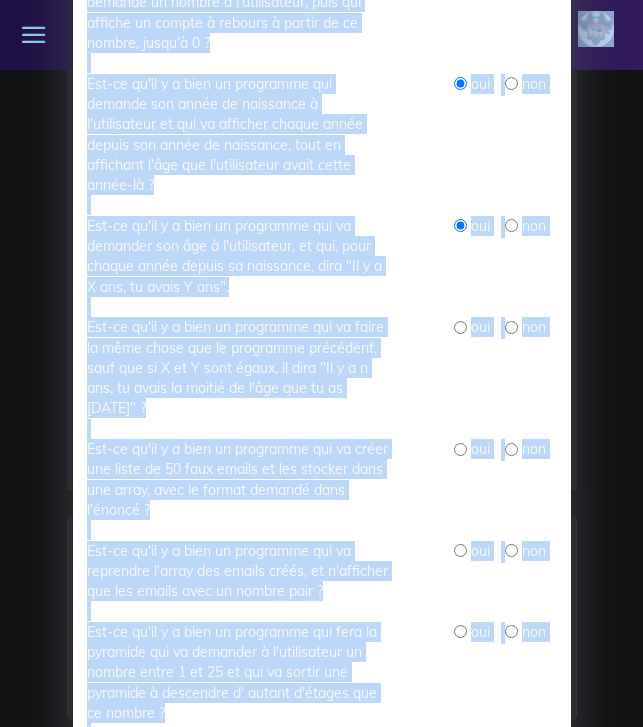 click at bounding box center [511, 327] 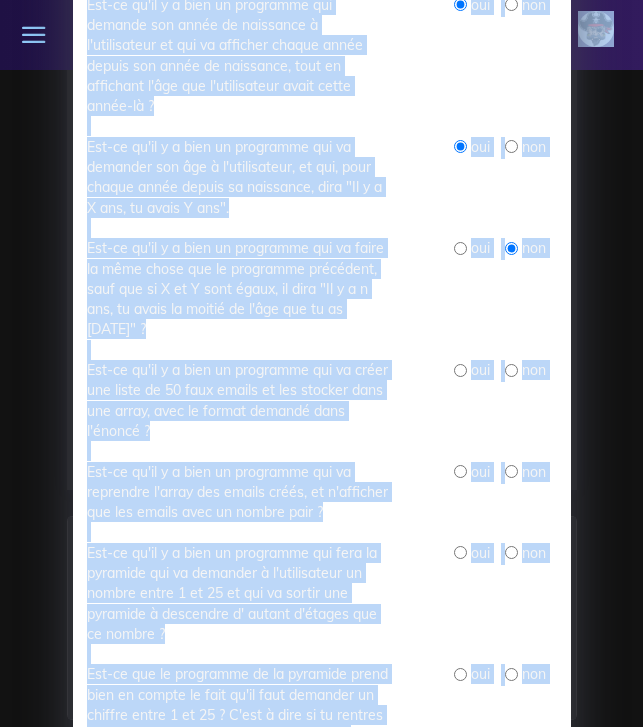 scroll, scrollTop: 941, scrollLeft: 0, axis: vertical 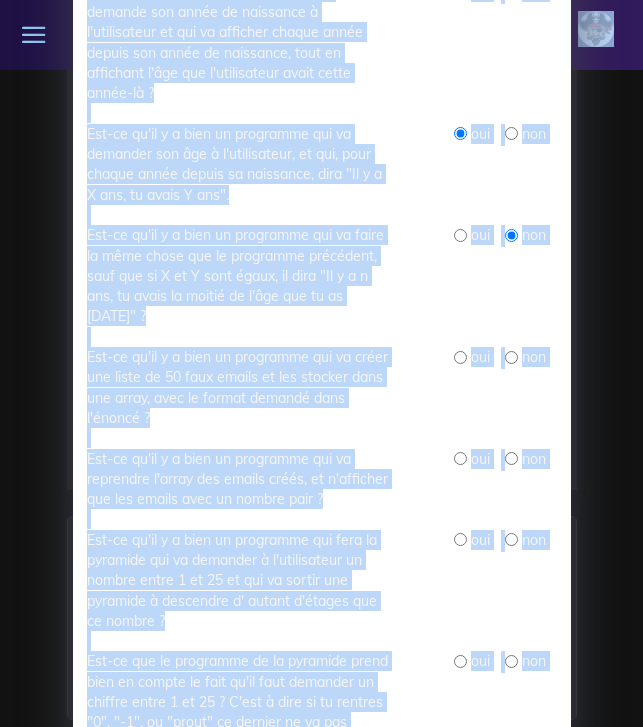 click at bounding box center (460, 357) 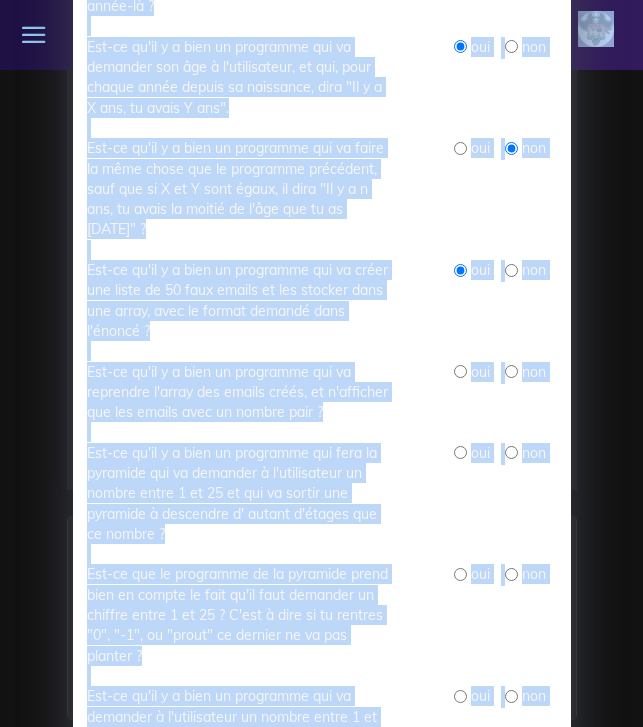 scroll, scrollTop: 1051, scrollLeft: 0, axis: vertical 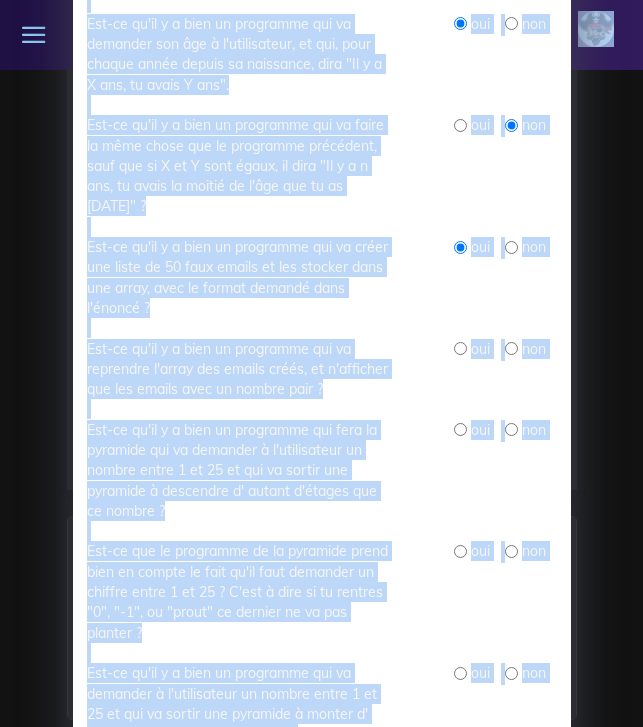 click at bounding box center (460, 348) 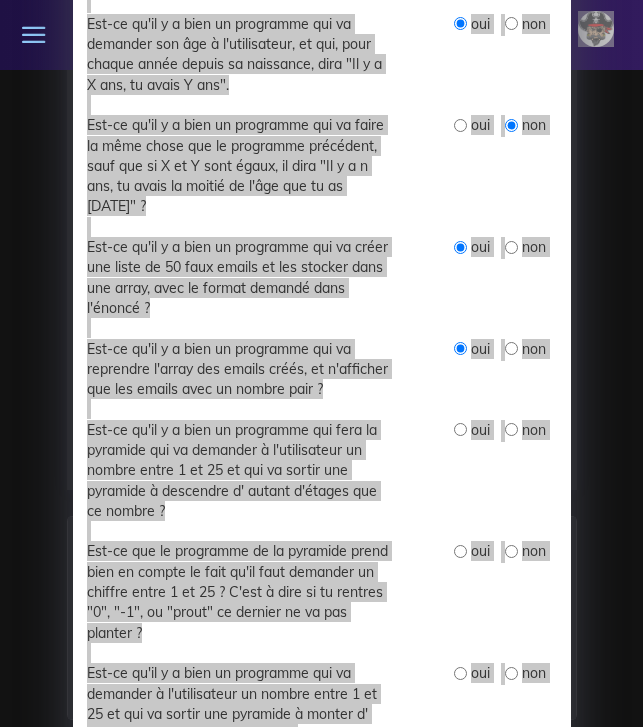 drag, startPoint x: 635, startPoint y: 328, endPoint x: 43, endPoint y: 373, distance: 593.7078 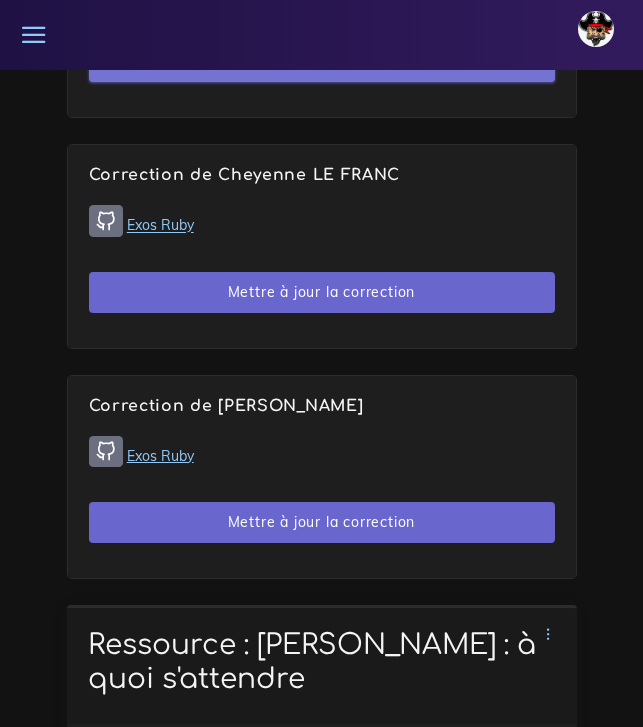 scroll, scrollTop: 2127, scrollLeft: 0, axis: vertical 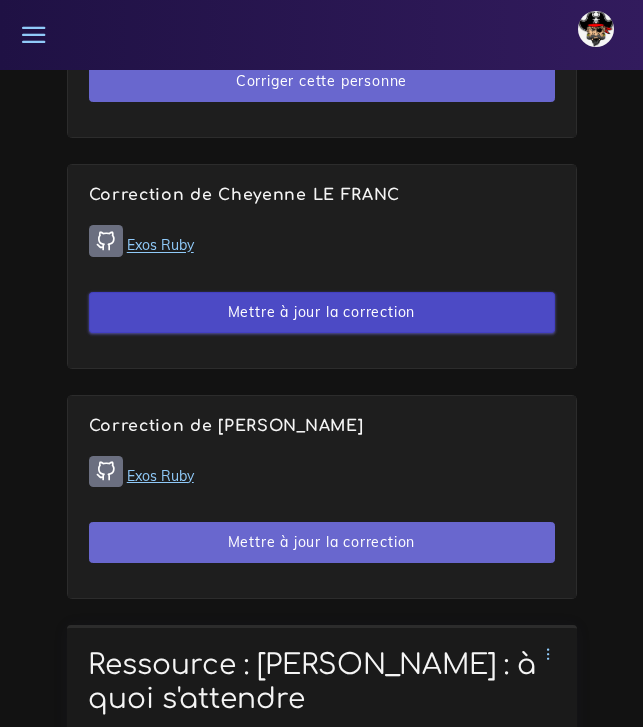 click on "Mettre à jour la correction" at bounding box center [322, 312] 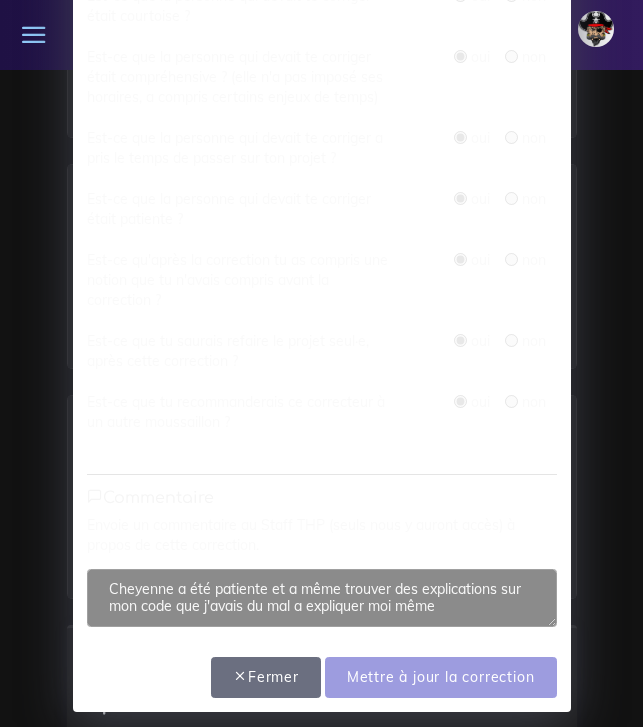 scroll, scrollTop: 327, scrollLeft: 0, axis: vertical 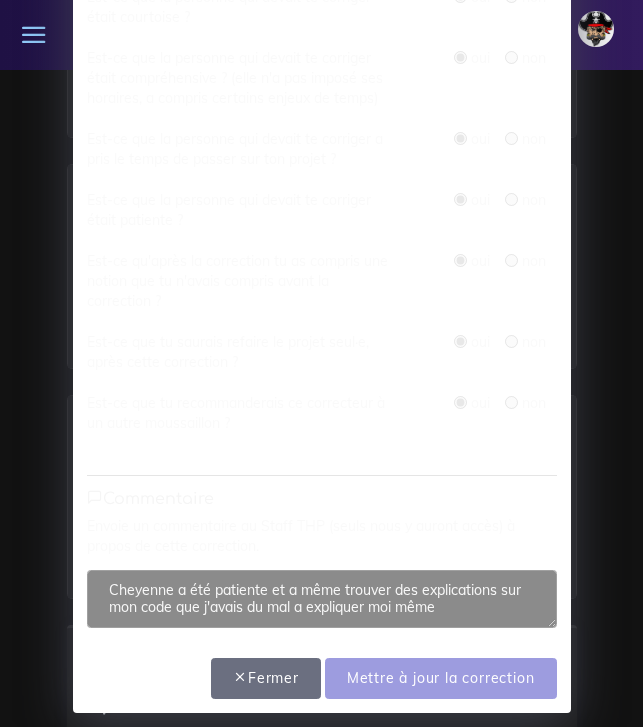 click on "Commentaire" at bounding box center (322, 499) 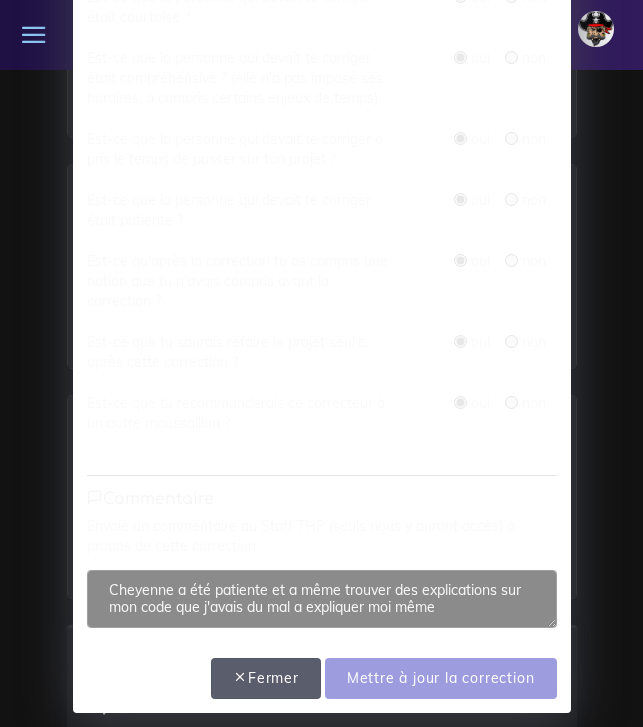 click on "Fermer" at bounding box center [266, 678] 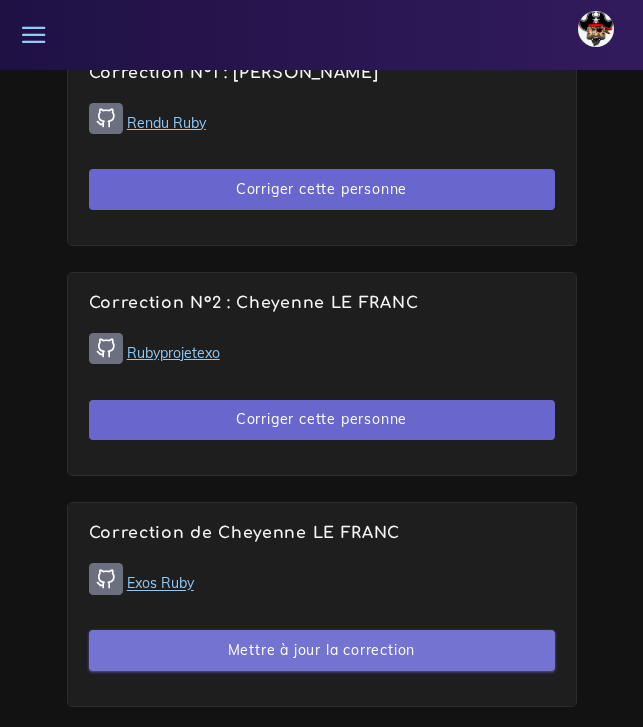 scroll, scrollTop: 1782, scrollLeft: 0, axis: vertical 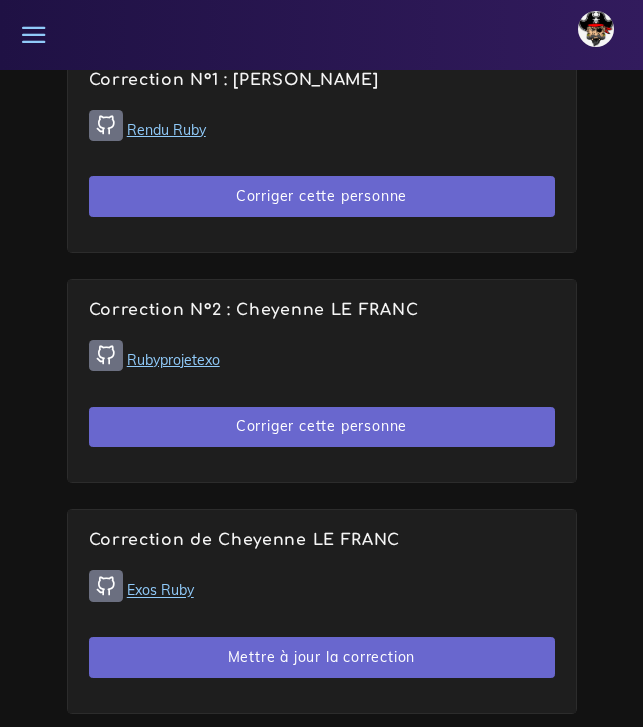 click on "Correction N°2 : Cheyenne LE FRANC" at bounding box center [322, 310] 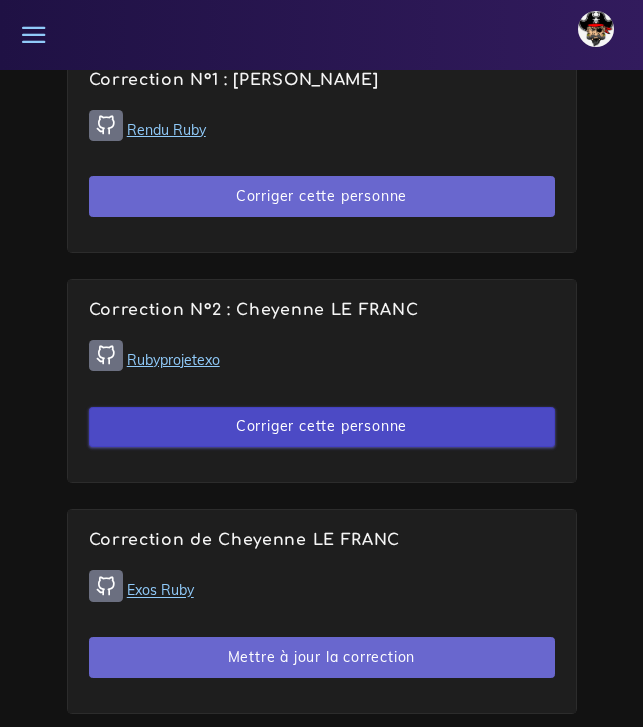 click on "Corriger cette personne" at bounding box center [322, 427] 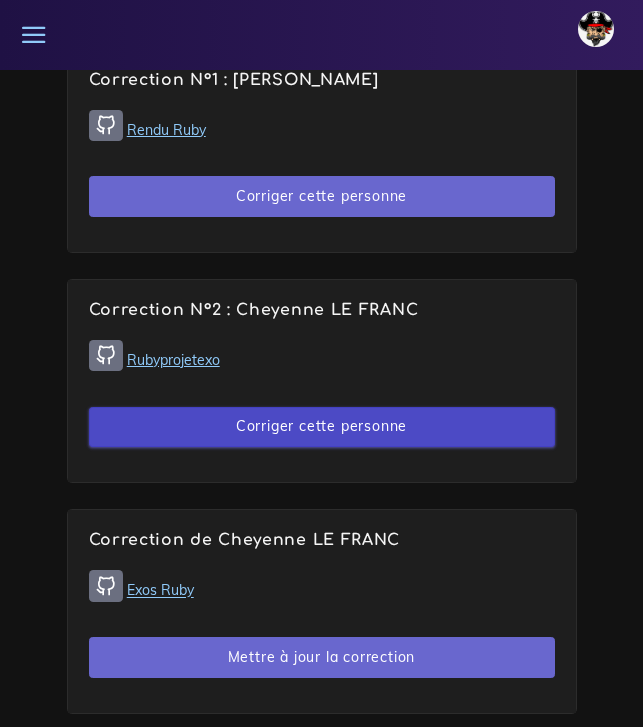 scroll, scrollTop: 0, scrollLeft: 0, axis: both 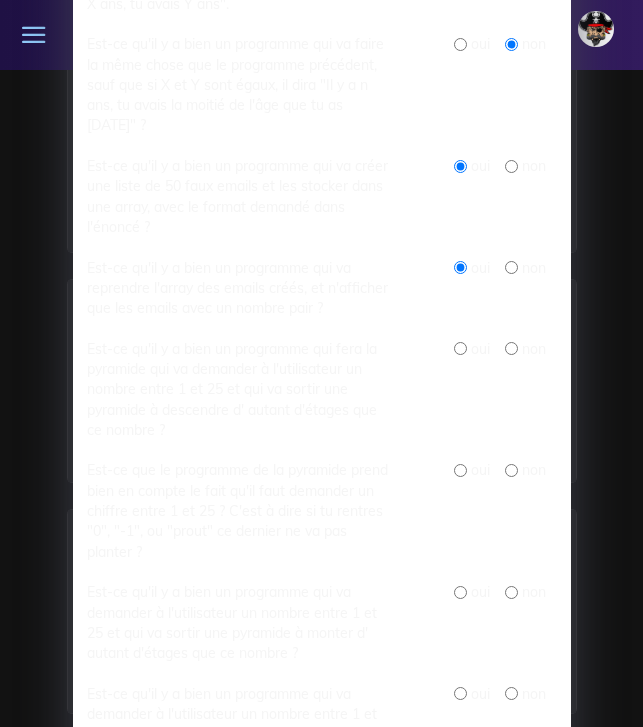 click on "oui
non" at bounding box center [488, 389] 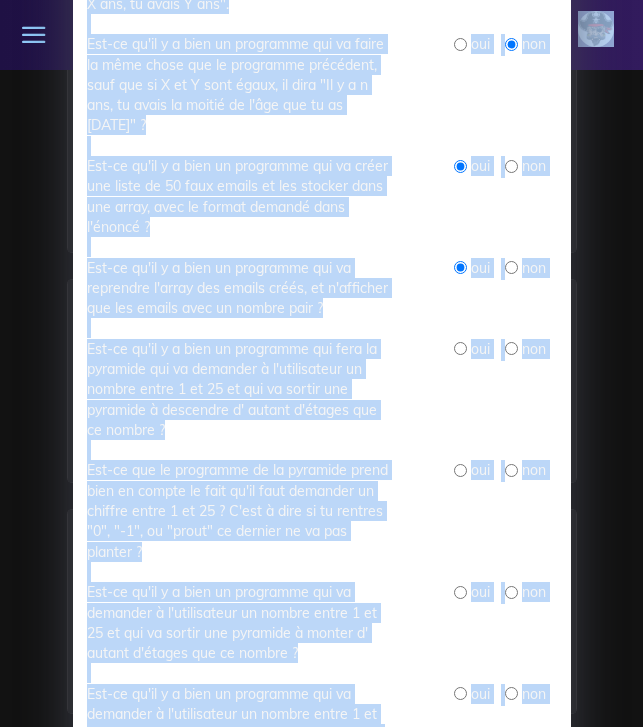 click on "oui
non" at bounding box center [488, 389] 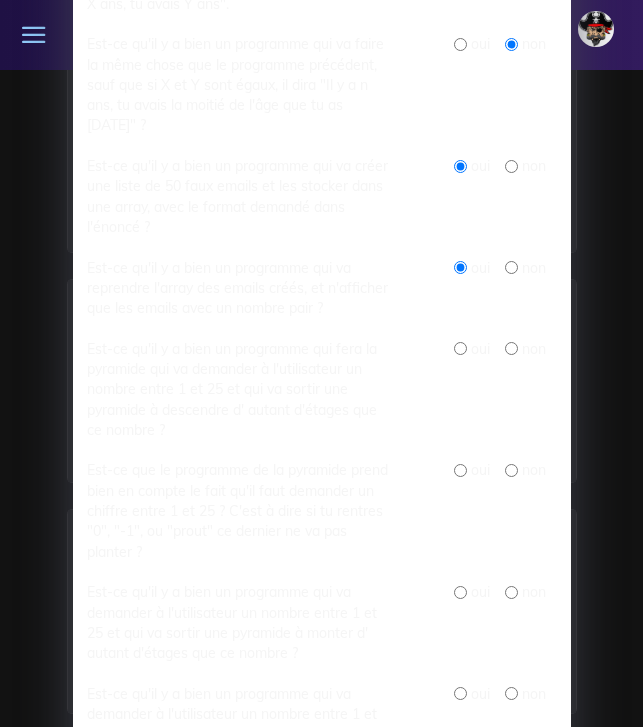 click on "oui
non" at bounding box center (488, 389) 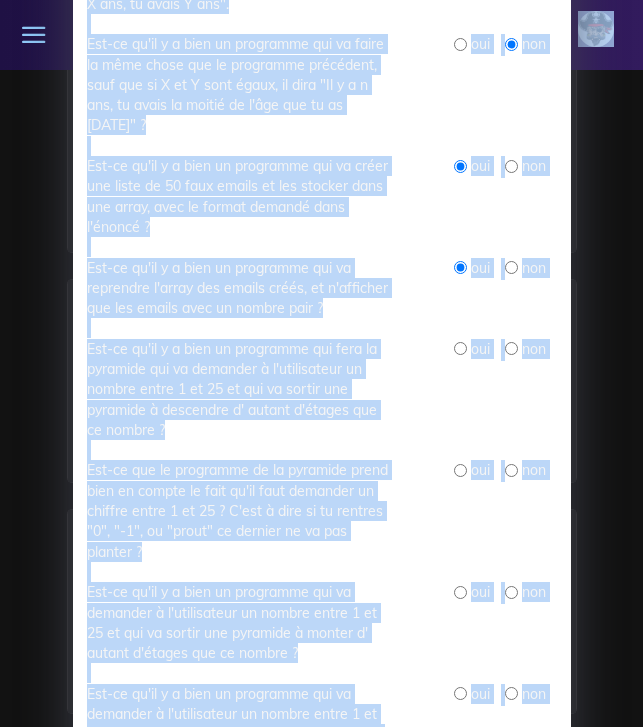click on "Correction N°
2
:
Cheyenne LE FRANC
×
Présence
As-tu réussi à avoir Cheyenne au téléphone ce matin ?
Si ton interlocuteur n'était pas dispo ce matin, tu peux directement mettre non à cette correction et passer à la suite
Impossible de noter une personne absente avant 11h
Correction
Passez ensemble sur les critères de correction suivants :
Est-ce que le README est bien en anglais et explique-t-il correctement le projet ?
oui
non
Est-ce que les exercices jusqu'au n°3 "Un programme qui calcule des âges" (inclus) fonctionnent bien ?
oui
non
Est-ce qu'il y a bien un programme qui demande son année de naissance à l'utilisateur, puis qui ressort l'année où l'utilisateur aura 100 ans ?
oui
non
oui
non
oui
non" at bounding box center [321, 363] 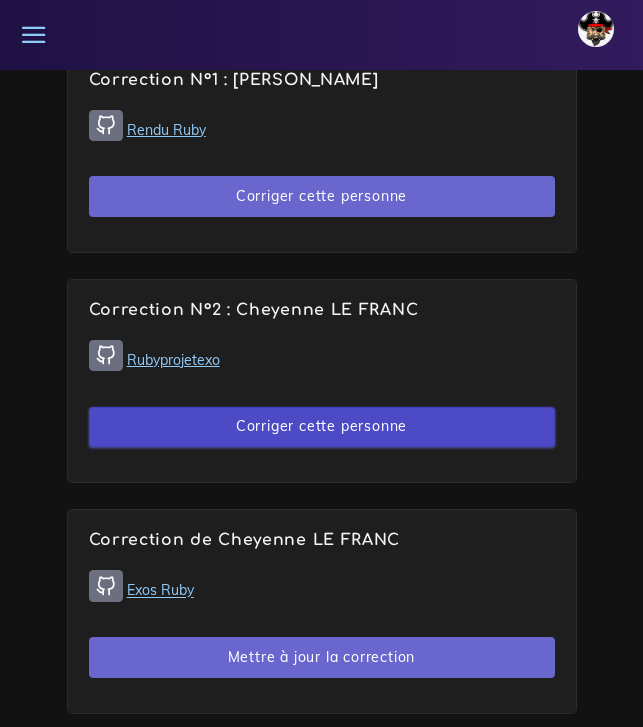 click on "Corriger cette personne" at bounding box center [322, 427] 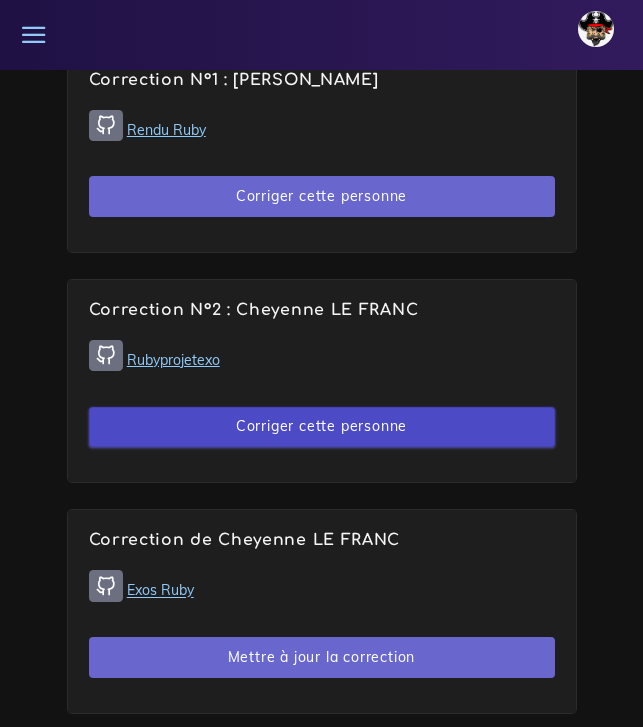 scroll, scrollTop: 0, scrollLeft: 0, axis: both 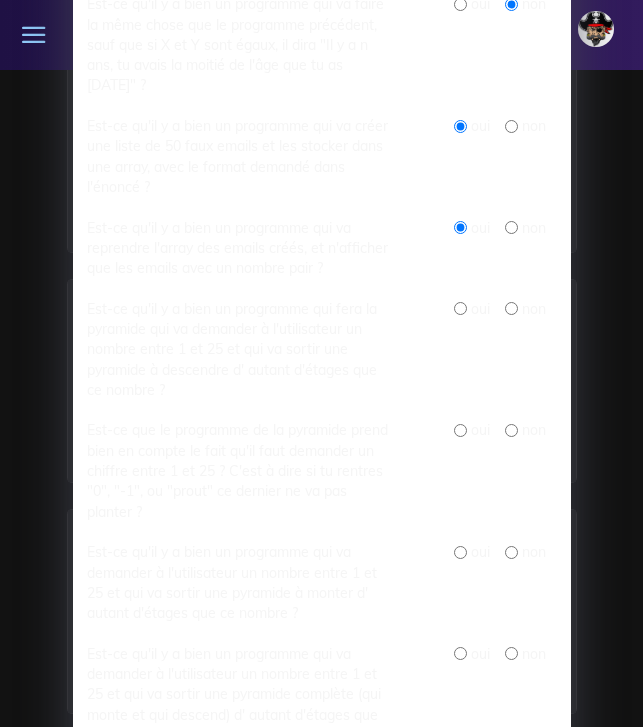 click on "oui
non" at bounding box center (488, 349) 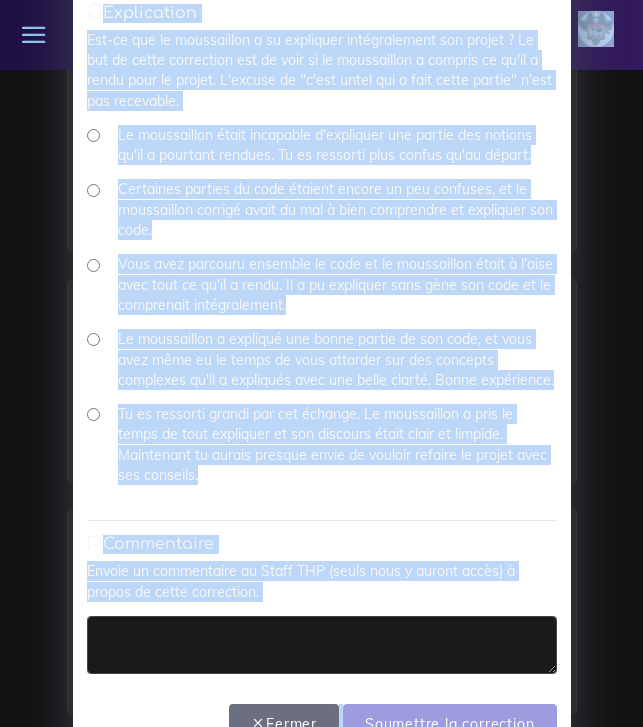 scroll, scrollTop: 1974, scrollLeft: 0, axis: vertical 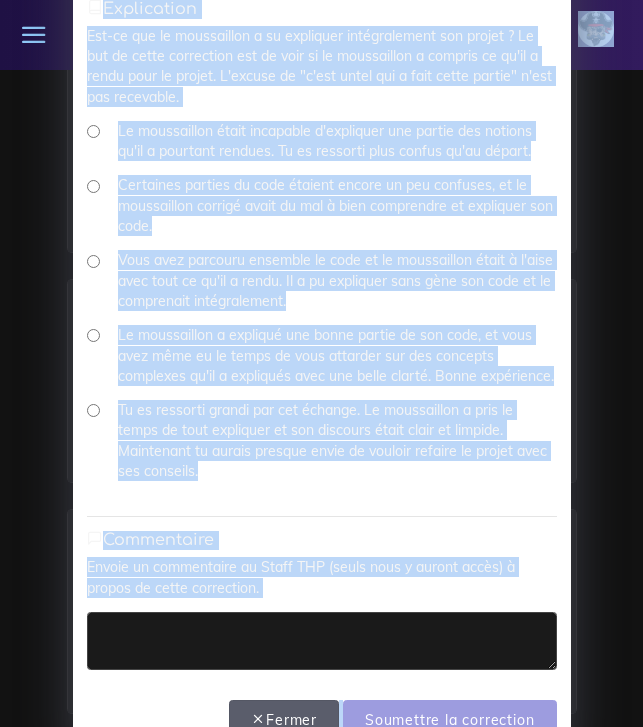 click on "Fermer" at bounding box center [284, 720] 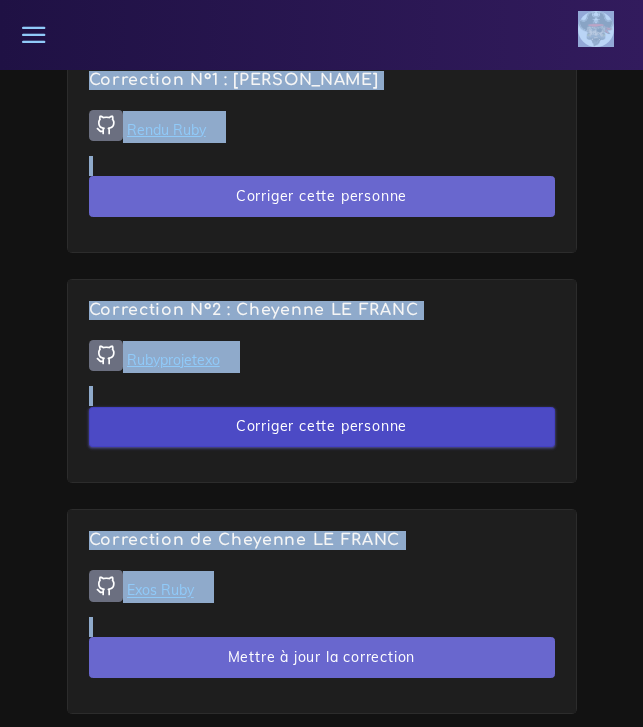 click on "Corriger cette personne" at bounding box center (322, 427) 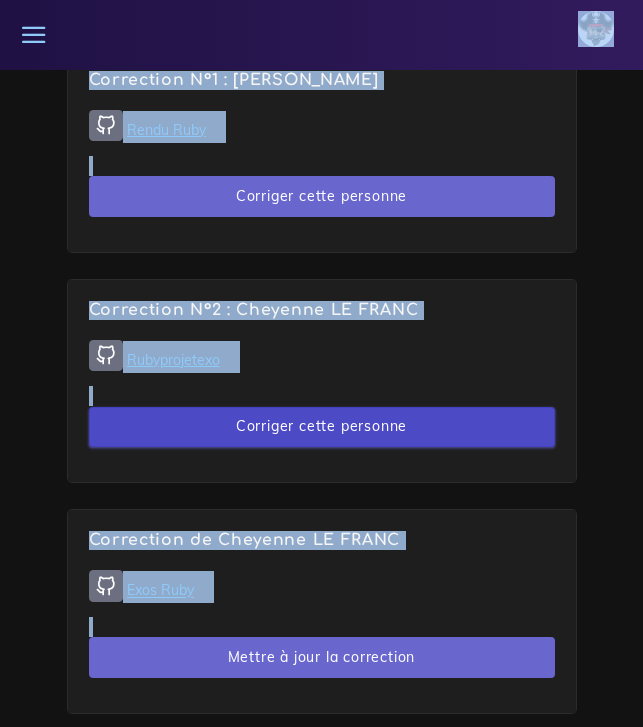 scroll, scrollTop: 0, scrollLeft: 0, axis: both 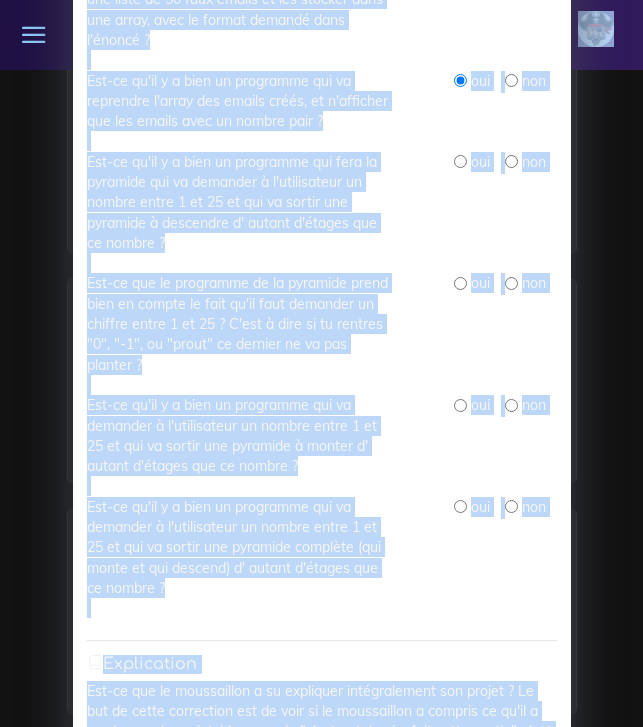 click on "oui
non" at bounding box center [488, 435] 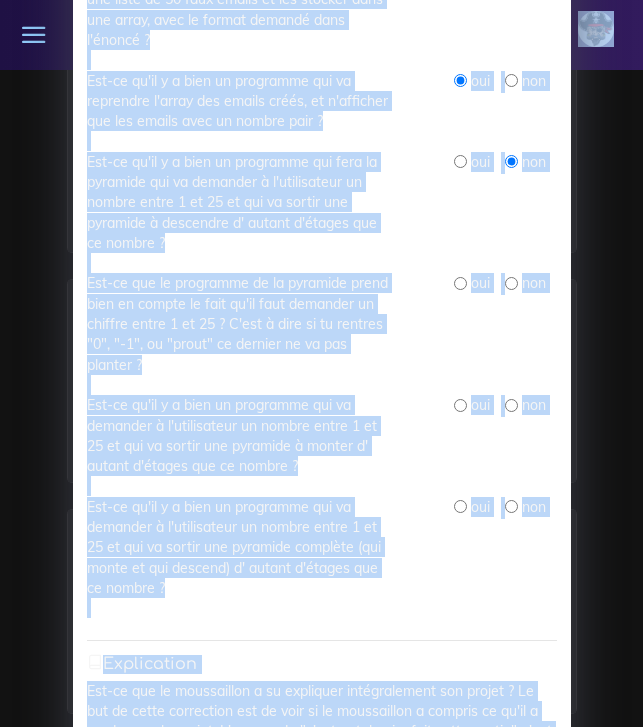 click at bounding box center (511, 283) 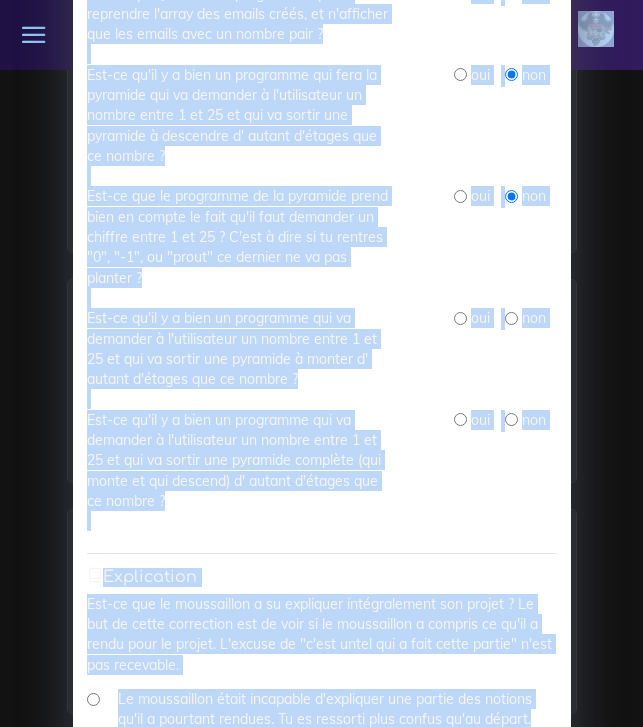 scroll, scrollTop: 1423, scrollLeft: 0, axis: vertical 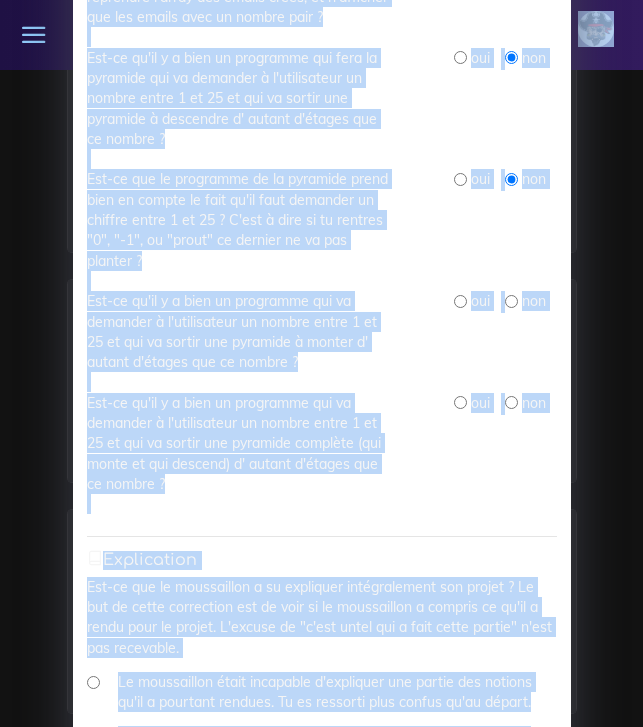 click at bounding box center [511, 301] 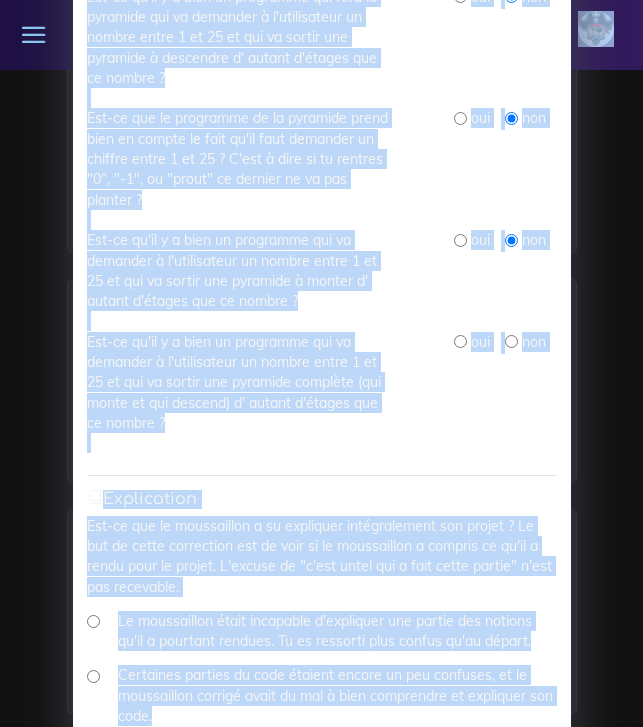 scroll, scrollTop: 1489, scrollLeft: 0, axis: vertical 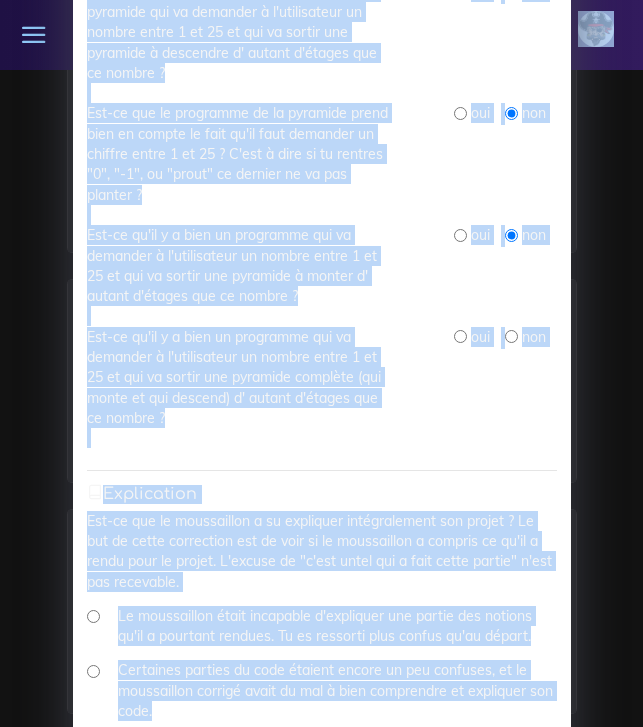 click at bounding box center [460, 235] 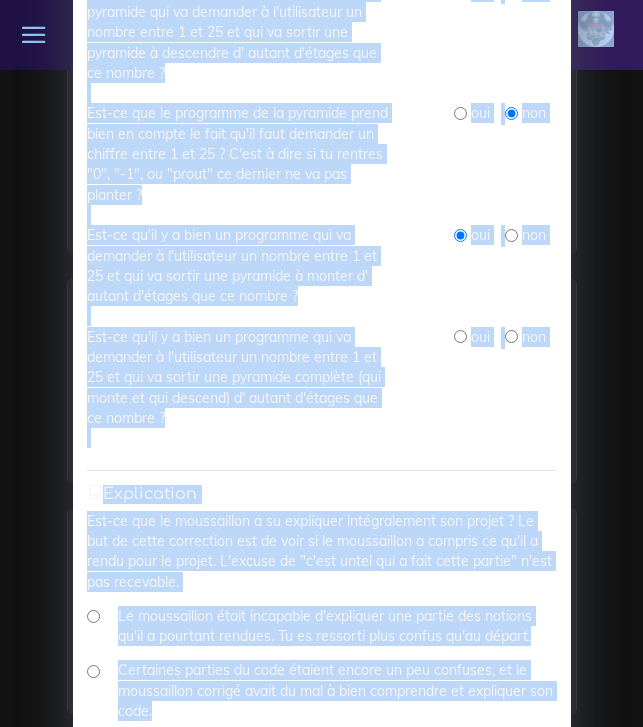 click at bounding box center (460, 336) 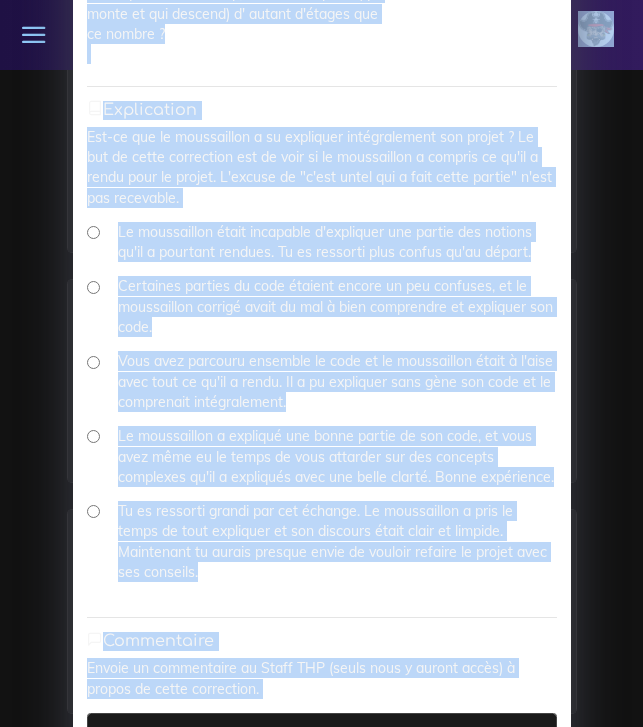 scroll, scrollTop: 1879, scrollLeft: 0, axis: vertical 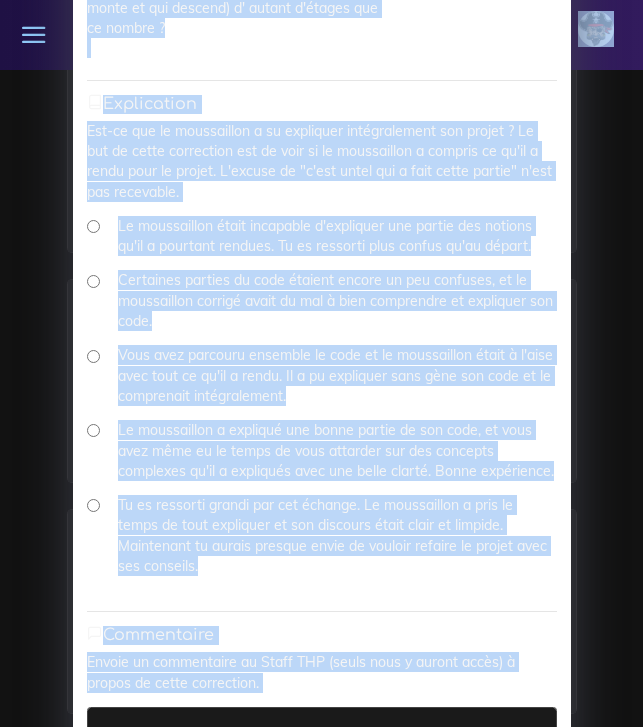 click on "Certaines parties du code étaient encore un peu confuses, et le moussaillon corrigé avait du mal à bien comprendre et expliquer son code." at bounding box center [93, 281] 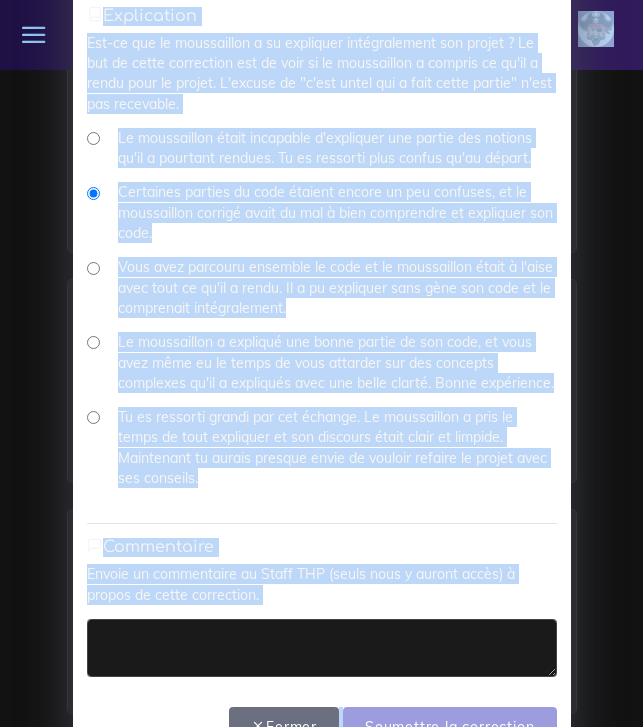scroll, scrollTop: 1986, scrollLeft: 0, axis: vertical 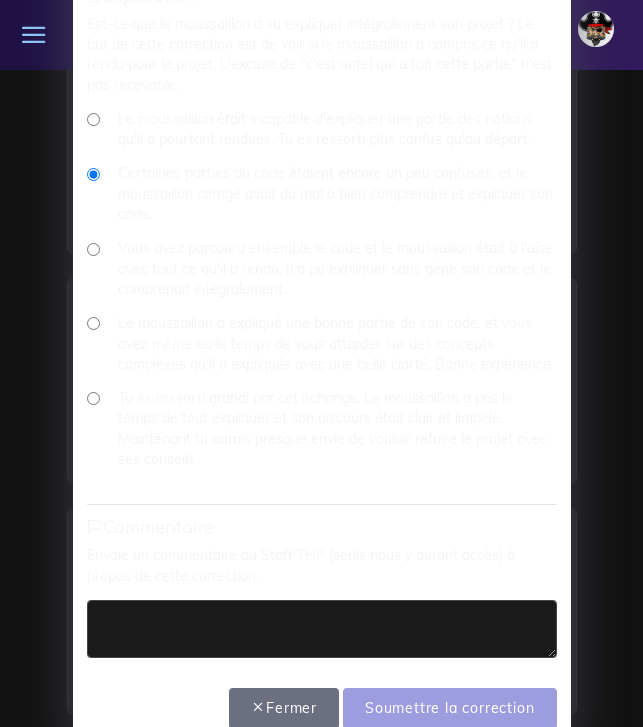 click at bounding box center (322, 629) 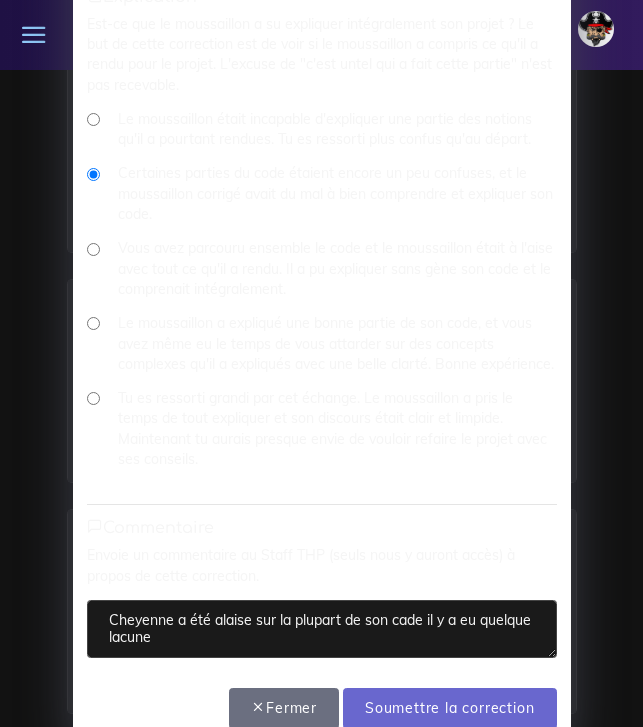click on "Cheyenne a été alaise sur la plupart de son cade il y a eu quelque lacune" at bounding box center [322, 629] 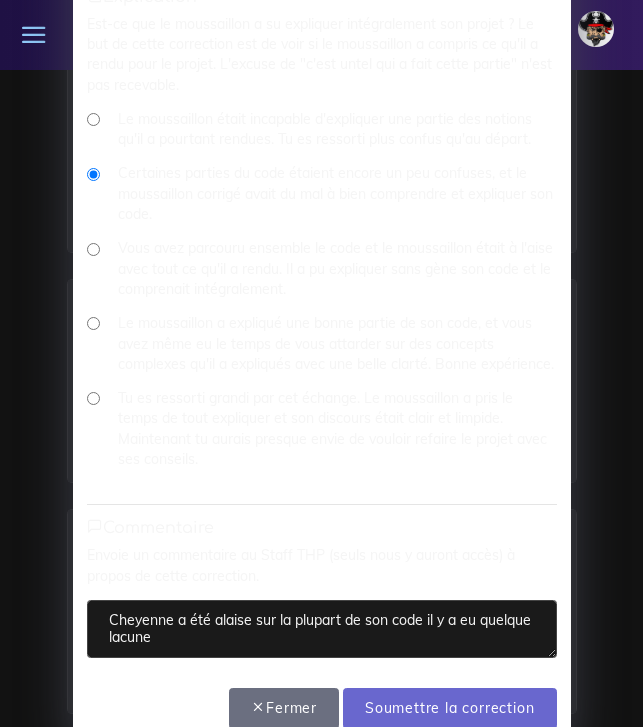 click on "Cheyenne a été alaise sur la plupart de son code il y a eu quelque lacune" at bounding box center [322, 629] 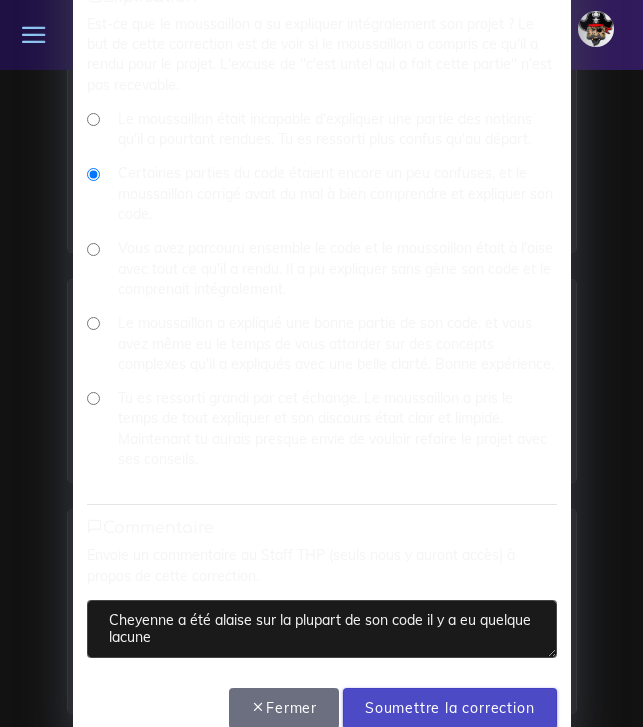 type on "Cheyenne a été alaise sur la plupart de son code il y a eu quelque lacune" 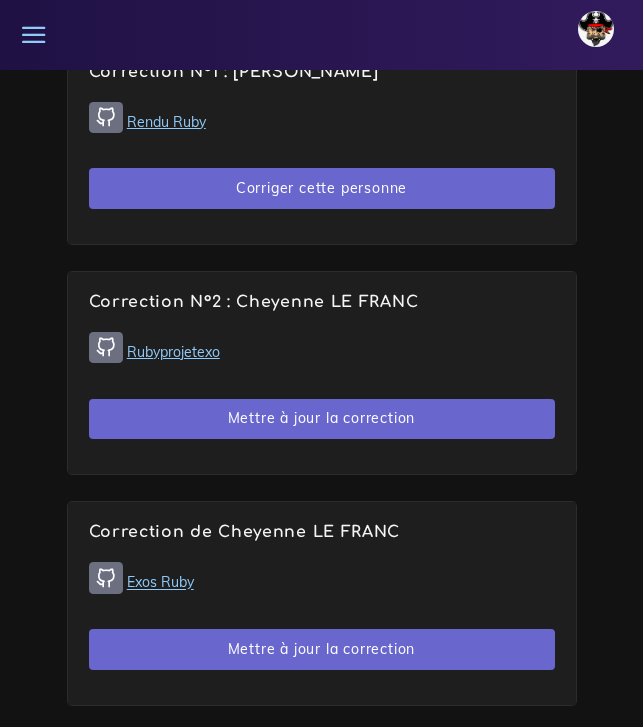 scroll, scrollTop: 1785, scrollLeft: 0, axis: vertical 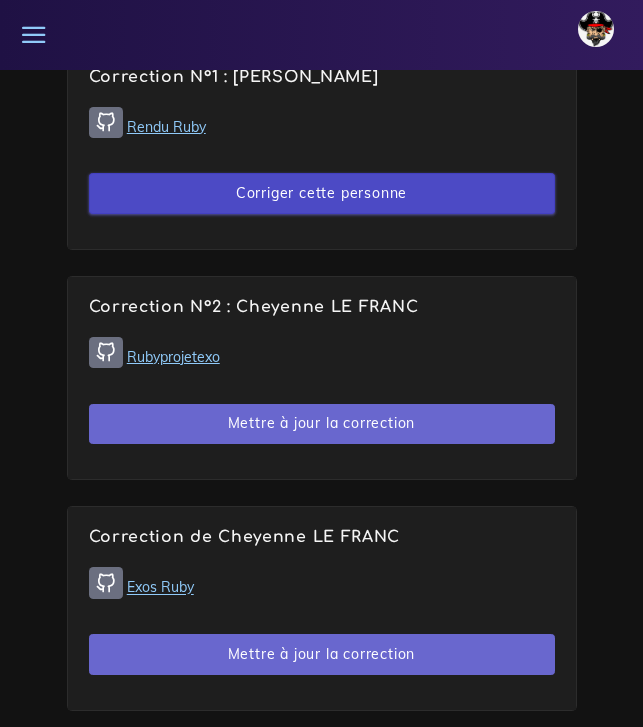 click on "Corriger cette personne" at bounding box center (322, 193) 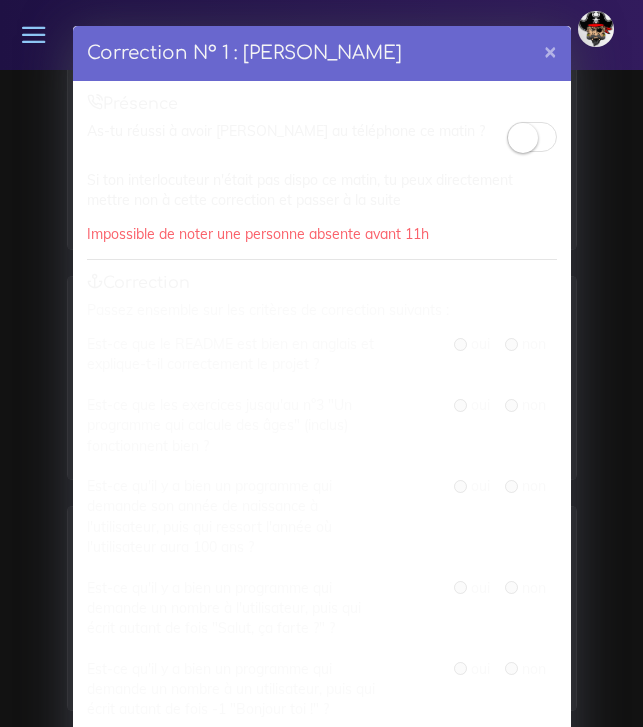 click at bounding box center (523, 138) 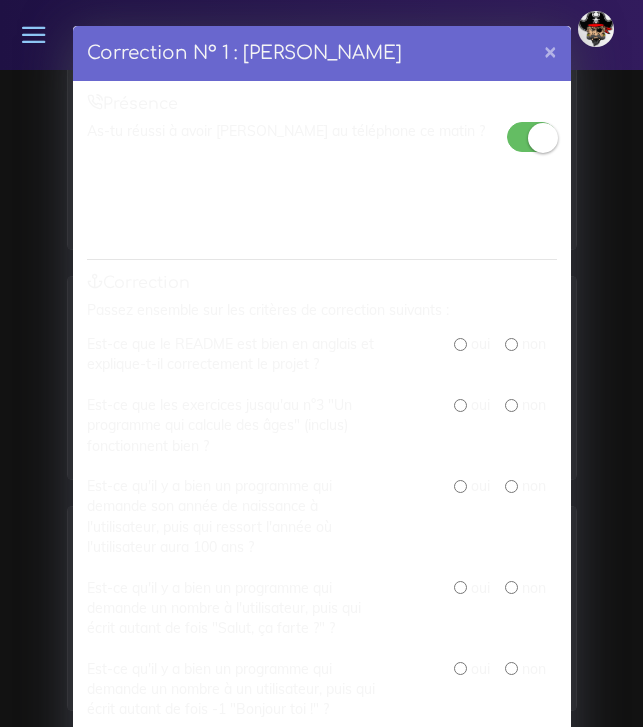 click on "Passez ensemble sur les critères de correction suivants :
Est-ce que le README est bien en anglais et explique-t-il correctement le projet ?
oui
non
Est-ce que les exercices jusqu'au n°3 "Un programme qui calcule des âges" (inclus) fonctionnent bien ?
oui
non
Est-ce qu'il y a bien un programme qui demande son année de naissance à l'utilisateur, puis qui ressort l'année où l'utilisateur aura 100 ans ?
oui
non
Est-ce qu'il y a bien un programme qui demande un nombre à l'utilisateur, puis qui écrit autant de fois "Salut, ça farte ?" ?
oui
non
Est-ce qu'il y a bien un programme qui demande un nombre à un utilisateur, puis qui écrit autant de fois -1 "Bonjour toi !" ?
oui
non
oui
non
oui
non" at bounding box center [322, 1119] 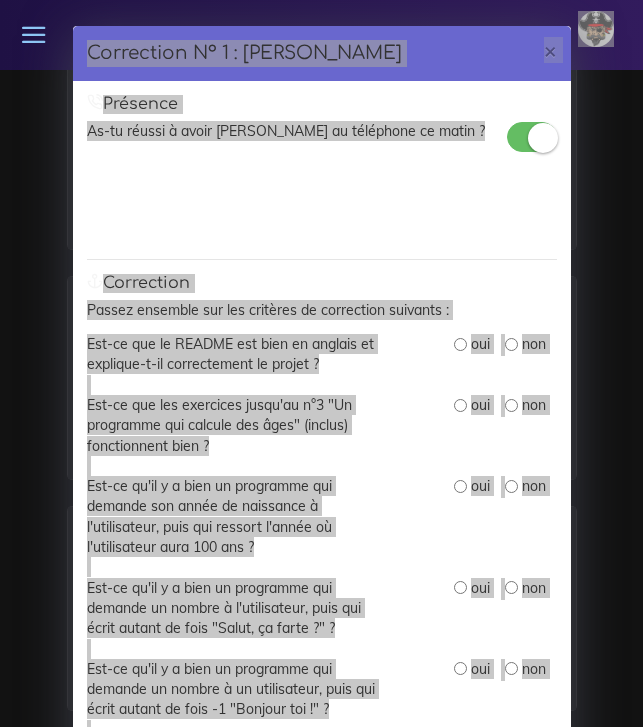 drag, startPoint x: 636, startPoint y: 323, endPoint x: 146, endPoint y: 220, distance: 500.7085 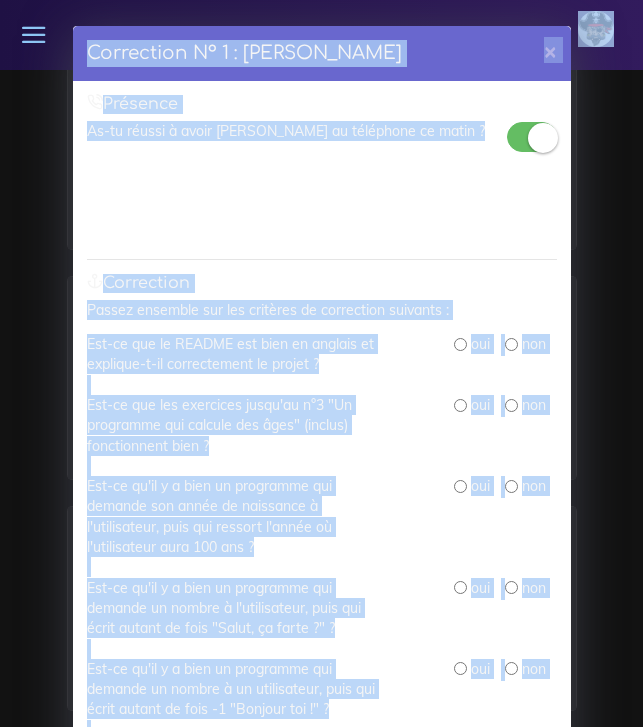 click at bounding box center (511, 344) 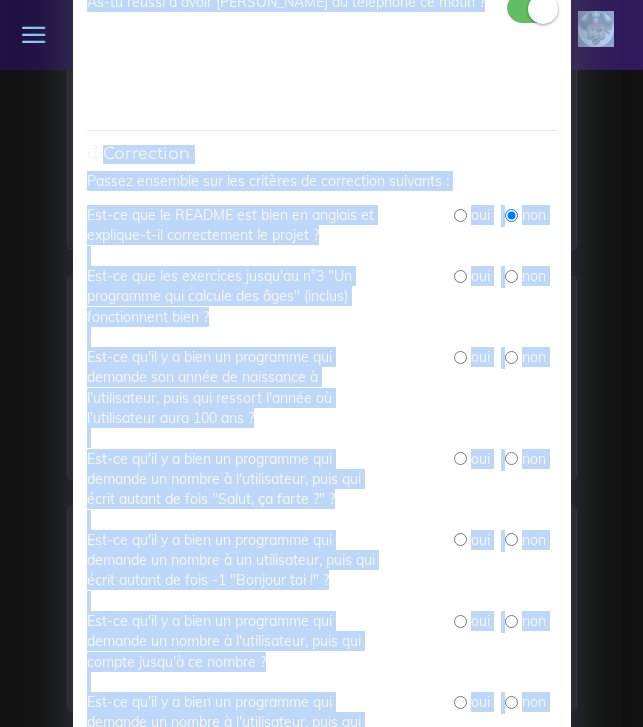 scroll, scrollTop: 131, scrollLeft: 0, axis: vertical 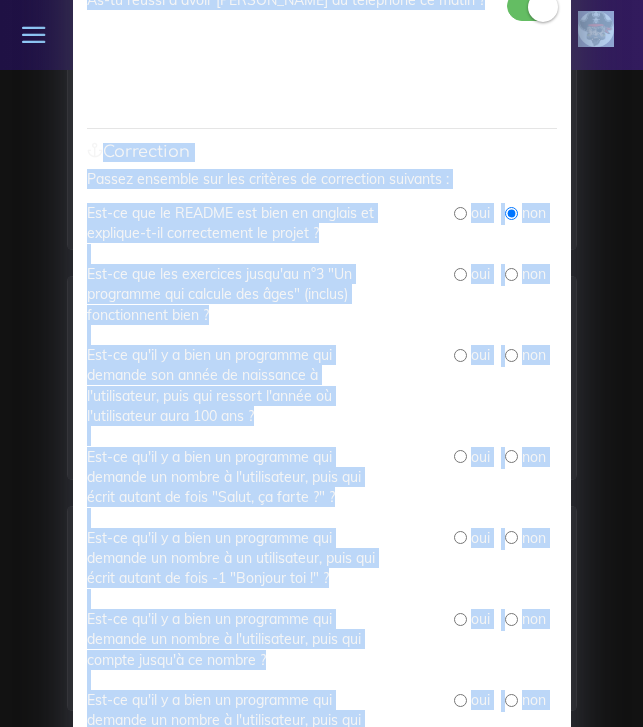 click at bounding box center (460, 274) 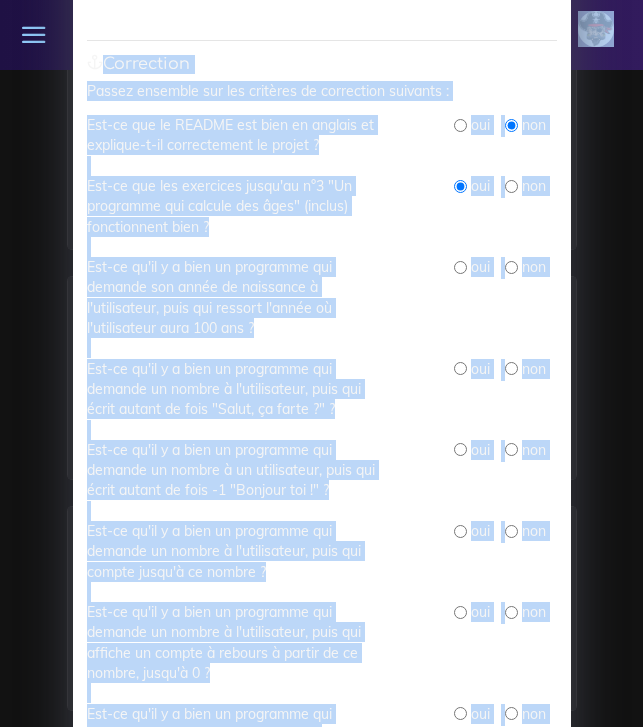 scroll, scrollTop: 220, scrollLeft: 0, axis: vertical 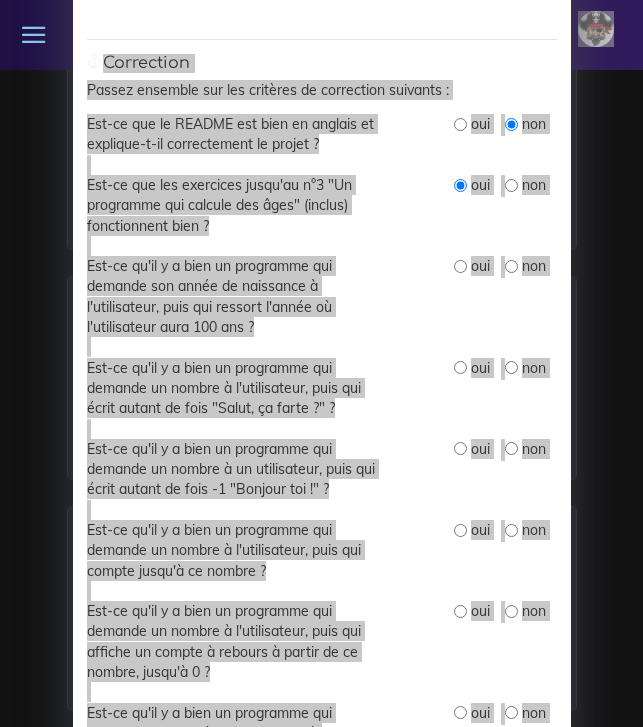 drag, startPoint x: 623, startPoint y: 316, endPoint x: 51, endPoint y: 284, distance: 572.8944 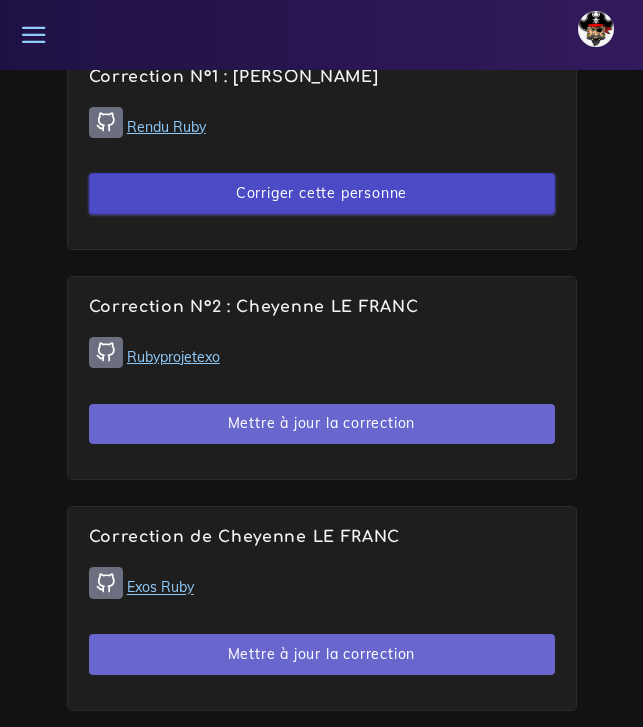 click on "Corriger cette personne" at bounding box center [322, 193] 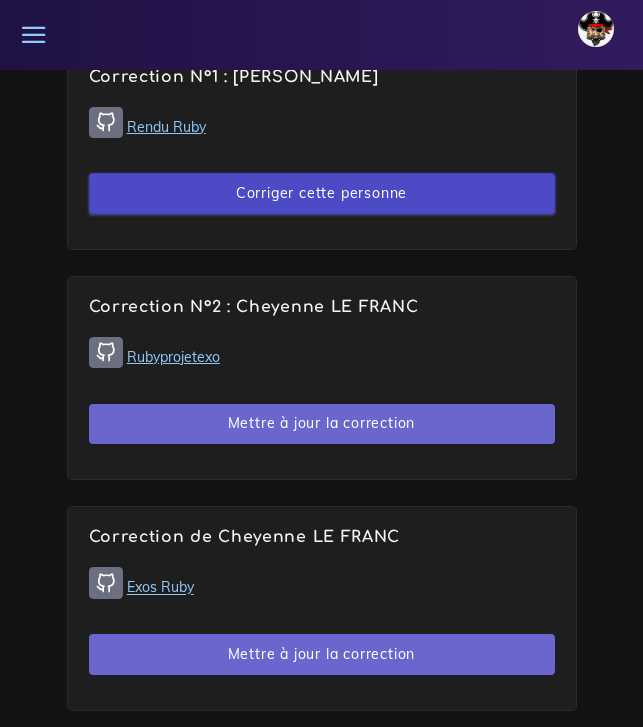 scroll, scrollTop: 0, scrollLeft: 0, axis: both 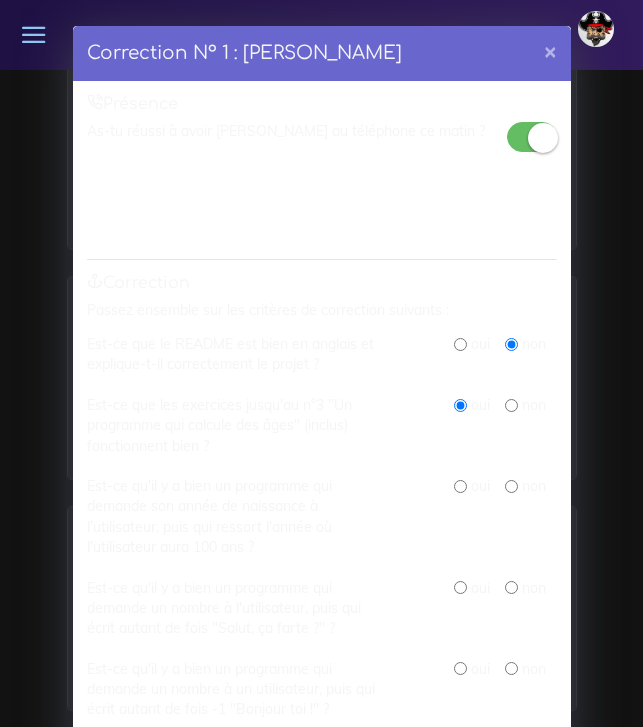 click on "Présence
As-tu réussi à avoir Pablo au téléphone ce matin ?
Si ton interlocuteur n'était pas dispo ce matin, tu peux directement mettre non à cette correction et passer à la suite
Impossible de noter une personne absente avant 11h
Correction
Passez ensemble sur les critères de correction suivants :
Est-ce que le README est bien en anglais et explique-t-il correctement le projet ?
oui
non
Est-ce que les exercices jusqu'au n°3 "Un programme qui calcule des âges" (inclus) fonctionnent bien ?
oui
non
Est-ce qu'il y a bien un programme qui demande son année de naissance à l'utilisateur, puis qui ressort l'année où l'utilisateur aura 100 ans ?
oui
non
Est-ce qu'il y a bien un programme qui demande un nombre à l'utilisateur, puis qui écrit autant de fois "Salut, ça farte ?" ?
oui
non" at bounding box center (322, 1369) 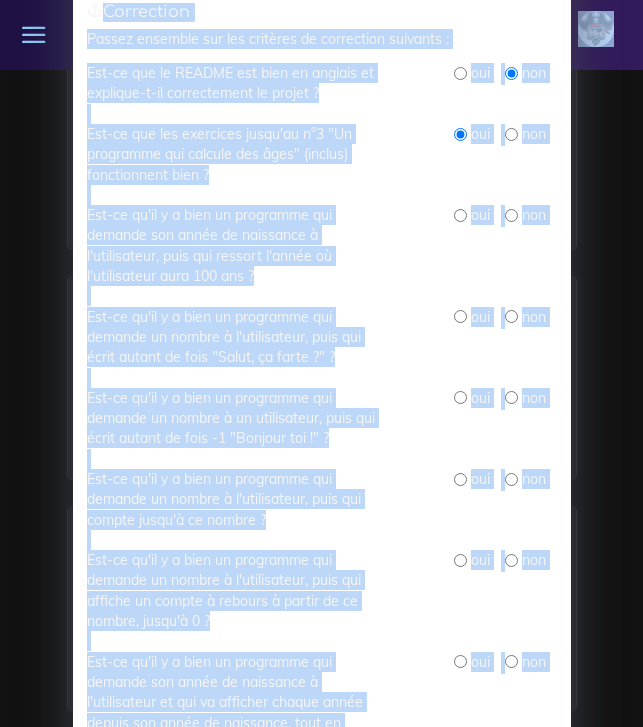 scroll, scrollTop: 287, scrollLeft: 0, axis: vertical 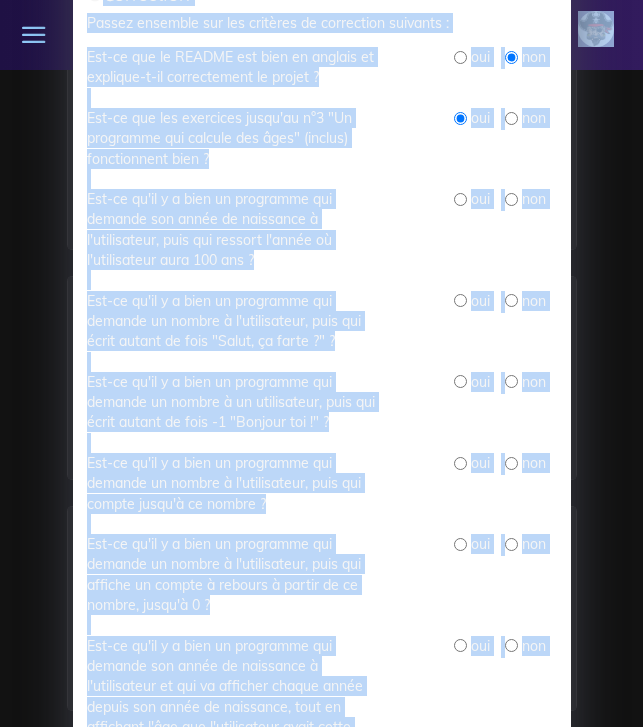 click at bounding box center (460, 199) 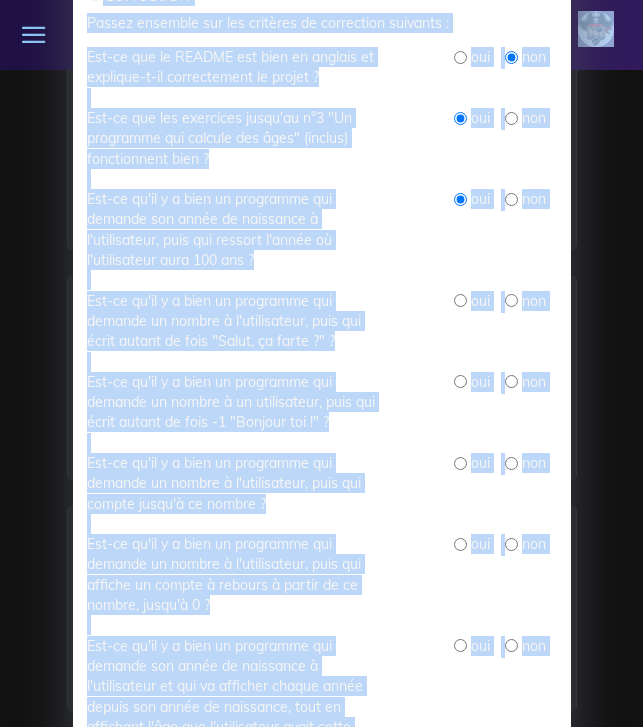 click at bounding box center [460, 300] 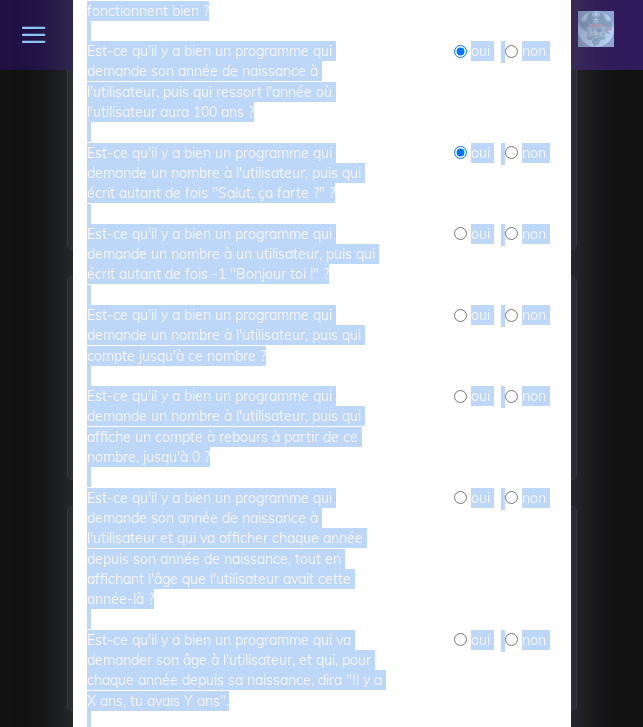 scroll, scrollTop: 450, scrollLeft: 0, axis: vertical 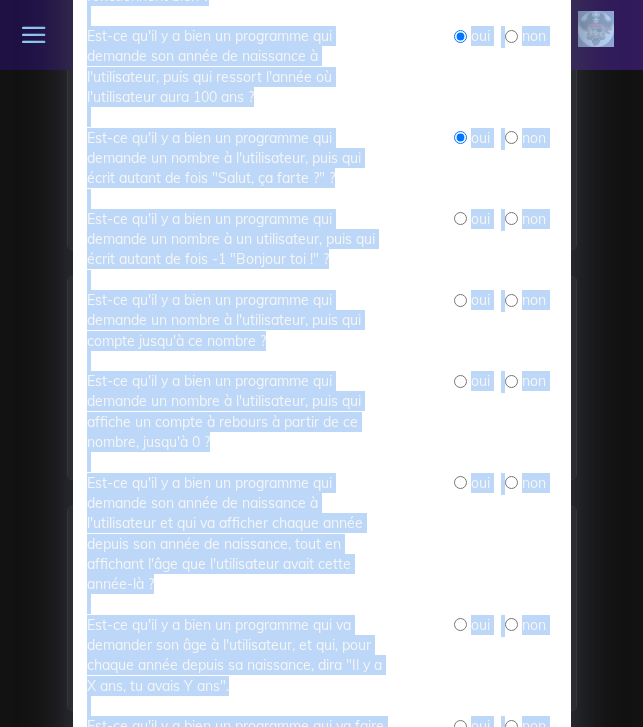 click at bounding box center [460, 218] 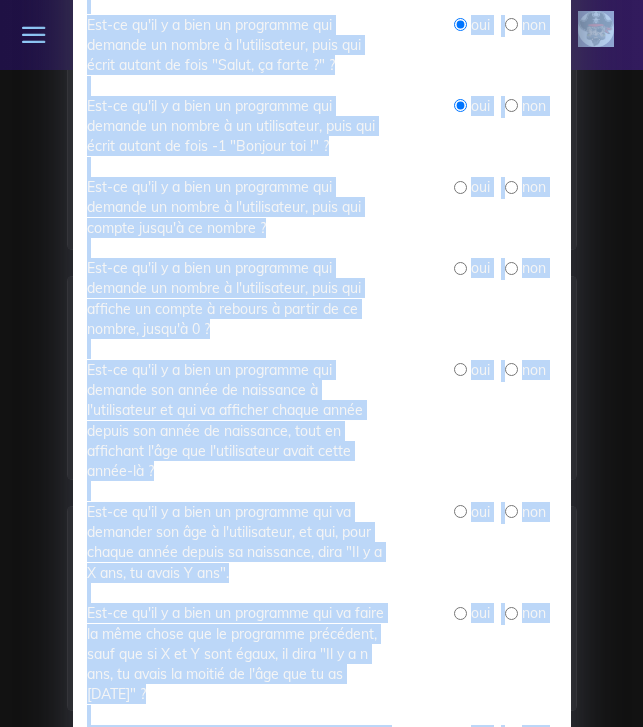 scroll, scrollTop: 583, scrollLeft: 0, axis: vertical 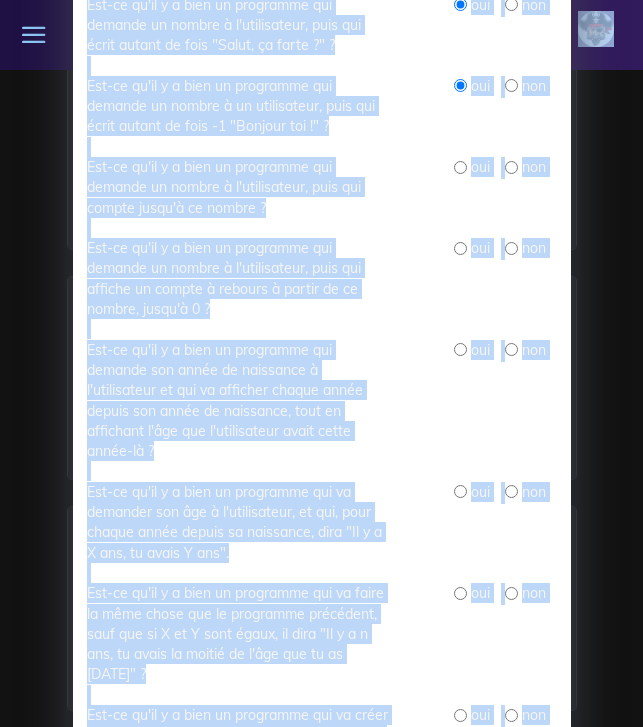 click on "Est-ce qu'il y a bien un programme qui demande un nombre à l'utilisateur, puis qui compte jusqu'à ce nombre ?" at bounding box center [238, 187] 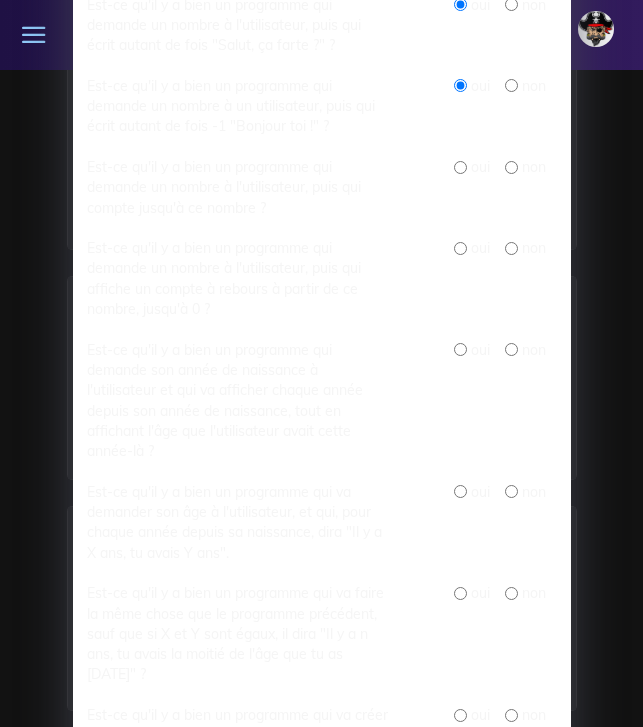 click on "Est-ce qu'il y a bien un programme qui demande un nombre à l'utilisateur, puis qui affiche un compte à rebours à partir de ce nombre, jusqu'à 0 ?" at bounding box center (238, 278) 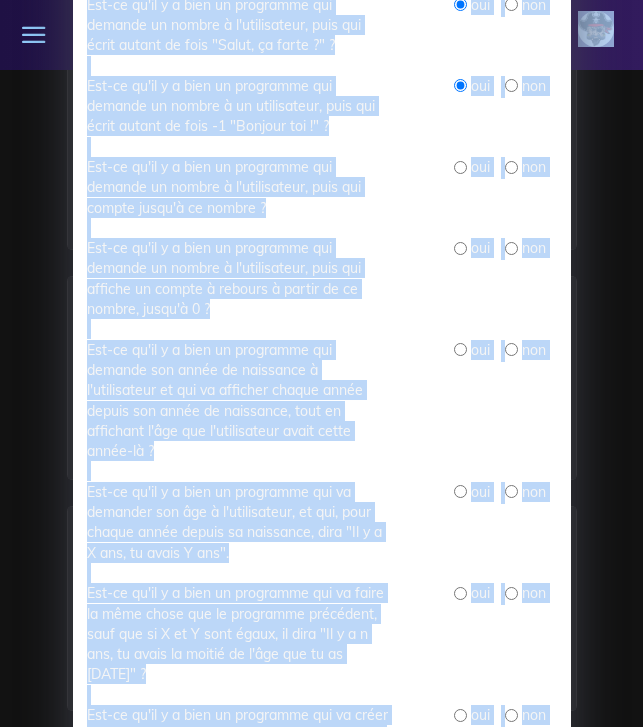 click at bounding box center (460, 167) 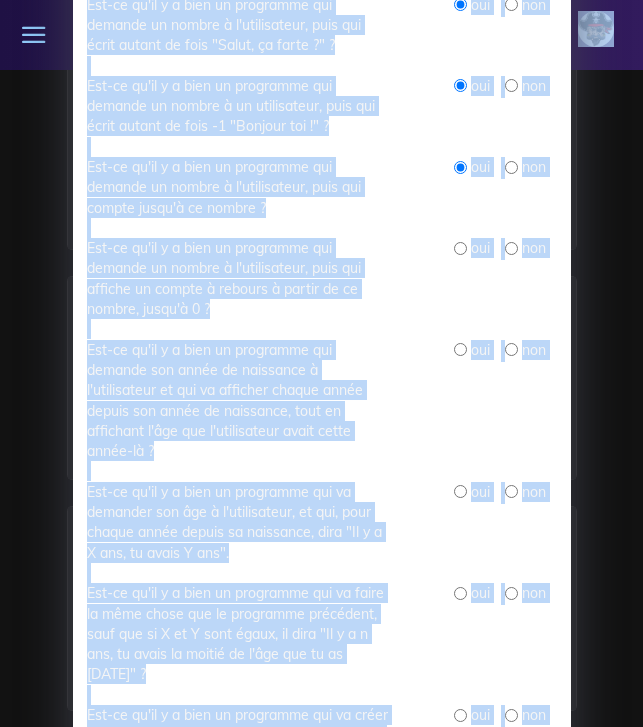 click at bounding box center [460, 248] 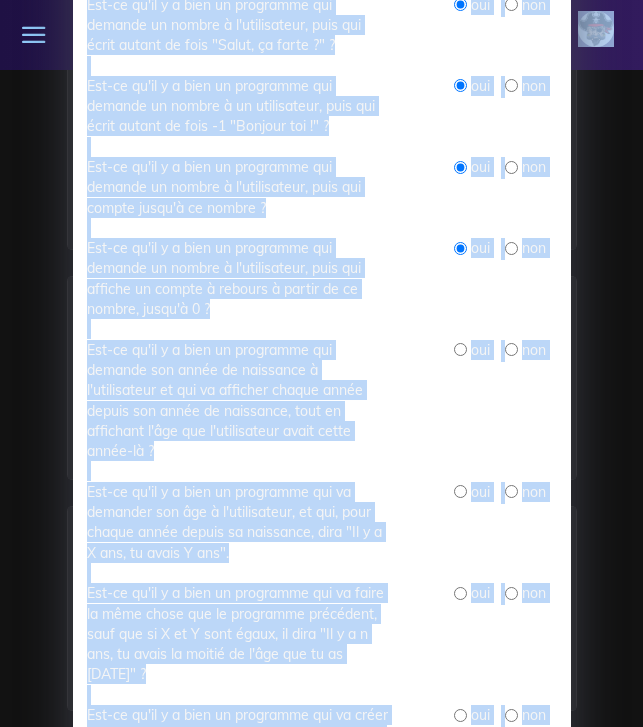 click at bounding box center (460, 349) 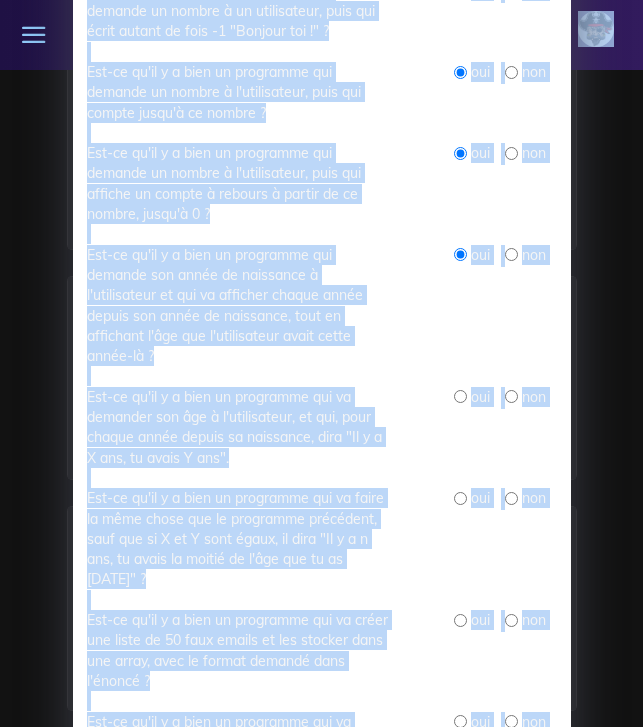 scroll, scrollTop: 686, scrollLeft: 0, axis: vertical 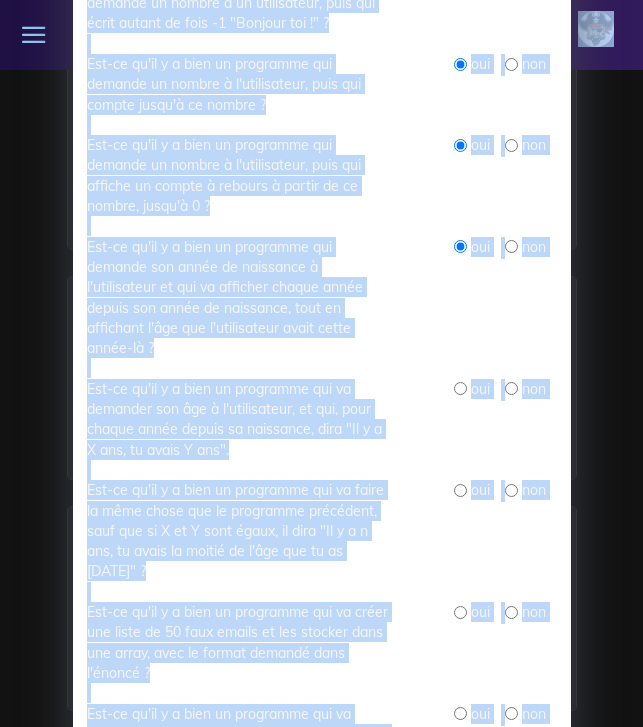 click at bounding box center [460, 388] 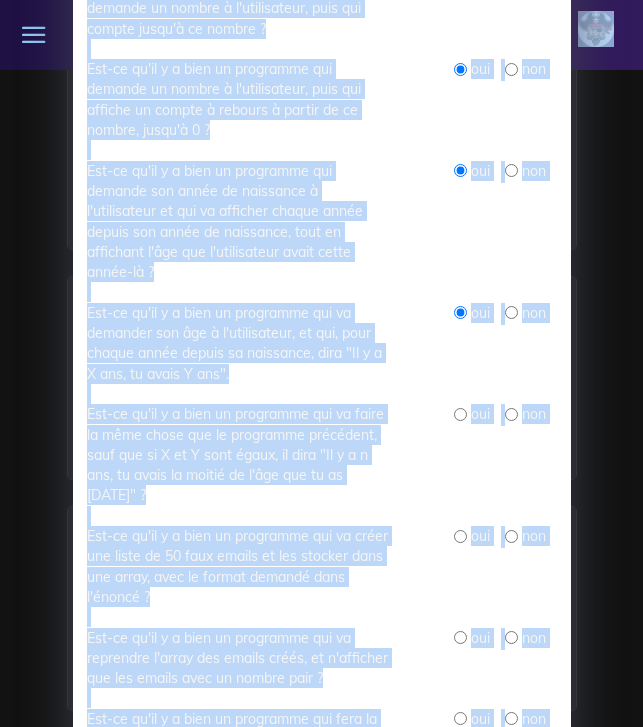 scroll, scrollTop: 773, scrollLeft: 0, axis: vertical 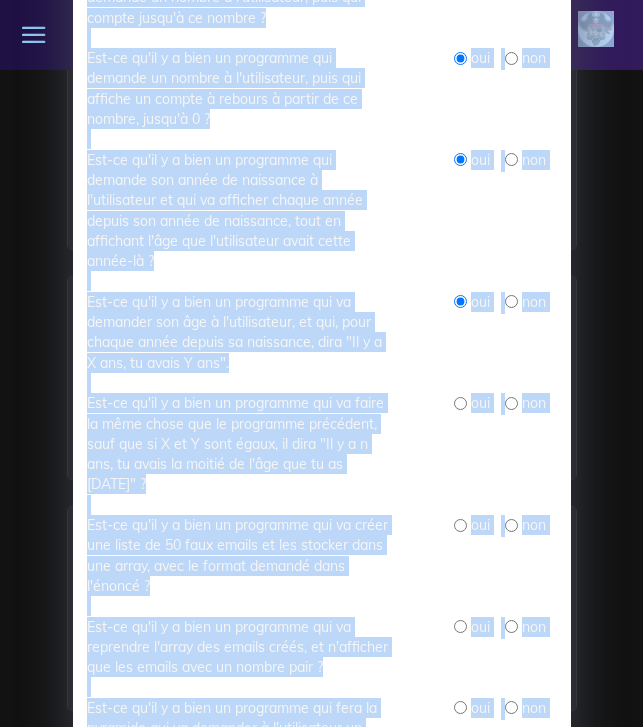 click at bounding box center [460, 403] 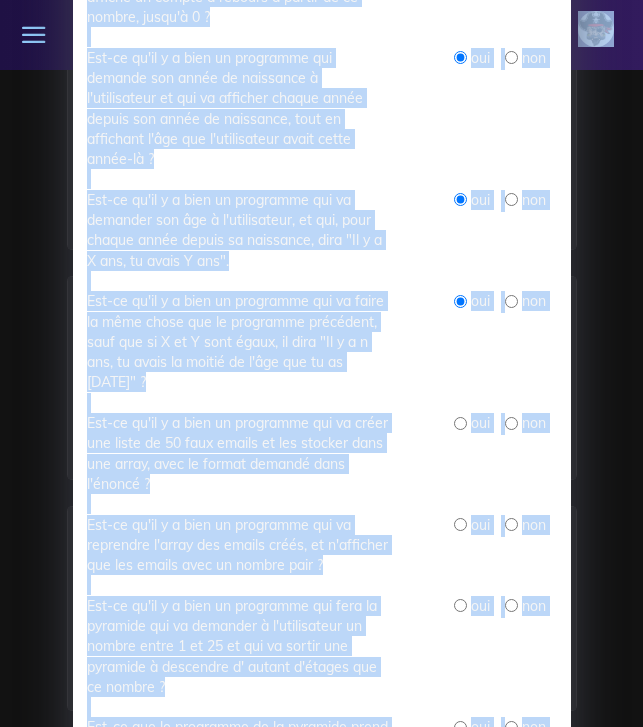 scroll, scrollTop: 877, scrollLeft: 0, axis: vertical 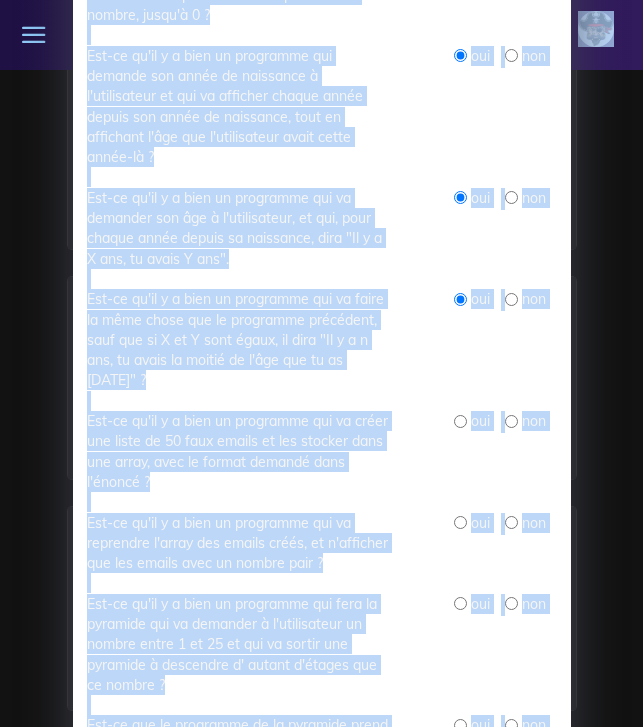 click at bounding box center [460, 421] 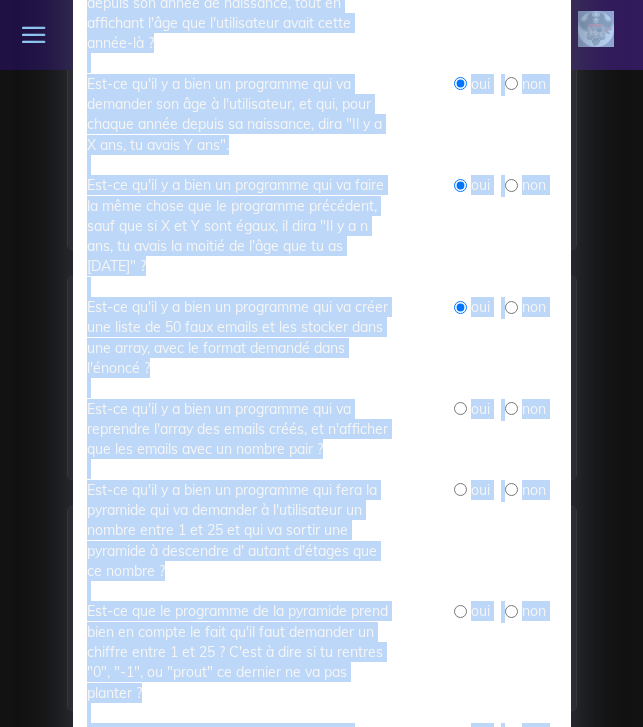 scroll, scrollTop: 994, scrollLeft: 0, axis: vertical 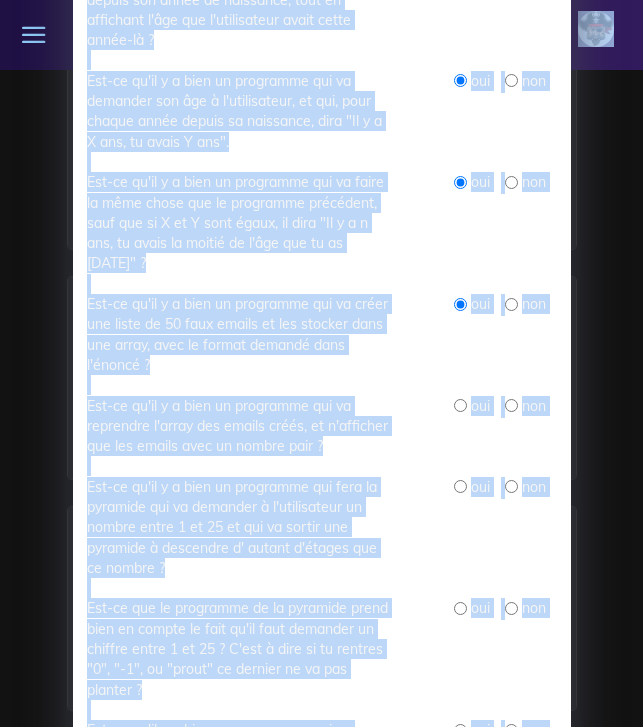 click on "oui
non" at bounding box center [488, 334] 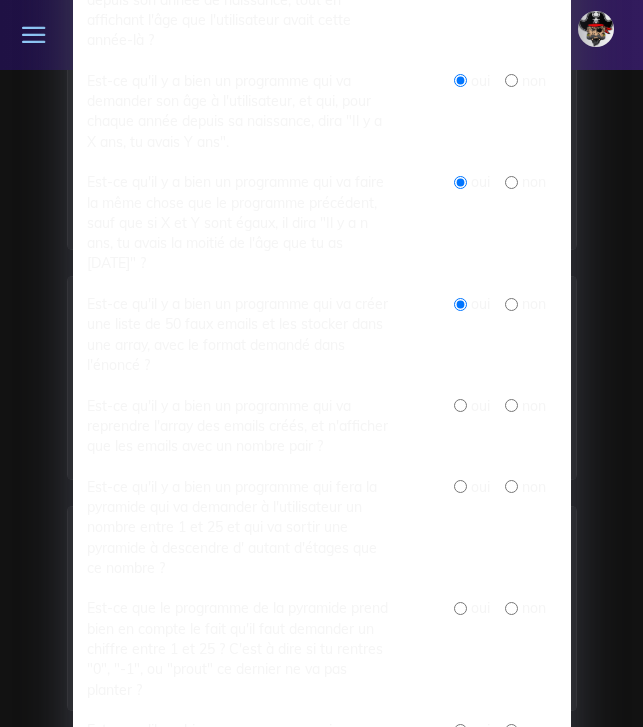 click on "oui
non" at bounding box center (488, 334) 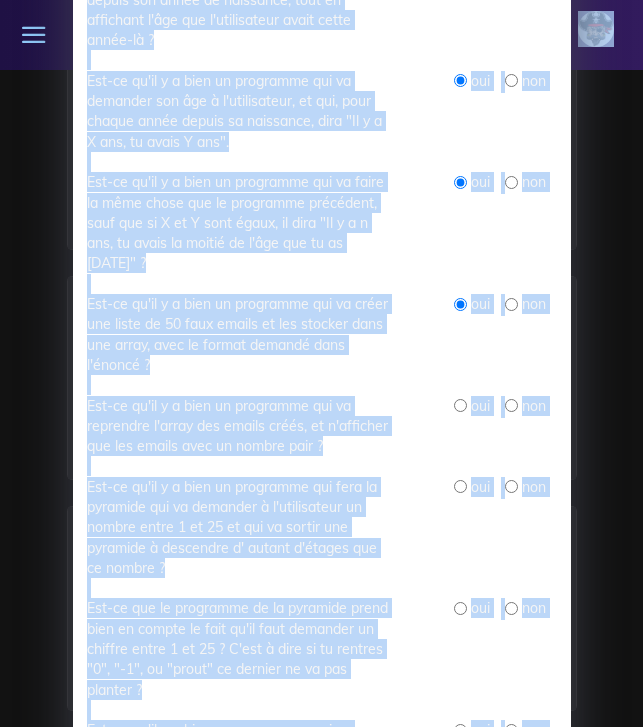 click on "Correction N°
1
:
Pablo MASIP
×
Présence
As-tu réussi à avoir Pablo au téléphone ce matin ?
Si ton interlocuteur n'était pas dispo ce matin, tu peux directement mettre non à cette correction et passer à la suite
Impossible de noter une personne absente avant 11h
Correction
Passez ensemble sur les critères de correction suivants :
Est-ce que le README est bien en anglais et explique-t-il correctement le projet ?
oui
non
Est-ce que les exercices jusqu'au n°3 "Un programme qui calcule des âges" (inclus) fonctionnent bien ?
oui
non
Est-ce qu'il y a bien un programme qui demande son année de naissance à l'utilisateur, puis qui ressort l'année où l'utilisateur aura 100 ans ?
oui
non
oui
non
oui
non
oui" at bounding box center [321, 363] 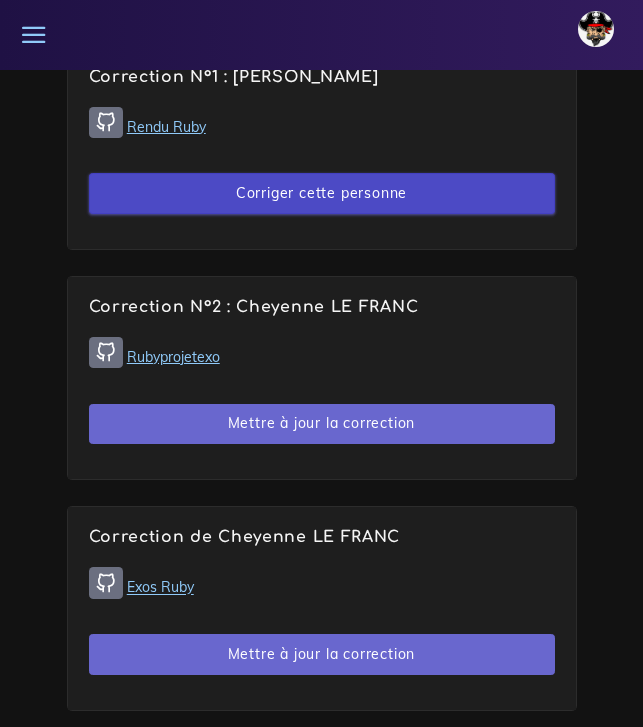 click on "Corriger cette personne" at bounding box center [322, 193] 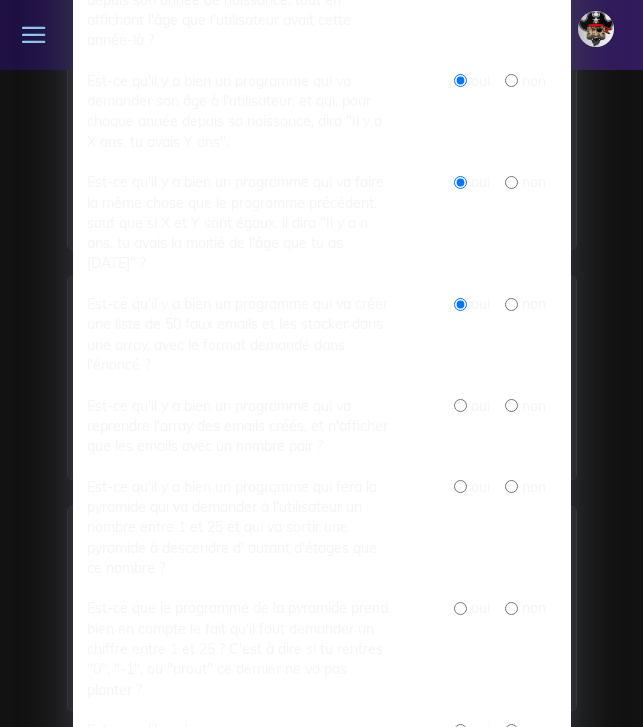 scroll, scrollTop: 0, scrollLeft: 0, axis: both 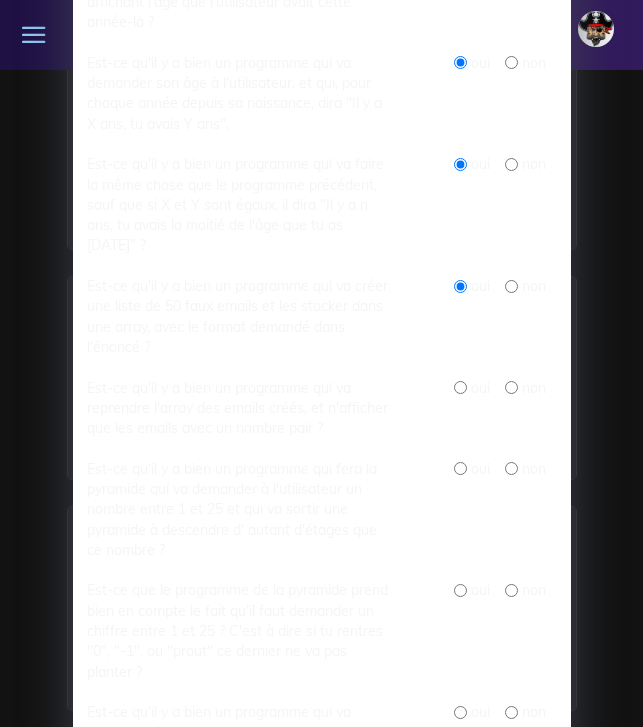 click on "Est-ce qu'il y a bien un programme qui va reprendre l'array des emails créés, et n'afficher que les emails avec un nombre pair ?
oui
non" at bounding box center [322, 418] 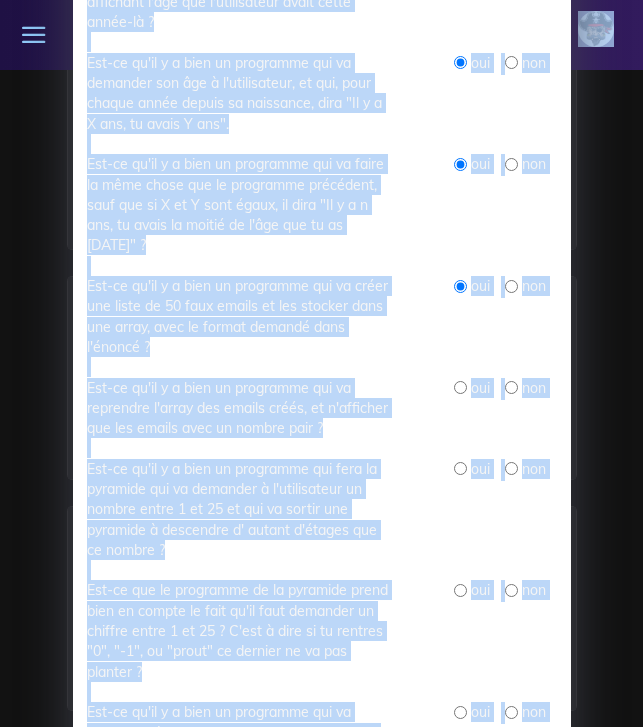 click at bounding box center [460, 387] 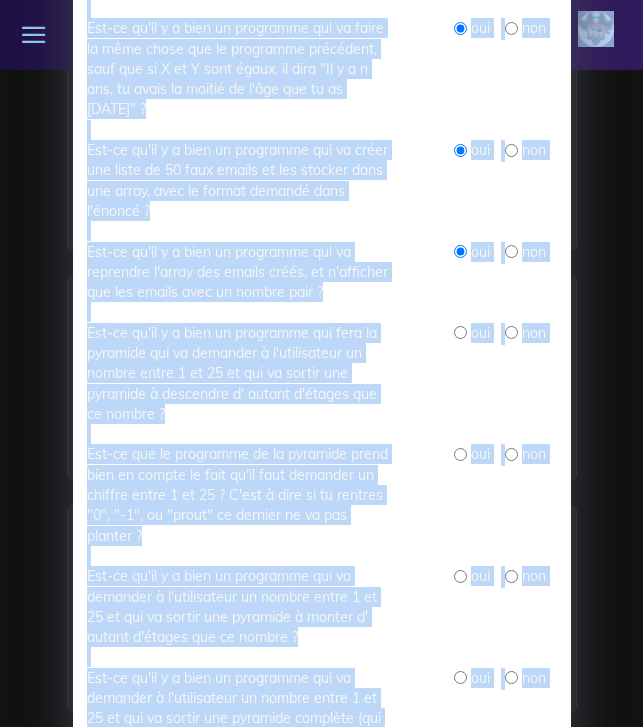 scroll, scrollTop: 1150, scrollLeft: 0, axis: vertical 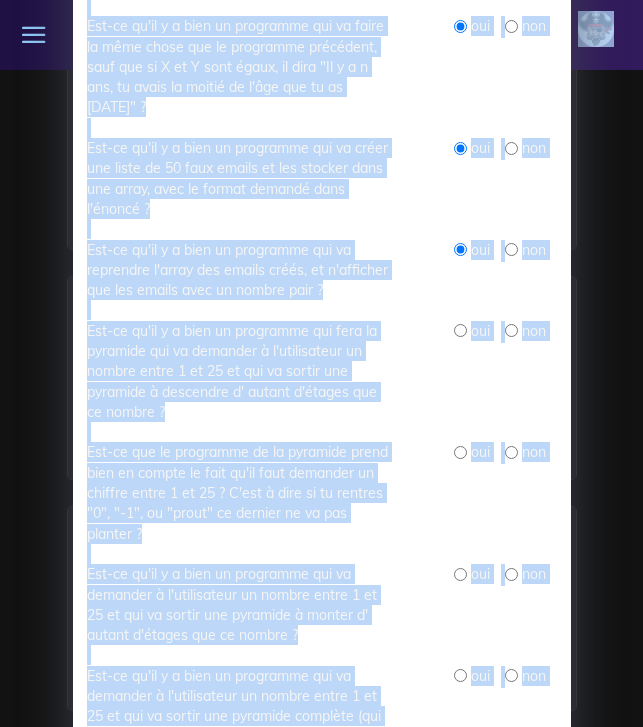 click on "oui
non" at bounding box center (488, 371) 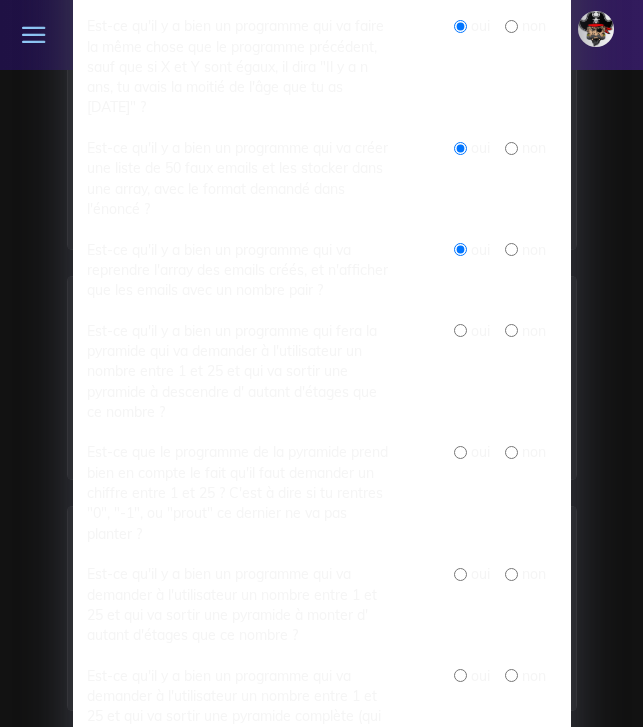 click on "oui
non" at bounding box center (488, 371) 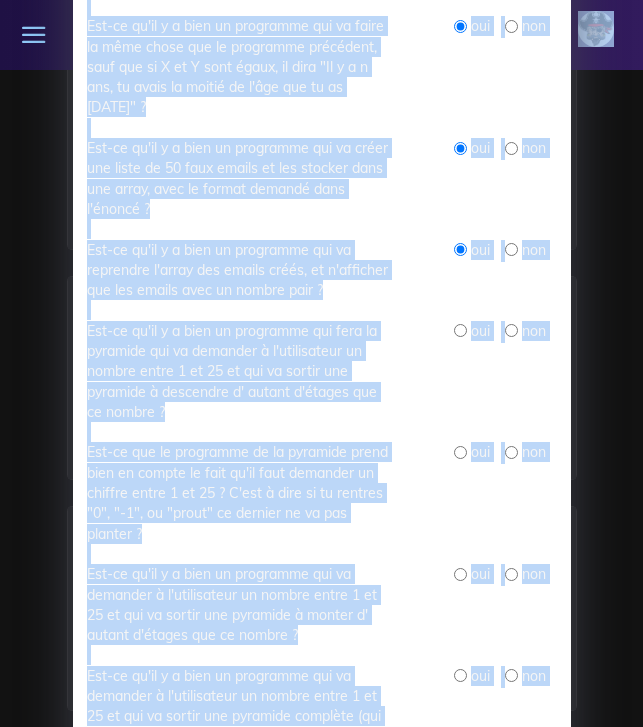 click at bounding box center (460, 330) 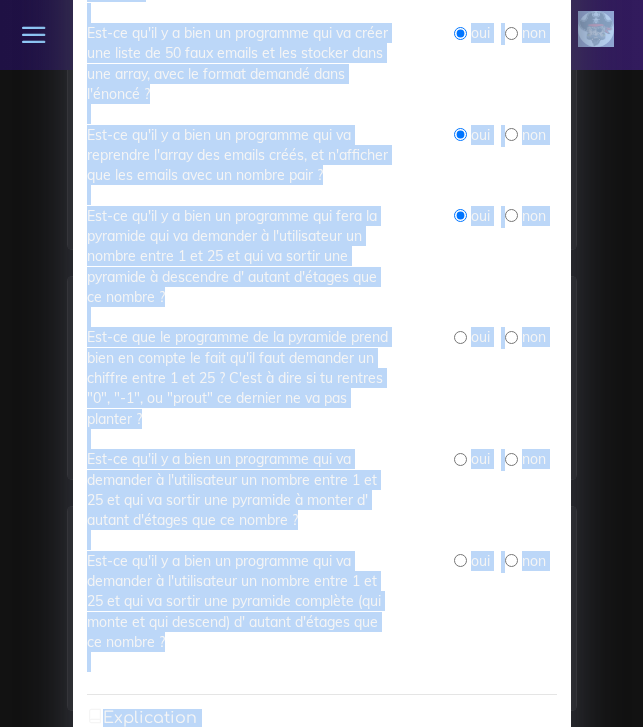 scroll, scrollTop: 1266, scrollLeft: 0, axis: vertical 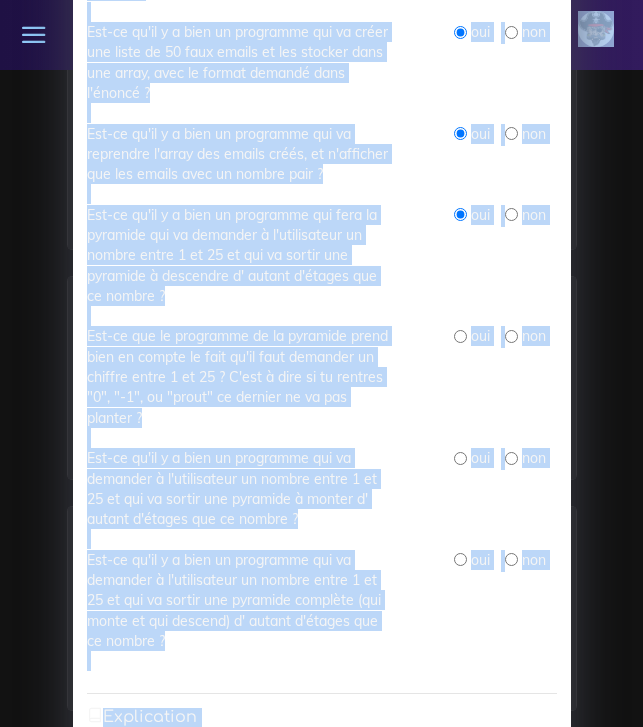 click at bounding box center (460, 336) 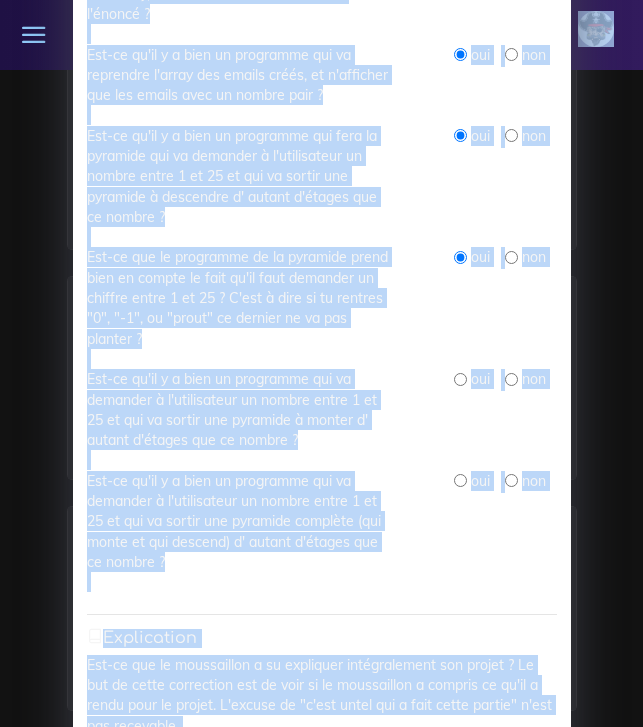 scroll, scrollTop: 1348, scrollLeft: 0, axis: vertical 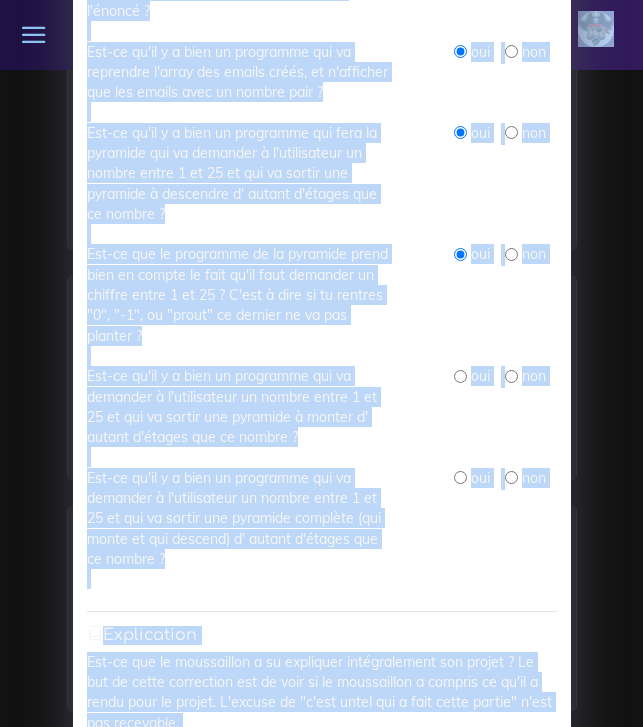 click at bounding box center [460, 376] 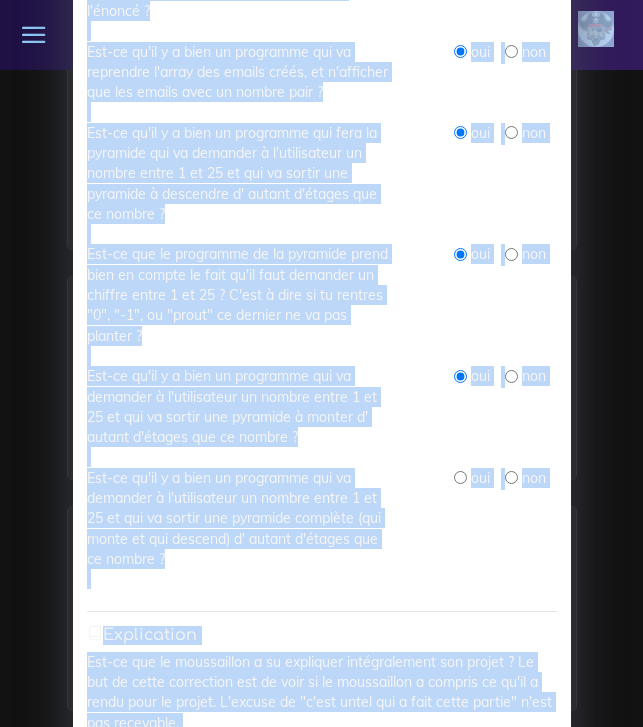 click at bounding box center [460, 477] 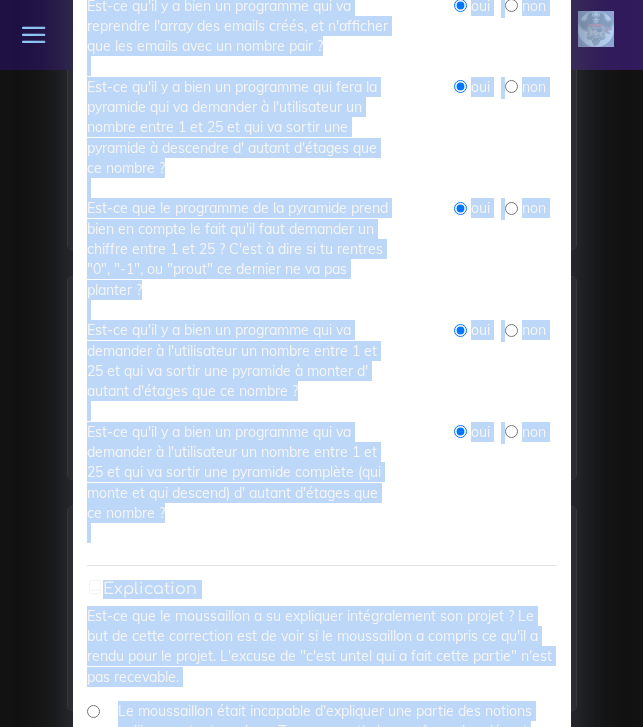 scroll, scrollTop: 1397, scrollLeft: 0, axis: vertical 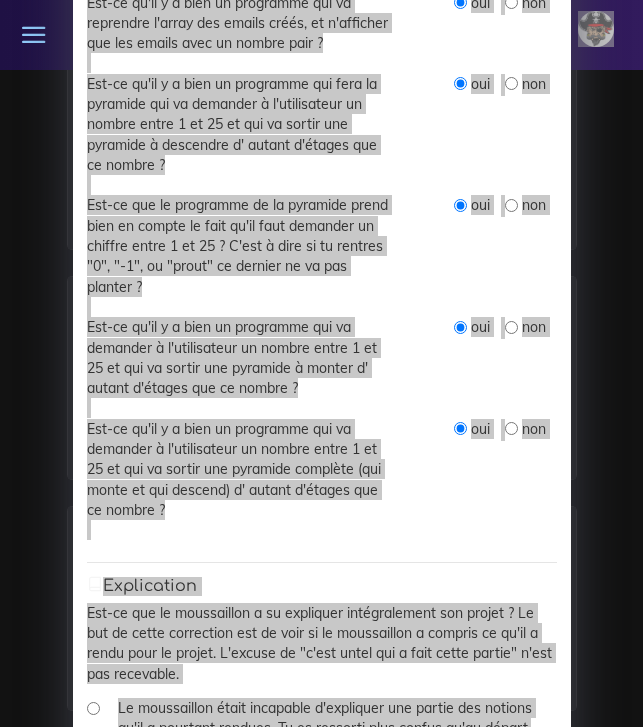 drag, startPoint x: 640, startPoint y: 434, endPoint x: 204, endPoint y: 365, distance: 441.4261 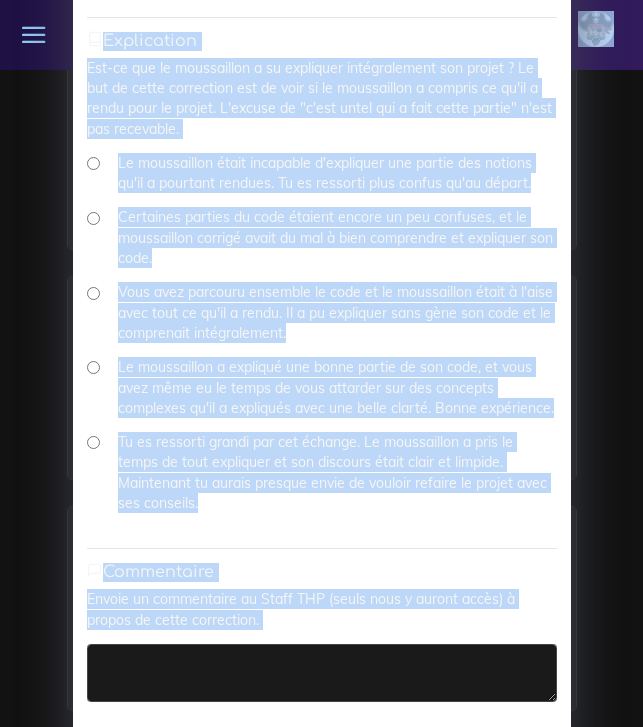 scroll, scrollTop: 1944, scrollLeft: 0, axis: vertical 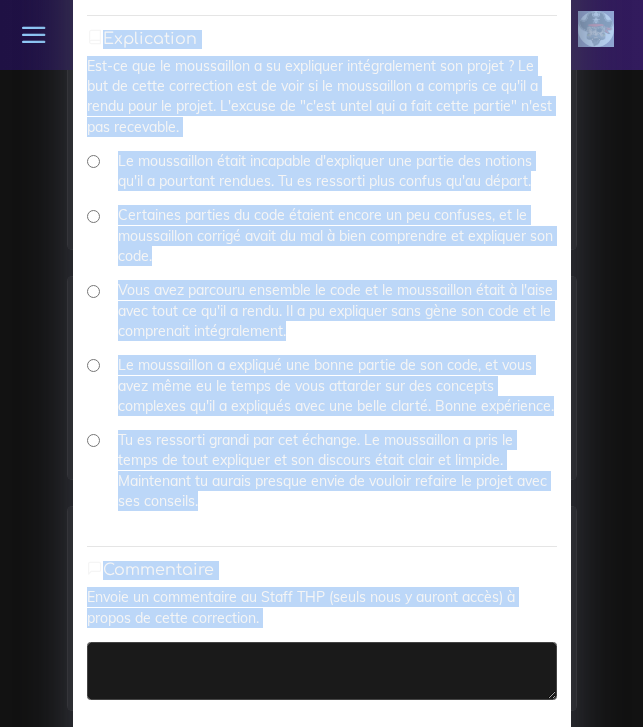 click on "Vous avez parcouru ensemble le code et le moussaillon était à l'aise avec tout ce qu'il a rendu. Il a pu expliquer sans gène son code et le comprenait intégralement." at bounding box center (93, 291) 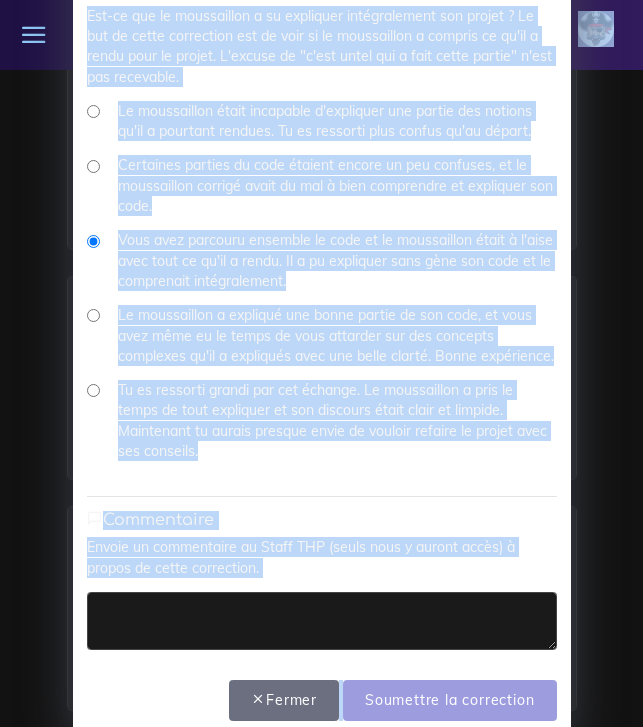 scroll, scrollTop: 1993, scrollLeft: 0, axis: vertical 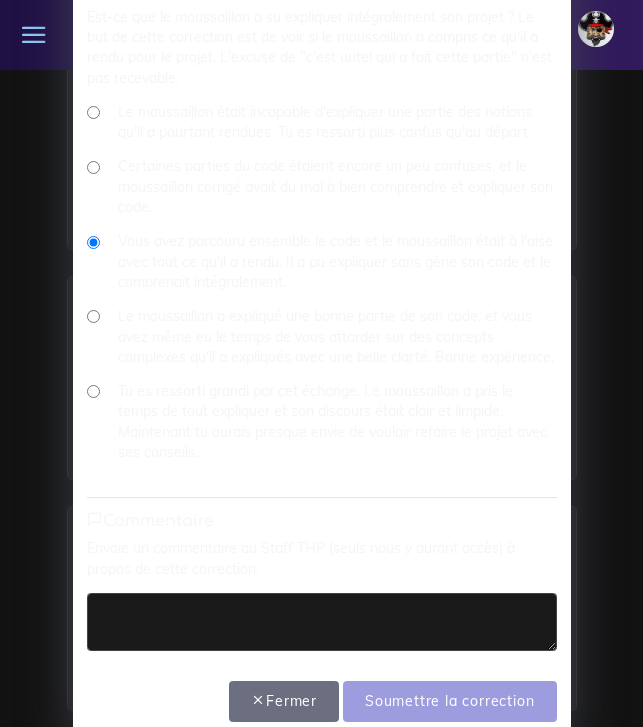 click at bounding box center (322, 622) 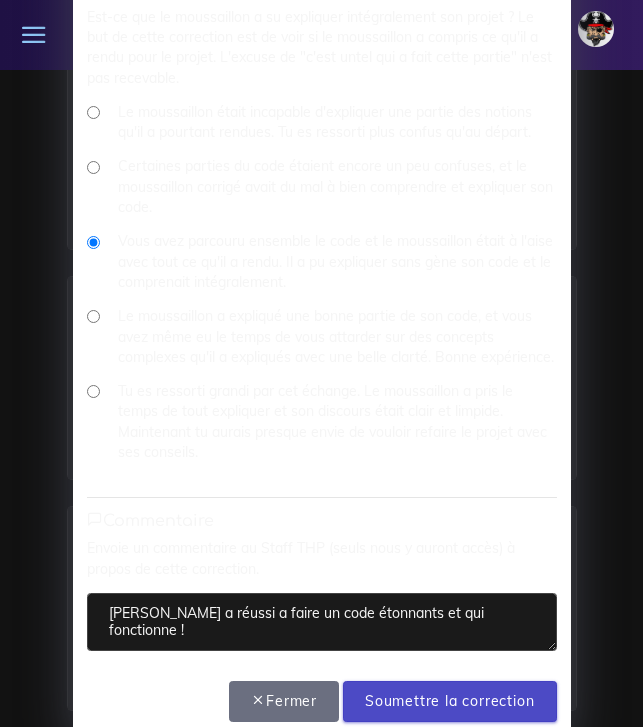 type on "[PERSON_NAME] a réussi a faire un code étonnants et qui fonctionne !" 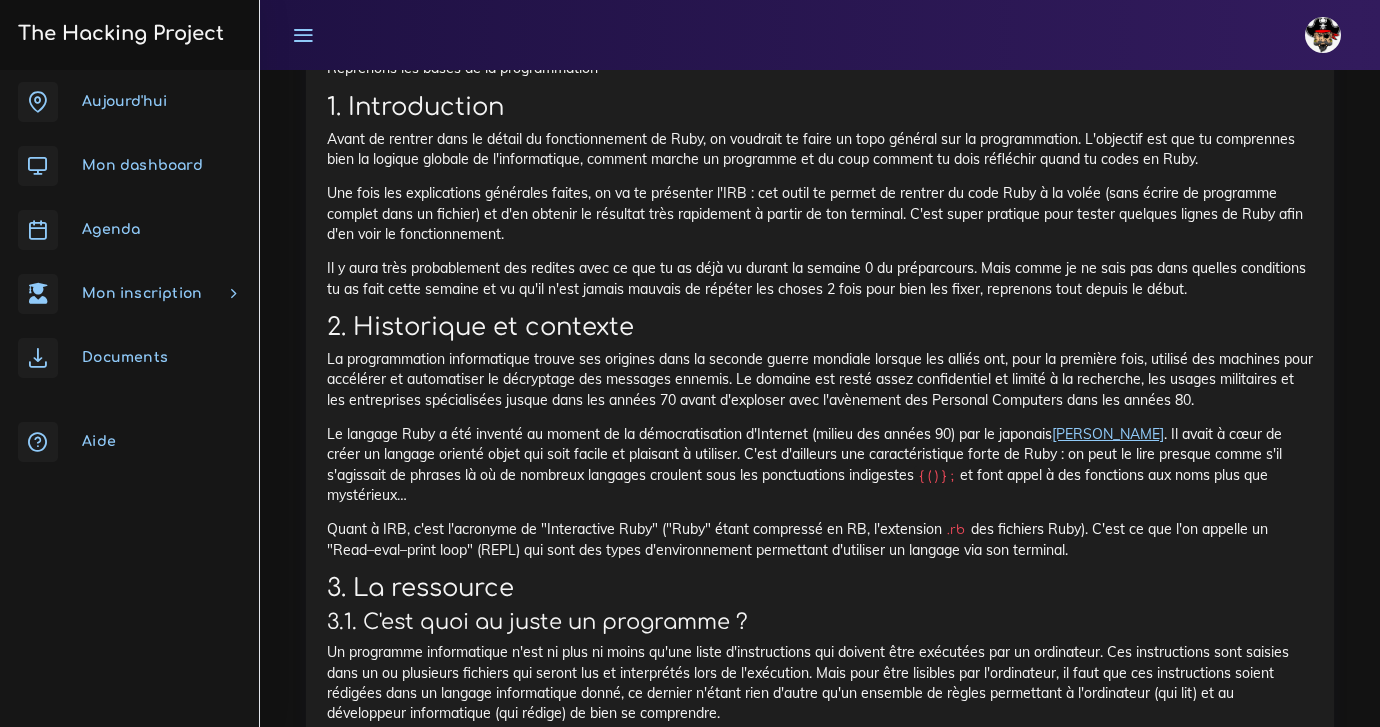 scroll, scrollTop: 3760, scrollLeft: 0, axis: vertical 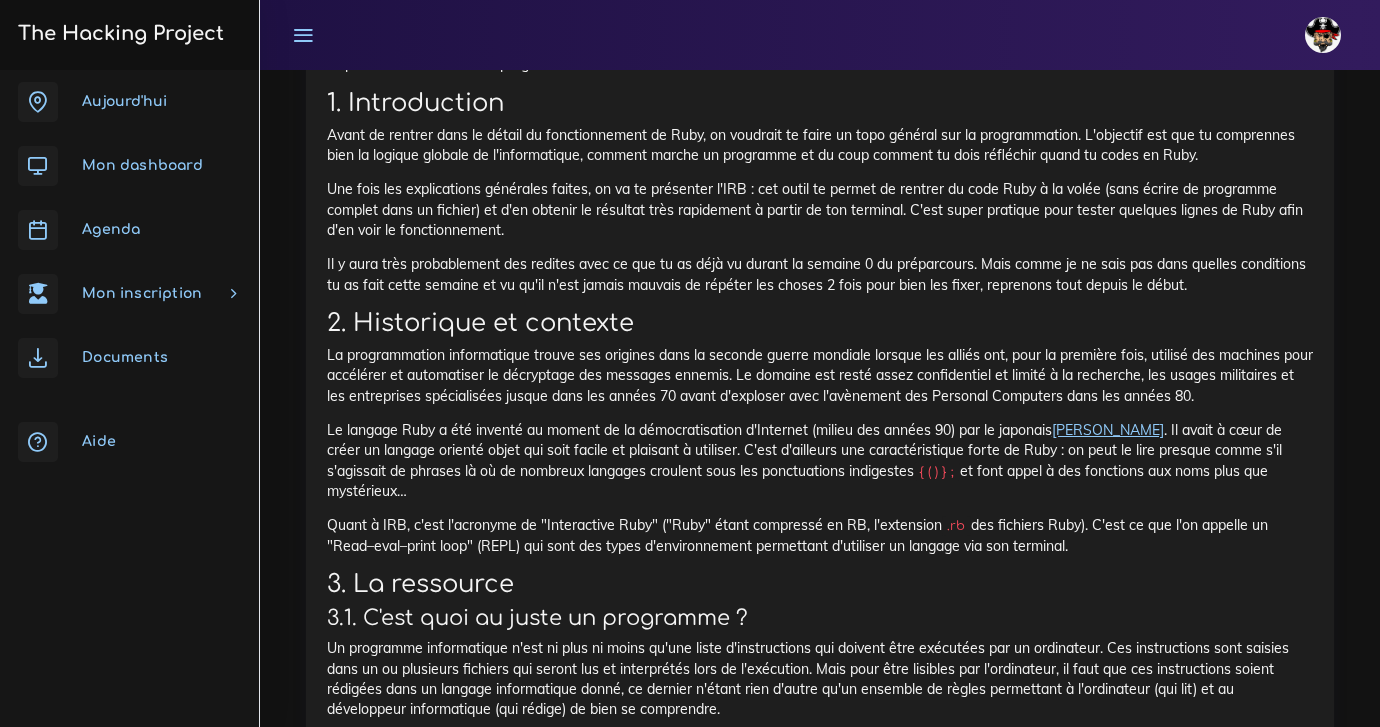 click on "Il y aura très probablement des redites avec ce que tu as déjà vu durant la semaine 0 du préparcours. Mais comme je ne sais pas dans quelles conditions tu as fait cette semaine et vu qu'il n'est jamais mauvais de répéter les choses 2 fois pour bien les fixer, reprenons tout depuis le début." at bounding box center (820, -869) 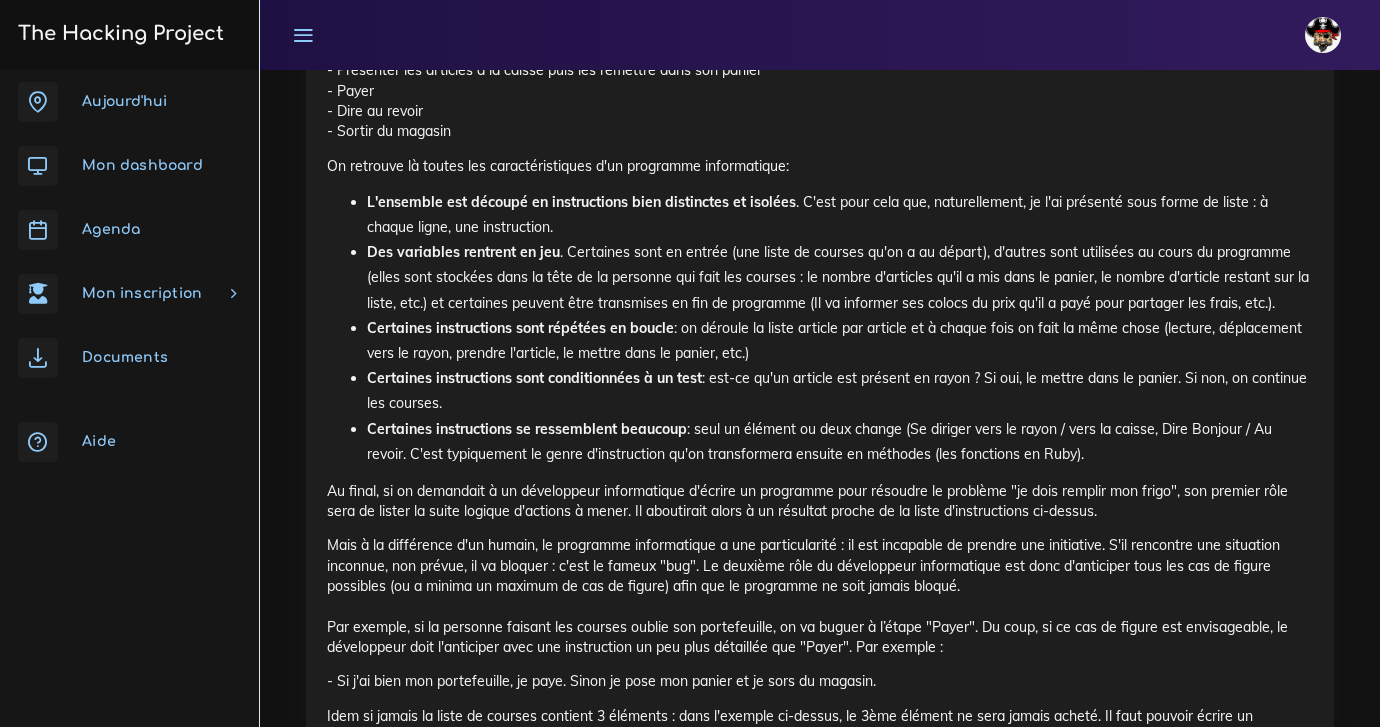 scroll, scrollTop: 5019, scrollLeft: 0, axis: vertical 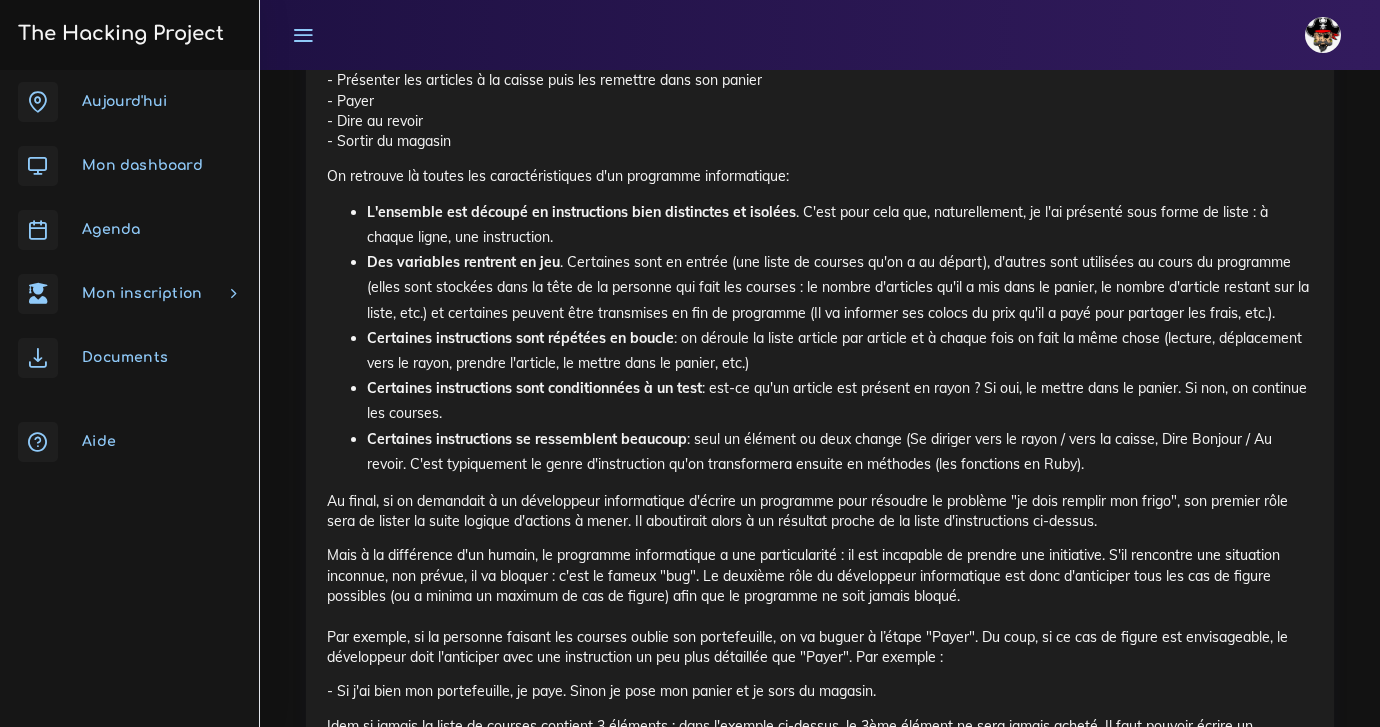 click on "Certaines instructions sont conditionnées à un test" at bounding box center [534, 388] 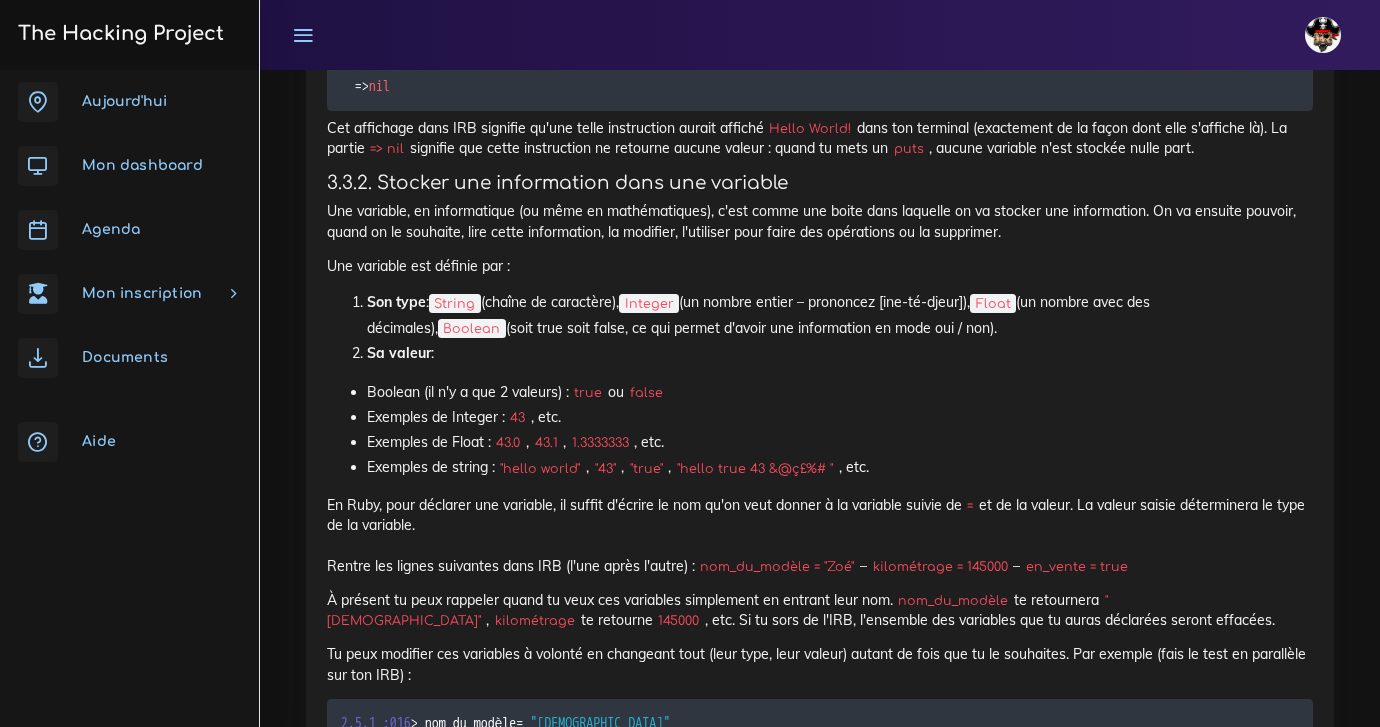 scroll, scrollTop: 6748, scrollLeft: 0, axis: vertical 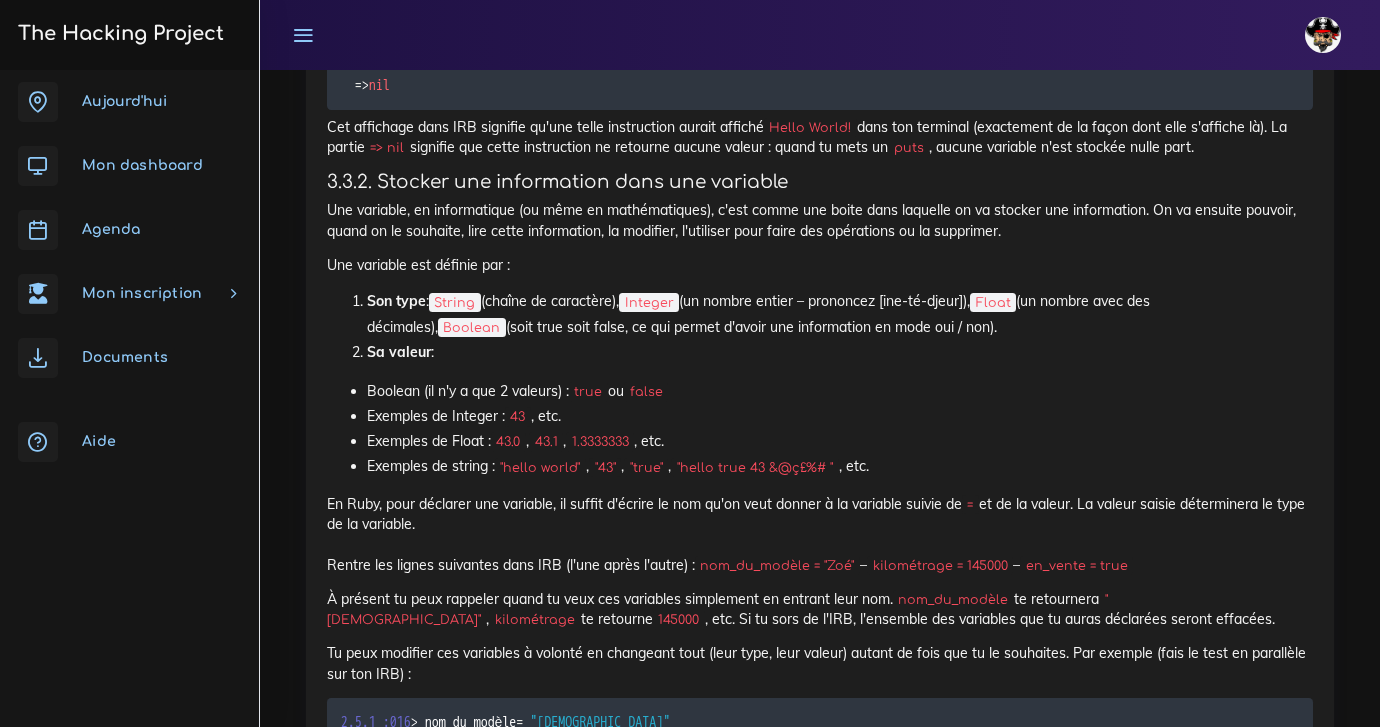 drag, startPoint x: 853, startPoint y: 533, endPoint x: 703, endPoint y: 537, distance: 150.05333 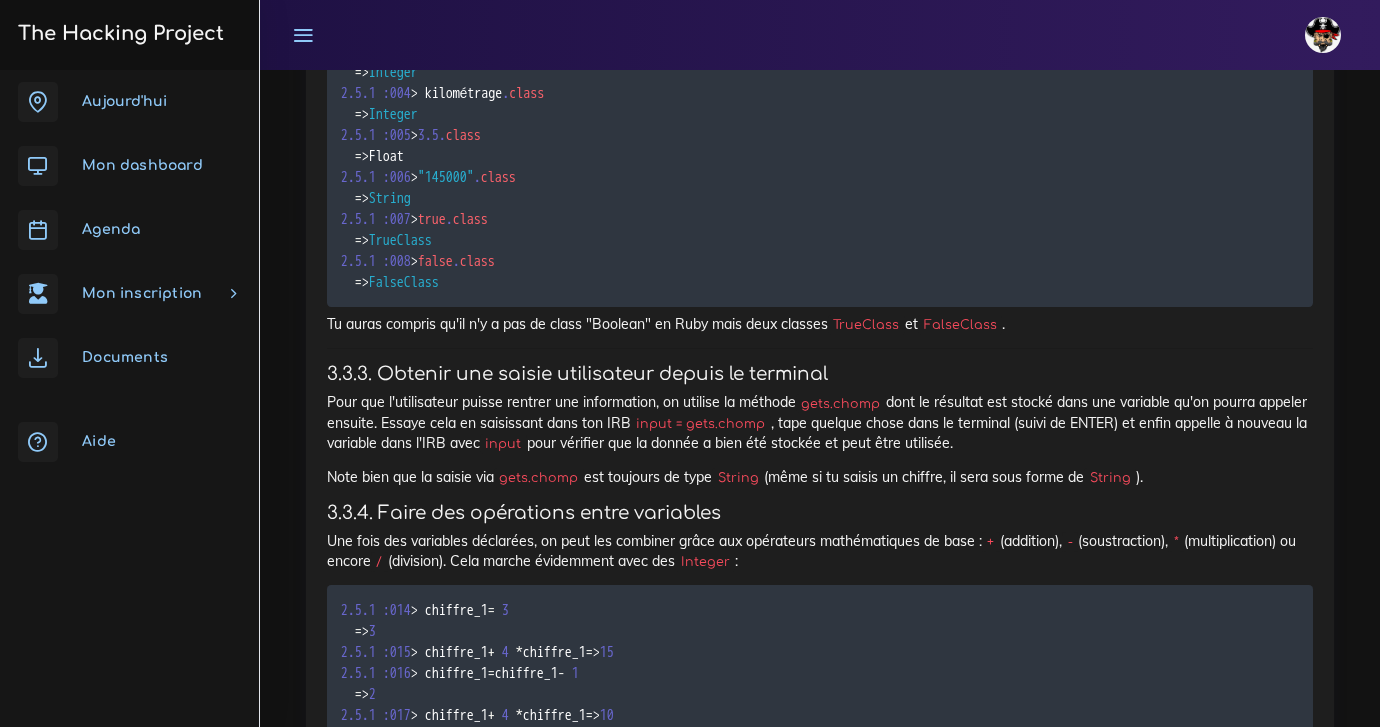 scroll, scrollTop: 7754, scrollLeft: 0, axis: vertical 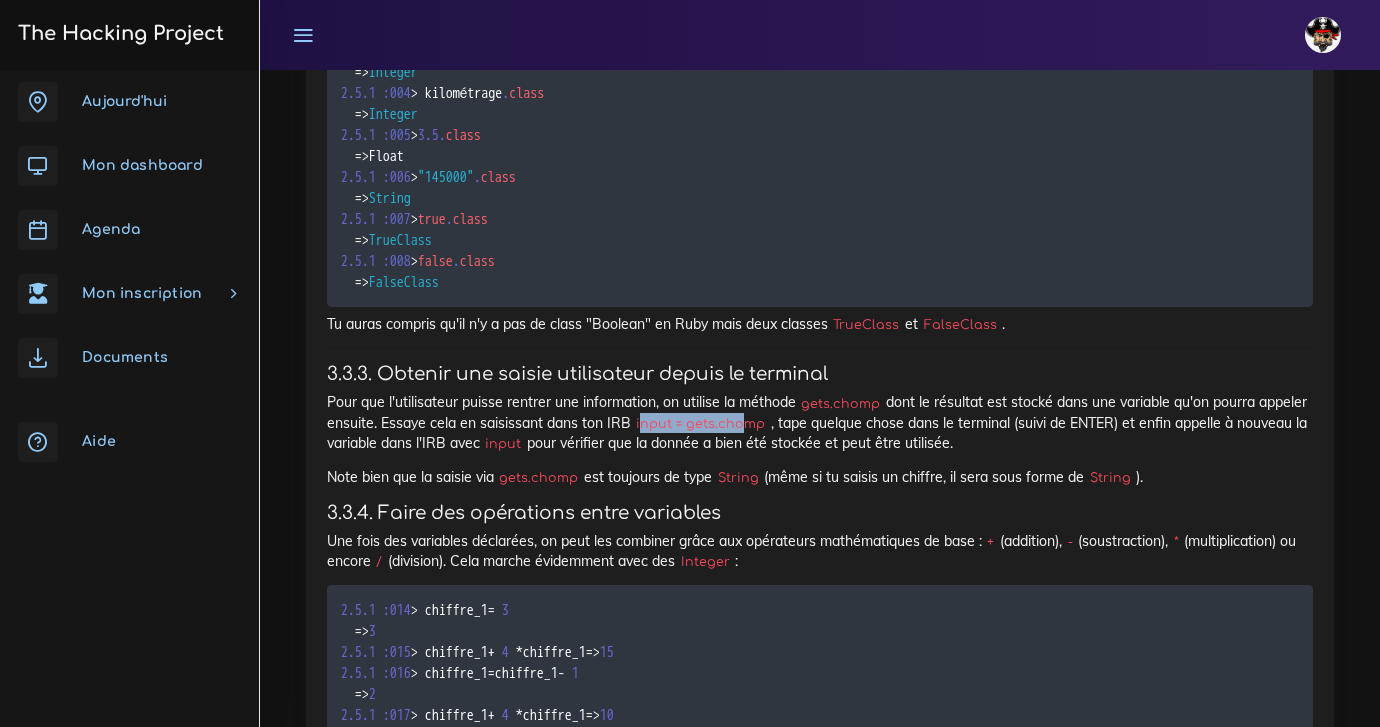 drag, startPoint x: 814, startPoint y: 452, endPoint x: 800, endPoint y: 453, distance: 14.035668 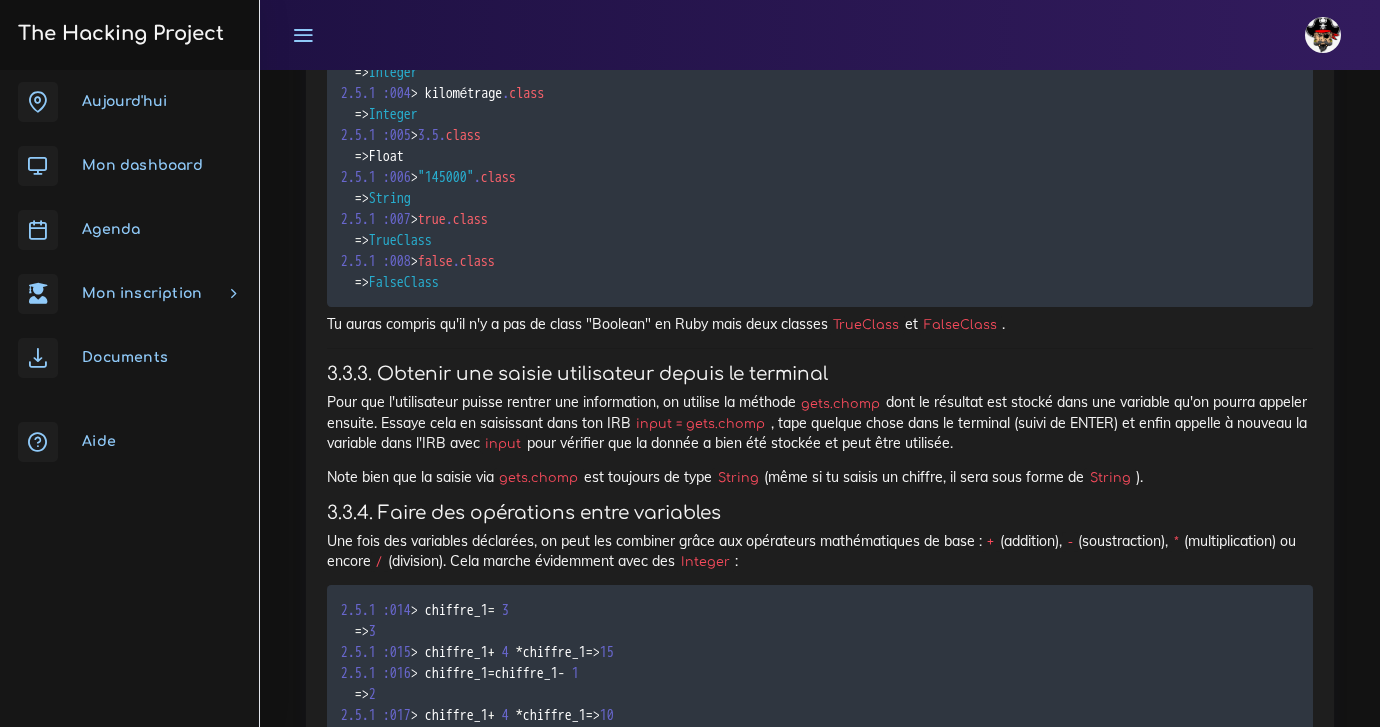 click on "input = gets.chomp" at bounding box center [701, 424] 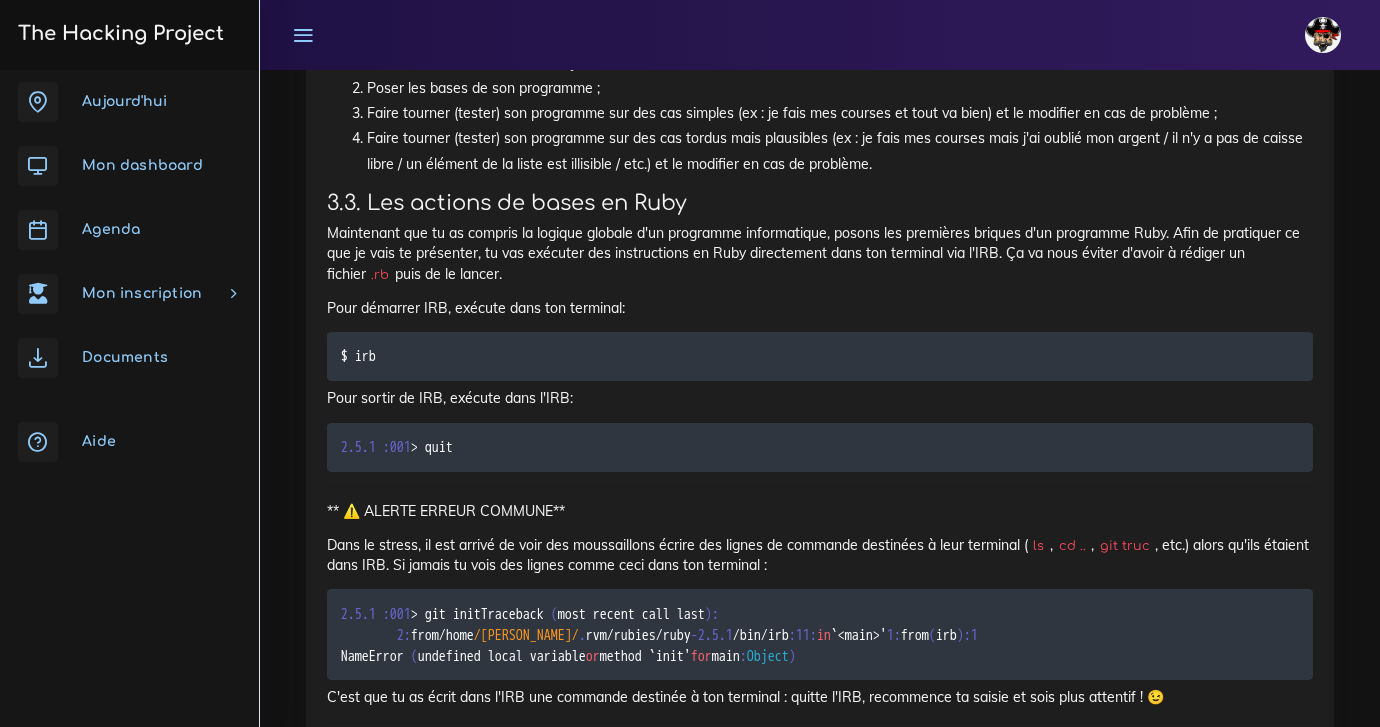 scroll, scrollTop: 5788, scrollLeft: 0, axis: vertical 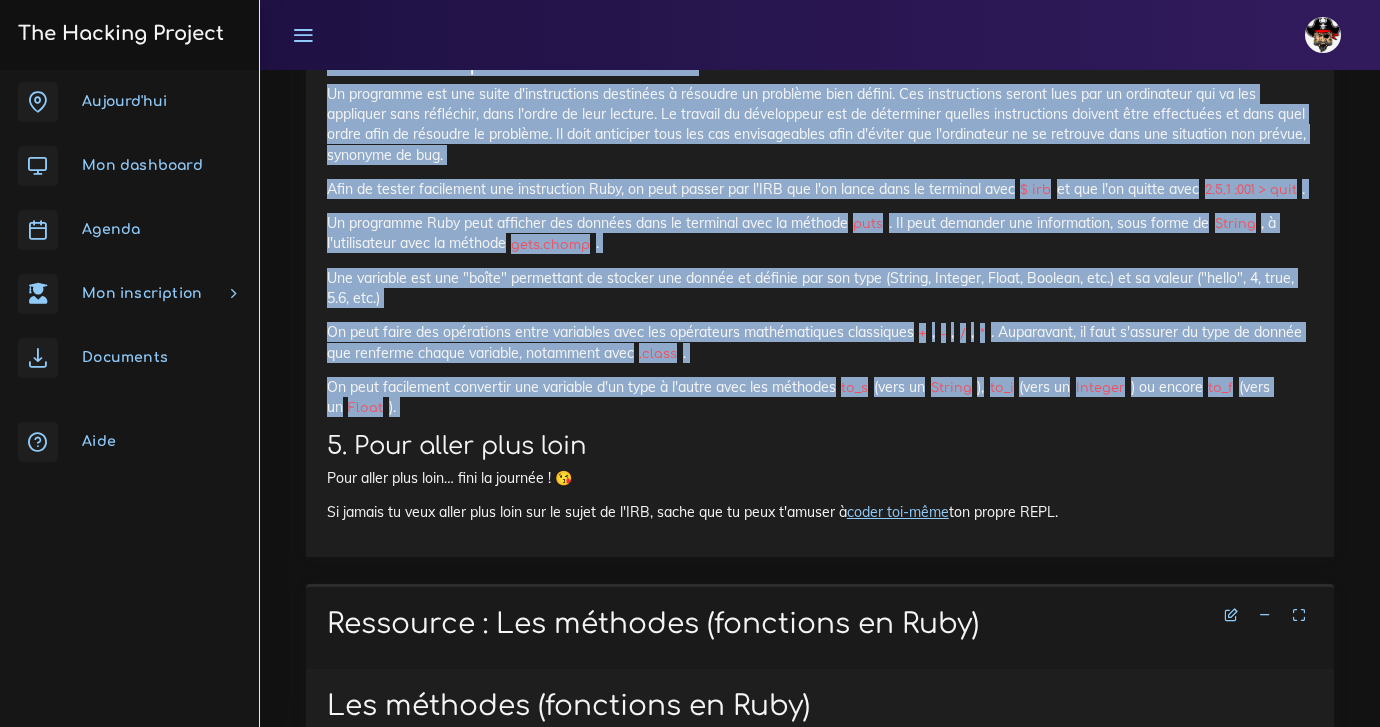 drag, startPoint x: 329, startPoint y: 139, endPoint x: 656, endPoint y: 588, distance: 555.4548 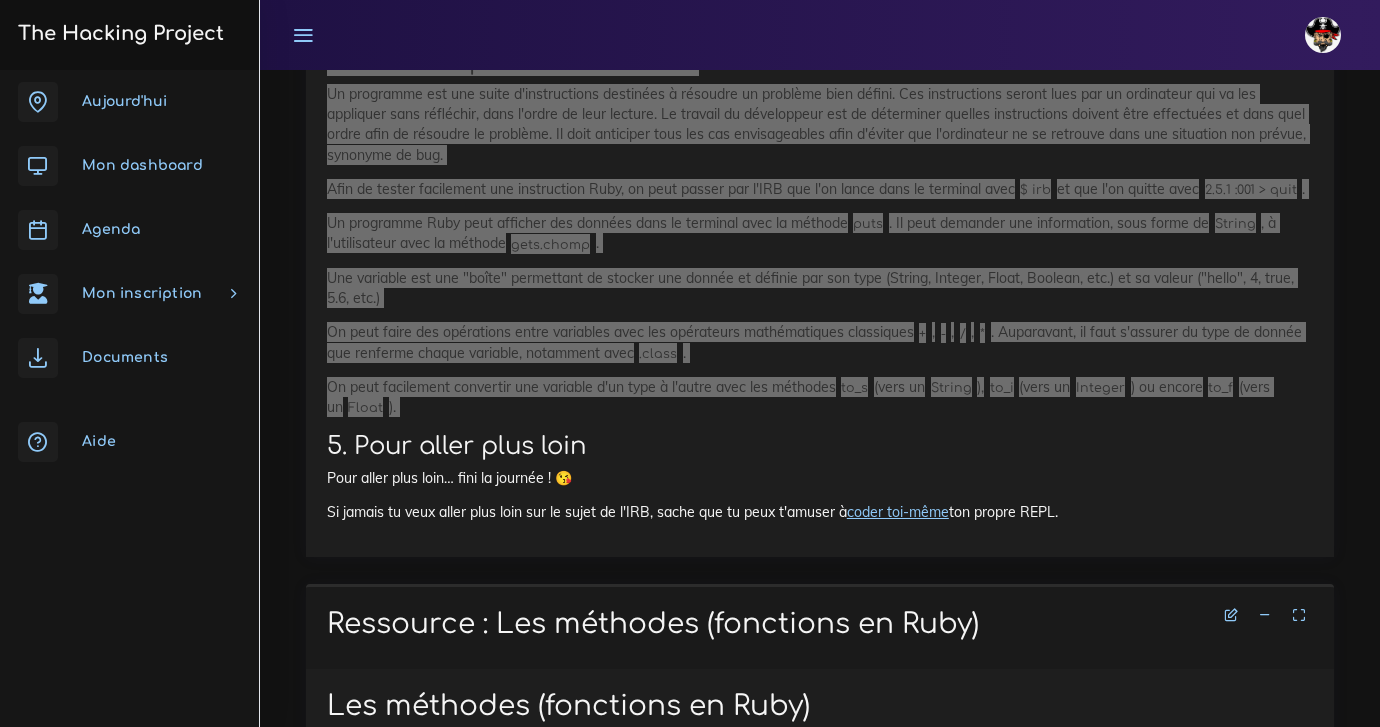drag, startPoint x: 742, startPoint y: 721, endPoint x: 272, endPoint y: 504, distance: 517.6765 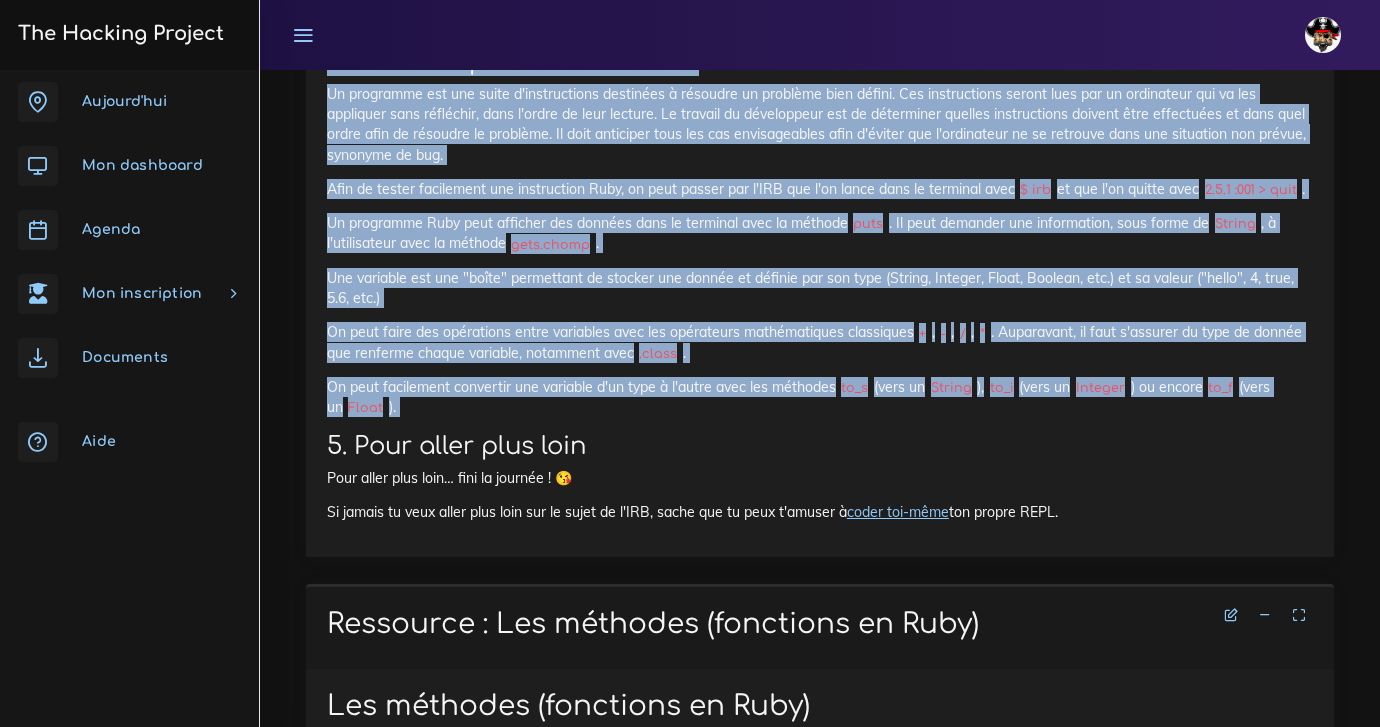 click on "Un programme est une suite d'instructions destinées à résoudre un problème bien défini. Ces instructions seront lues par un ordinateur qui va les appliquer sans réfléchir, dans l'ordre de leur lecture. Le travail du développeur est de déterminer quelles instructions doivent être effectuées et dans quel ordre afin de résoudre le problème. Il doit anticiper tous les cas envisageables afin d'éviter que l'ordinateur ne se retrouve dans une situation non prévue, synonyme de bug." at bounding box center (820, 124) 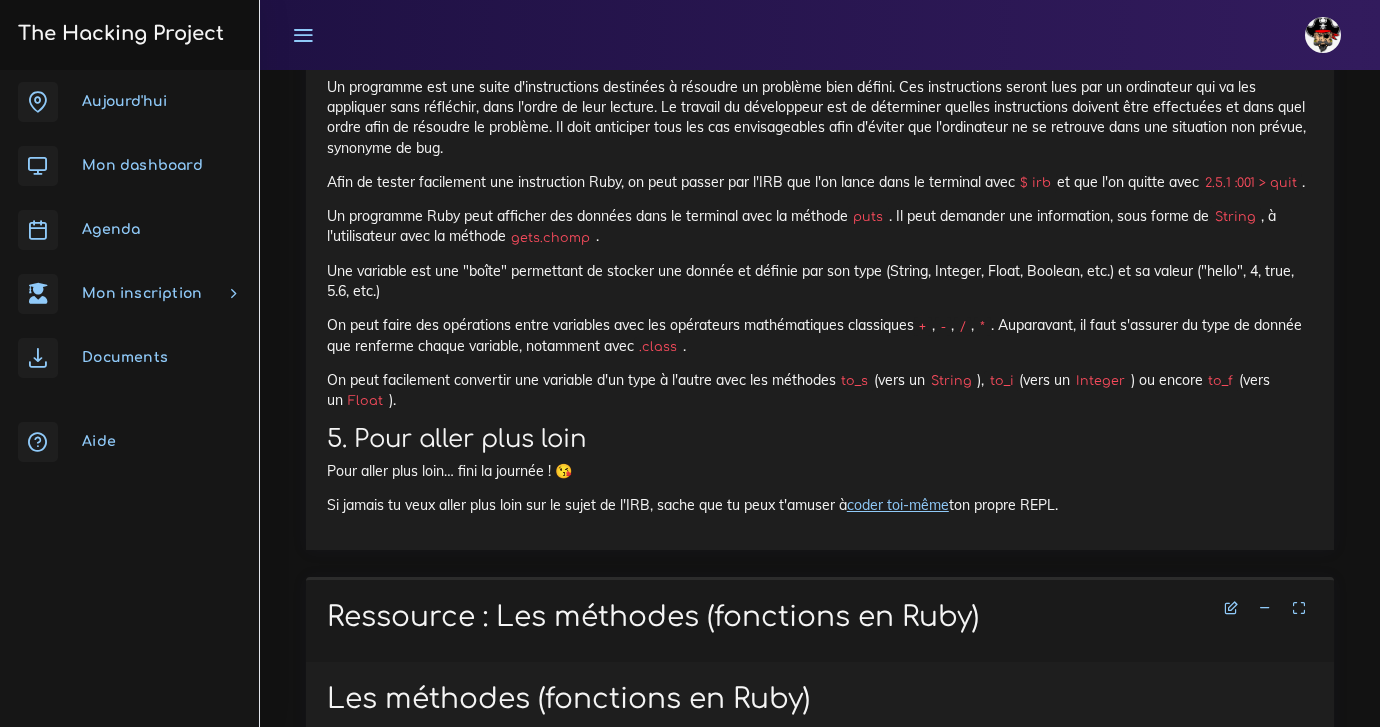 scroll, scrollTop: 9374, scrollLeft: 0, axis: vertical 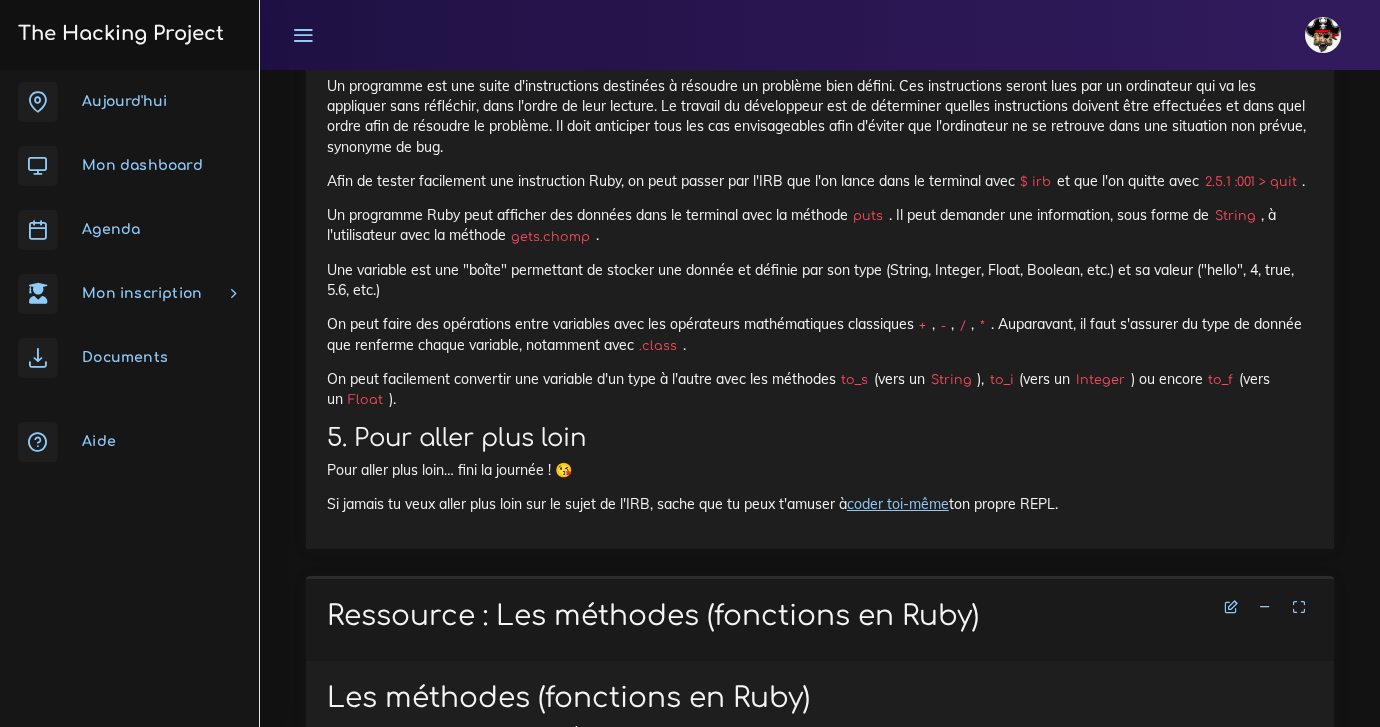 click on "2.5.1 :001 > quit" at bounding box center (1250, 182) 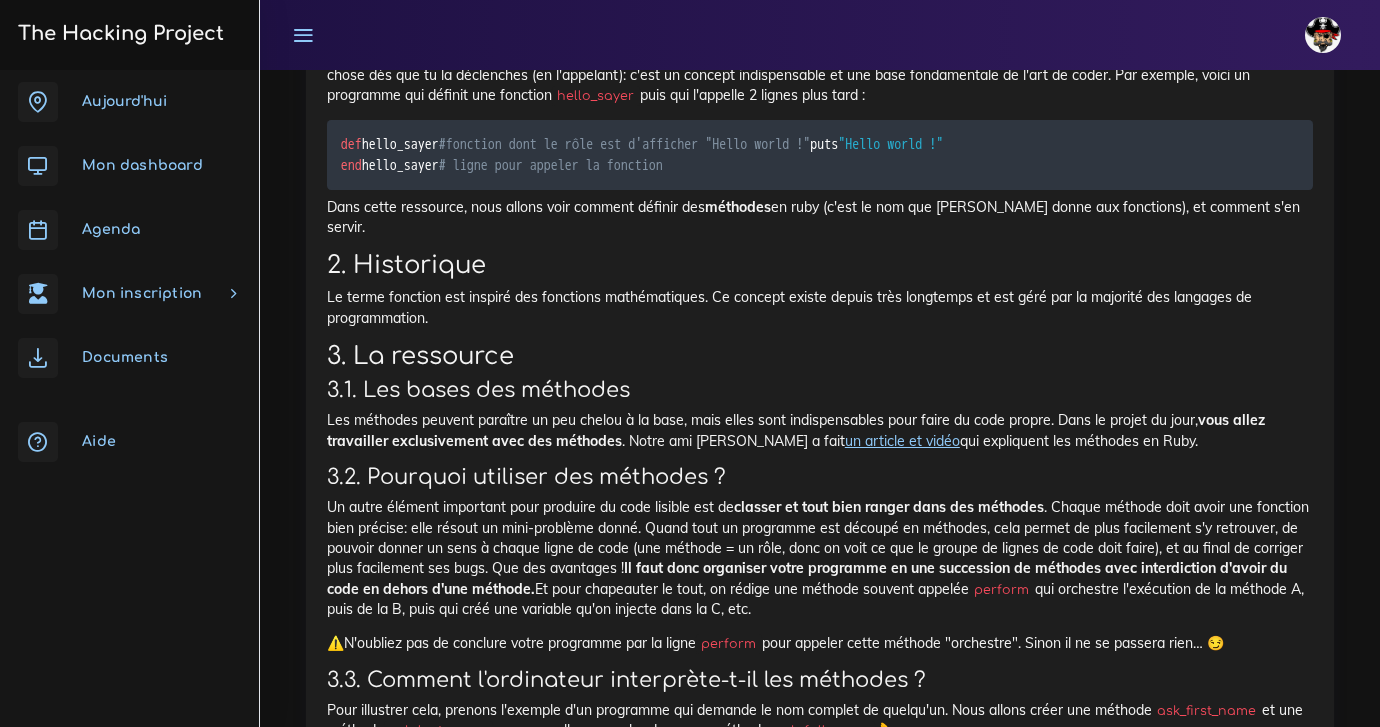 scroll, scrollTop: 10149, scrollLeft: 0, axis: vertical 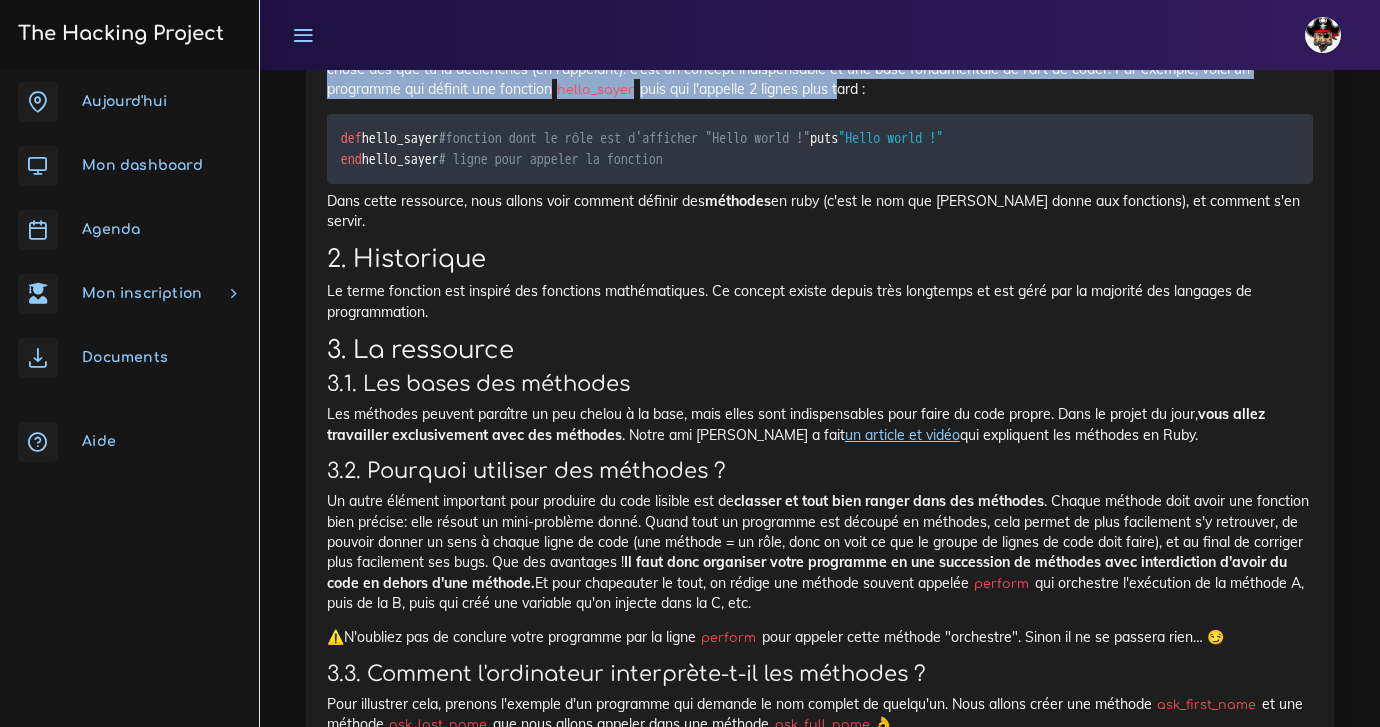 drag, startPoint x: 336, startPoint y: 189, endPoint x: 839, endPoint y: 242, distance: 505.78455 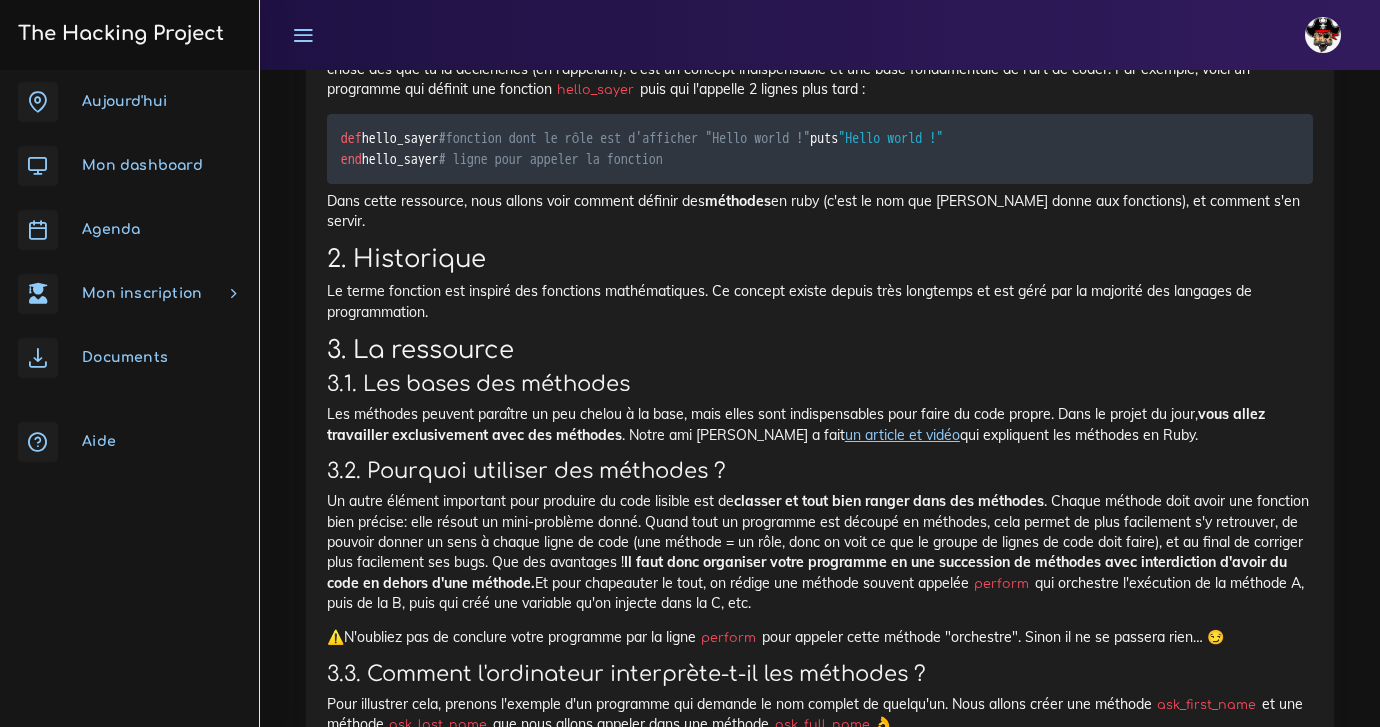 click on "#fonction dont le rôle est d'afficher "Hello world !"" at bounding box center [625, 138] 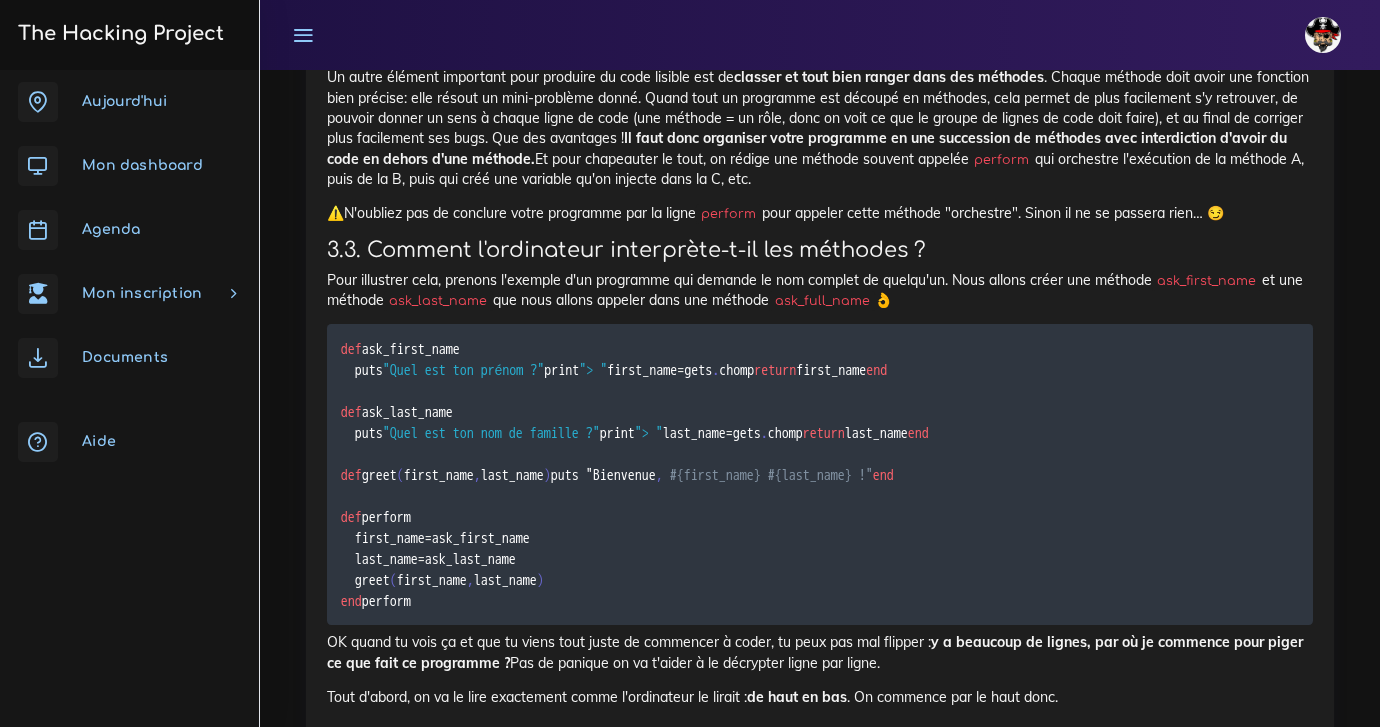 scroll, scrollTop: 10573, scrollLeft: 0, axis: vertical 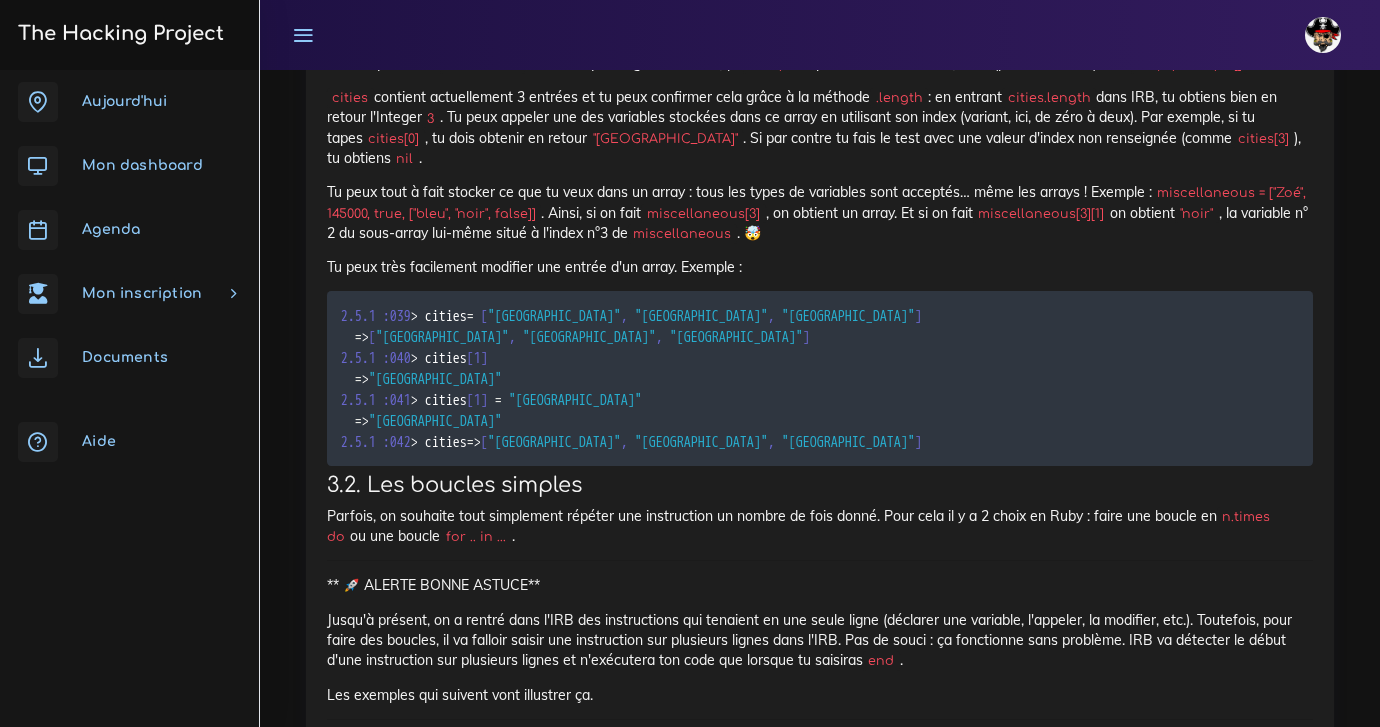 click on "Voici un cours pour te faire (re)découvrir deux notions très utiles en Ruby : les arrays (ou tableaux) et les boucles. Les arrays vont te permettre de stocker, au sein d'une même variable, plusieurs informations ayant un lien entre elles. Les boucles, elles, vont te permettre de répéter plusieurs fois de suite une même instruction. Bien plus efficace que d'écrire 10 fois la même ligne de code !" at bounding box center (820, -11919) 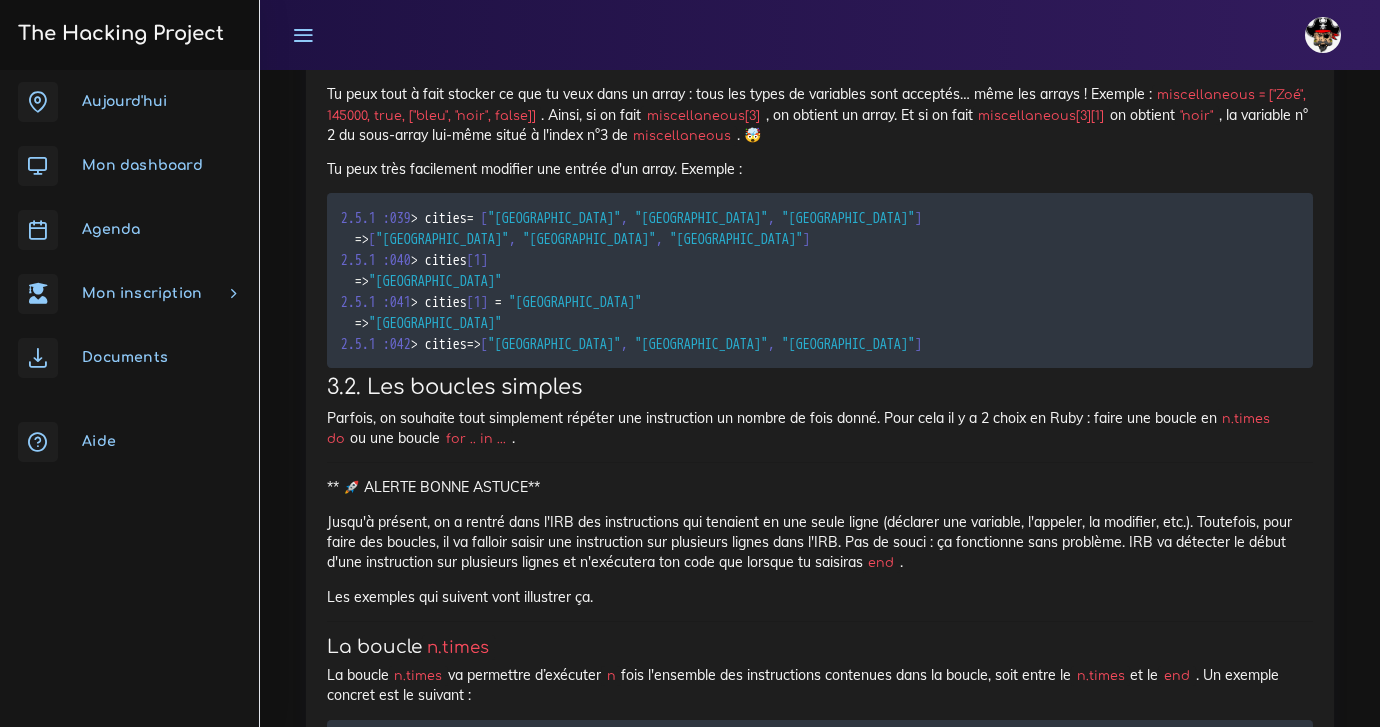 scroll, scrollTop: 14102, scrollLeft: 0, axis: vertical 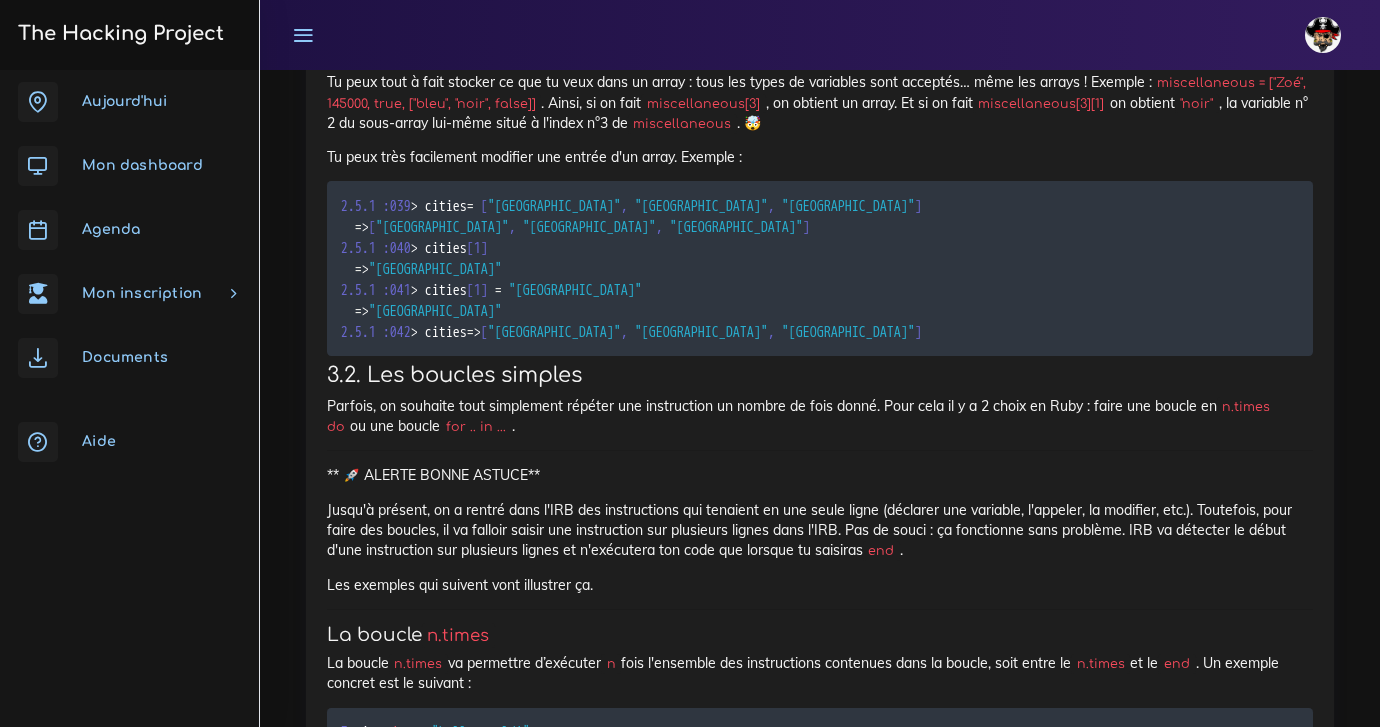 drag, startPoint x: 329, startPoint y: 158, endPoint x: 745, endPoint y: 631, distance: 629.90875 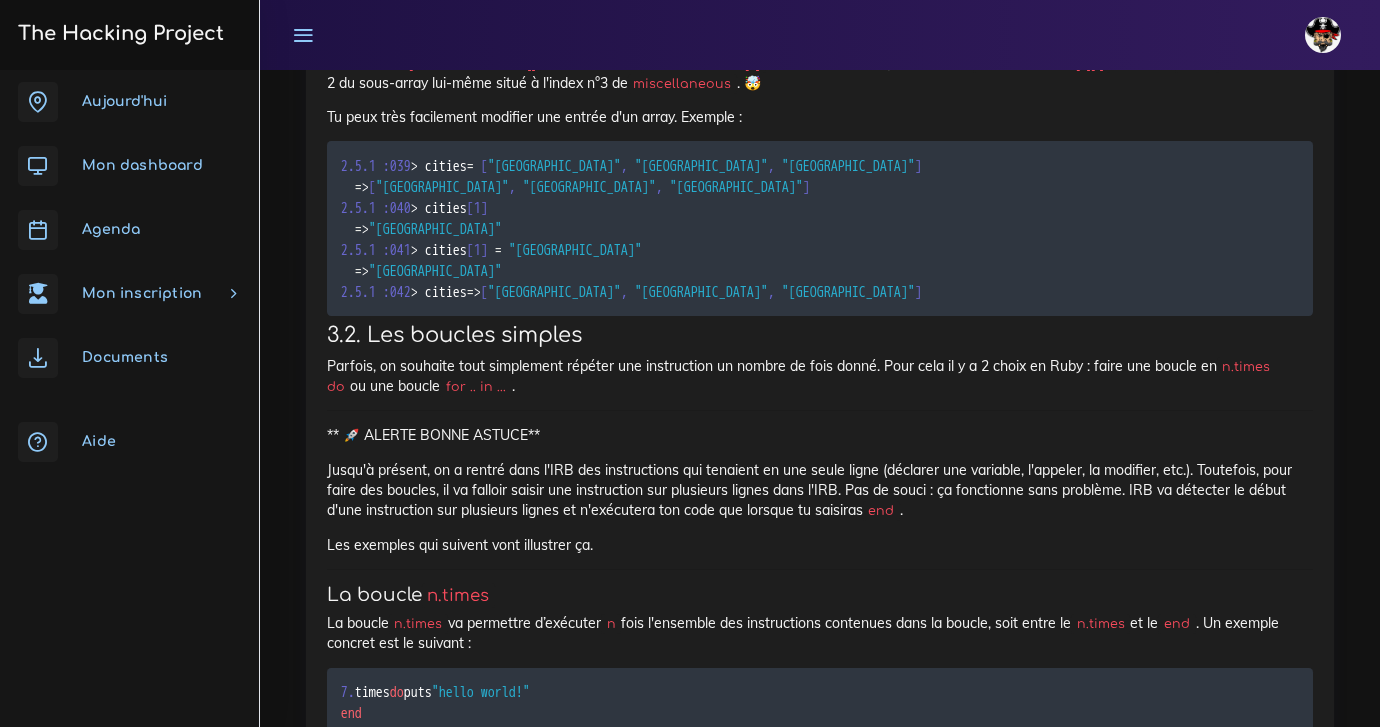 scroll, scrollTop: 14147, scrollLeft: 0, axis: vertical 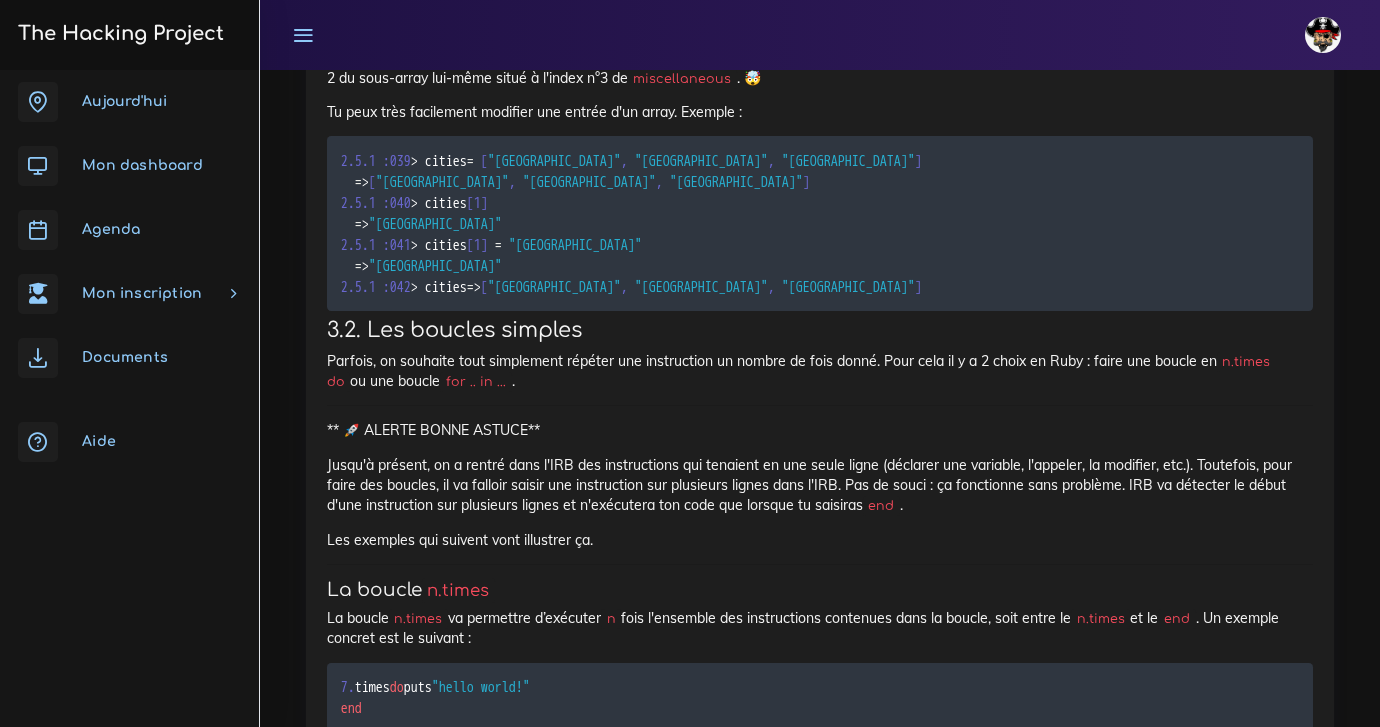 click on "3. La ressource" at bounding box center (820, -381) 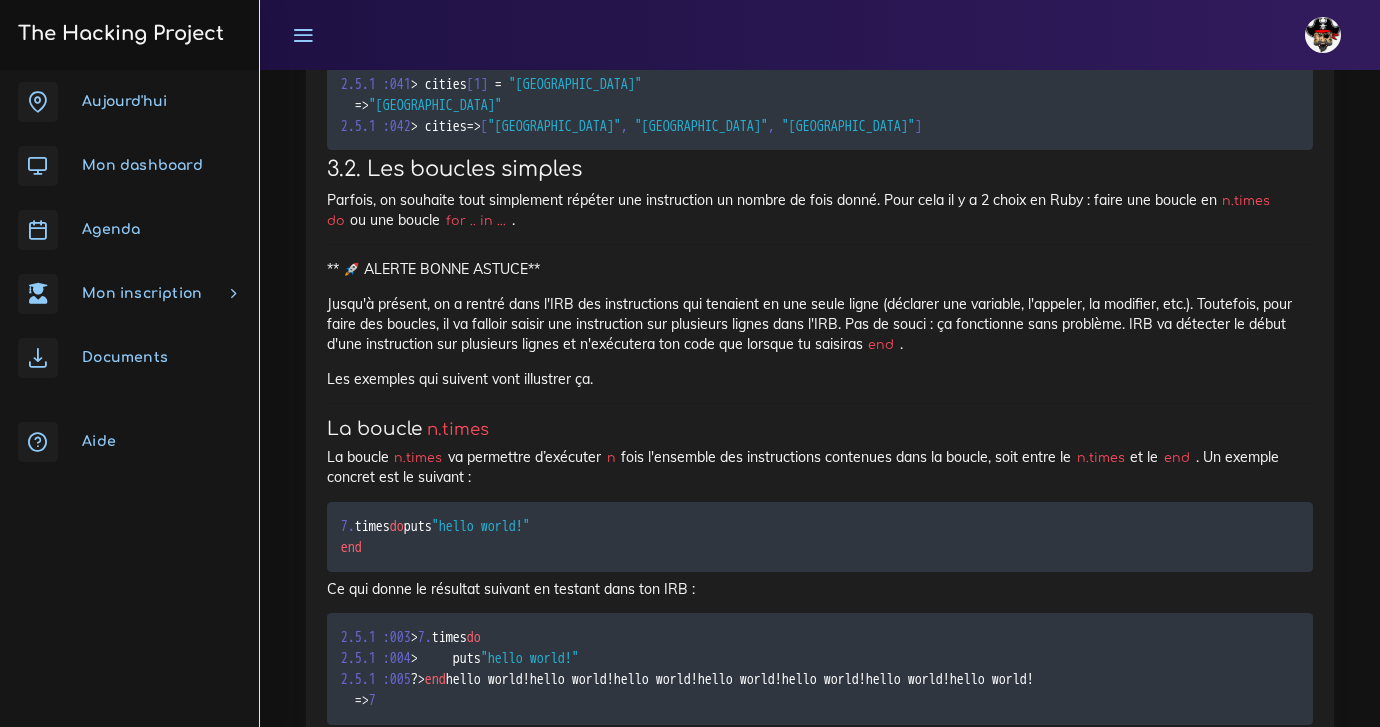 scroll, scrollTop: 14314, scrollLeft: 0, axis: vertical 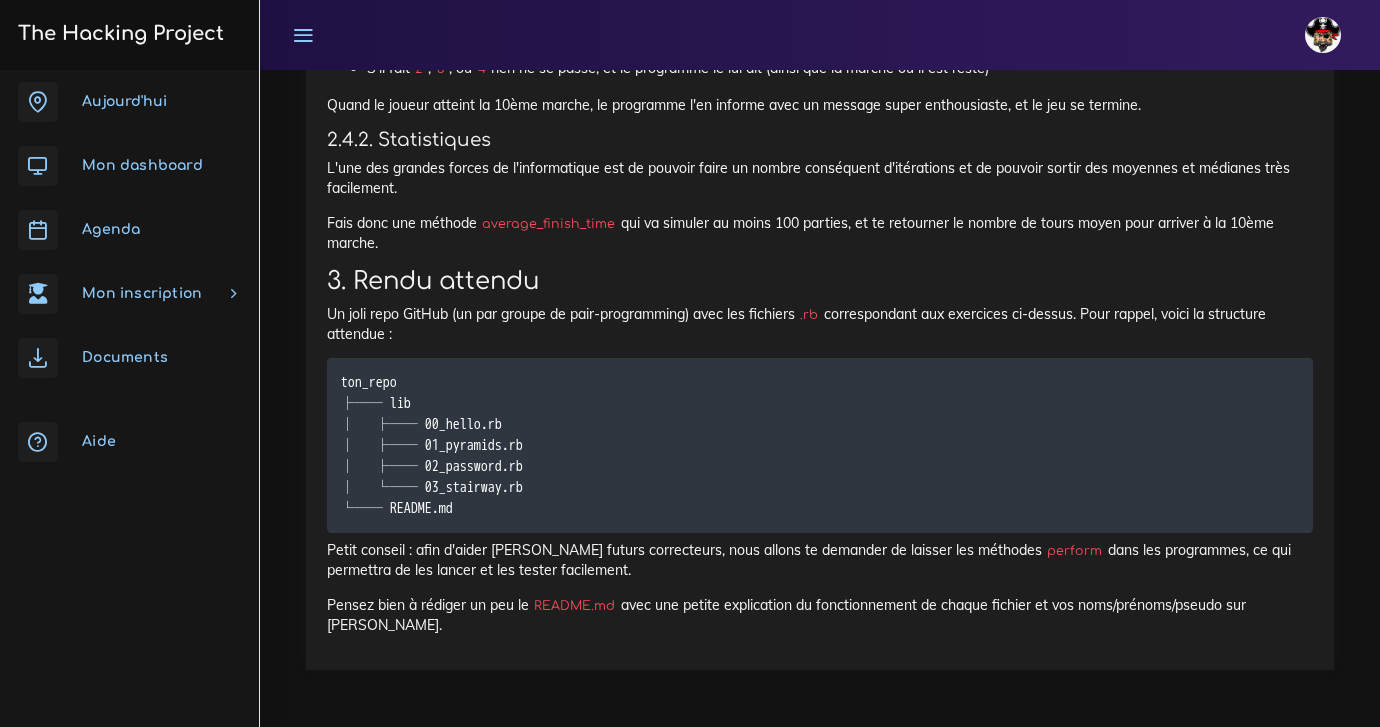 drag, startPoint x: 328, startPoint y: 329, endPoint x: 586, endPoint y: 788, distance: 526.5406 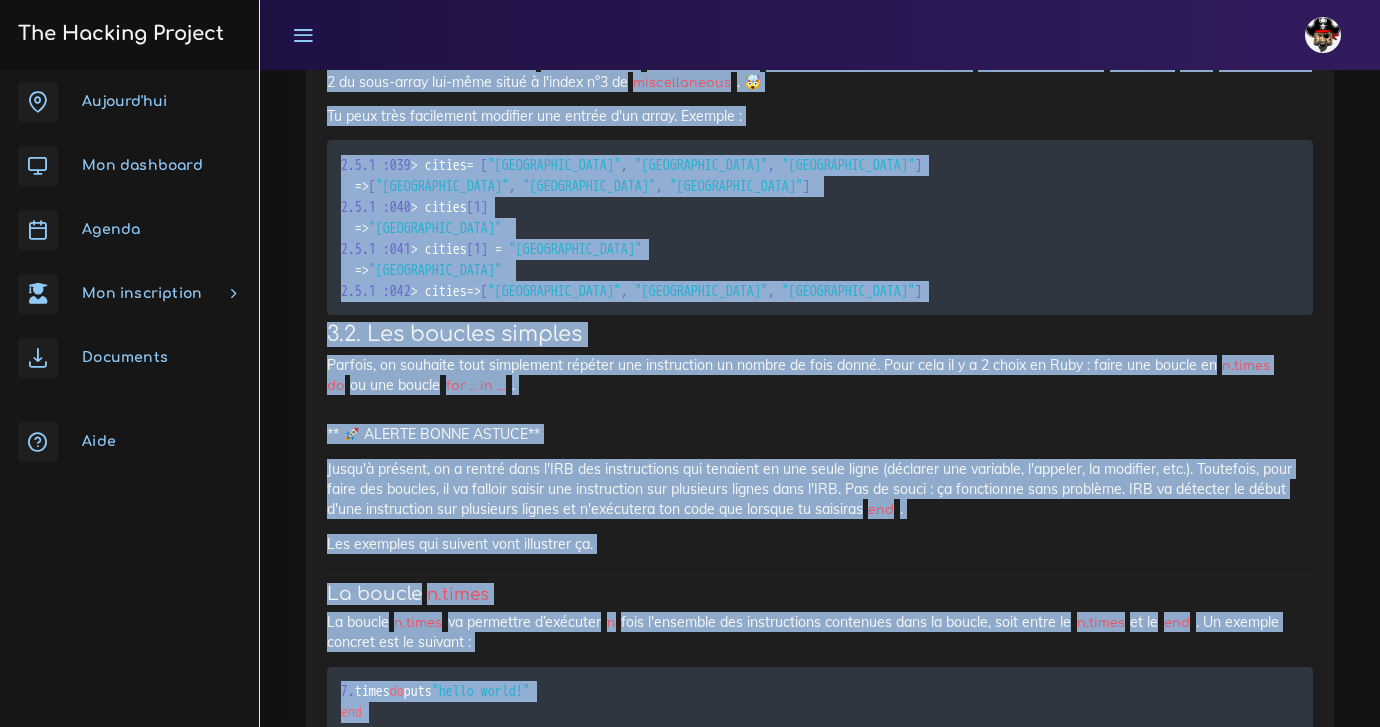 scroll, scrollTop: 13910, scrollLeft: 0, axis: vertical 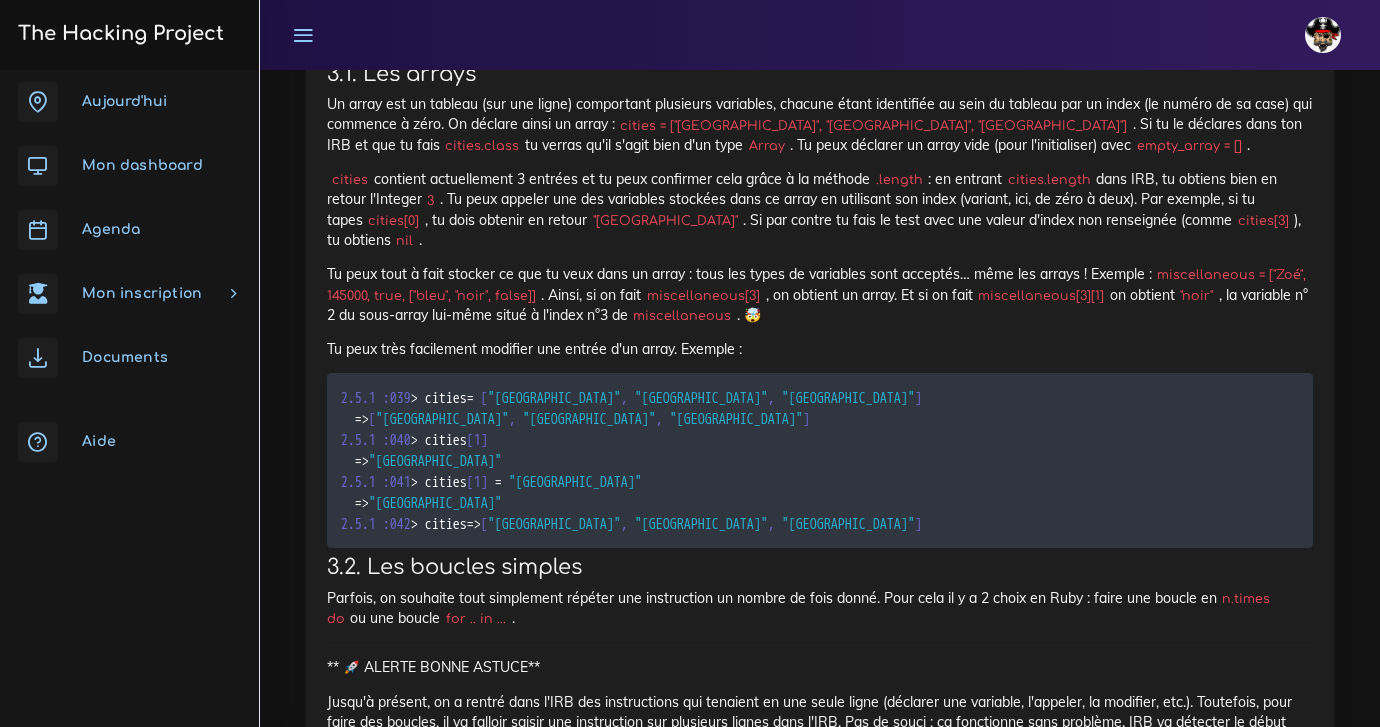 click on "Arrays et boucles en Ruby
Découvrons quelques éléments de base des programmes en Ruby : les arrays et les boucles.
1. Introduction
Voici un cours pour te faire (re)découvrir deux notions très utiles en Ruby : les arrays (ou tableaux) et les boucles. Les arrays vont te permettre de stocker, au sein d'une même variable, plusieurs informations ayant un lien entre elles. Les boucles, elles, vont te permettre de répéter plusieurs fois de suite une même instruction. Bien plus efficace que d'écrire 10 fois la même ligne de code !
2. Historique et contexte
Les arrays, ou tableaux, sont un type de données très courant en informatique. Demain nous verrons les Hash dont la structure est très proche.
Les boucles font également partie des outils quasi-standards de tout langage informatique car il est très fréquent en programmation que l'on doive itérer plusieurs fois sur une même instruction. Nous verrons les différents types de boucles : les boucles de base où l'ont fait  n" at bounding box center (820, -11136) 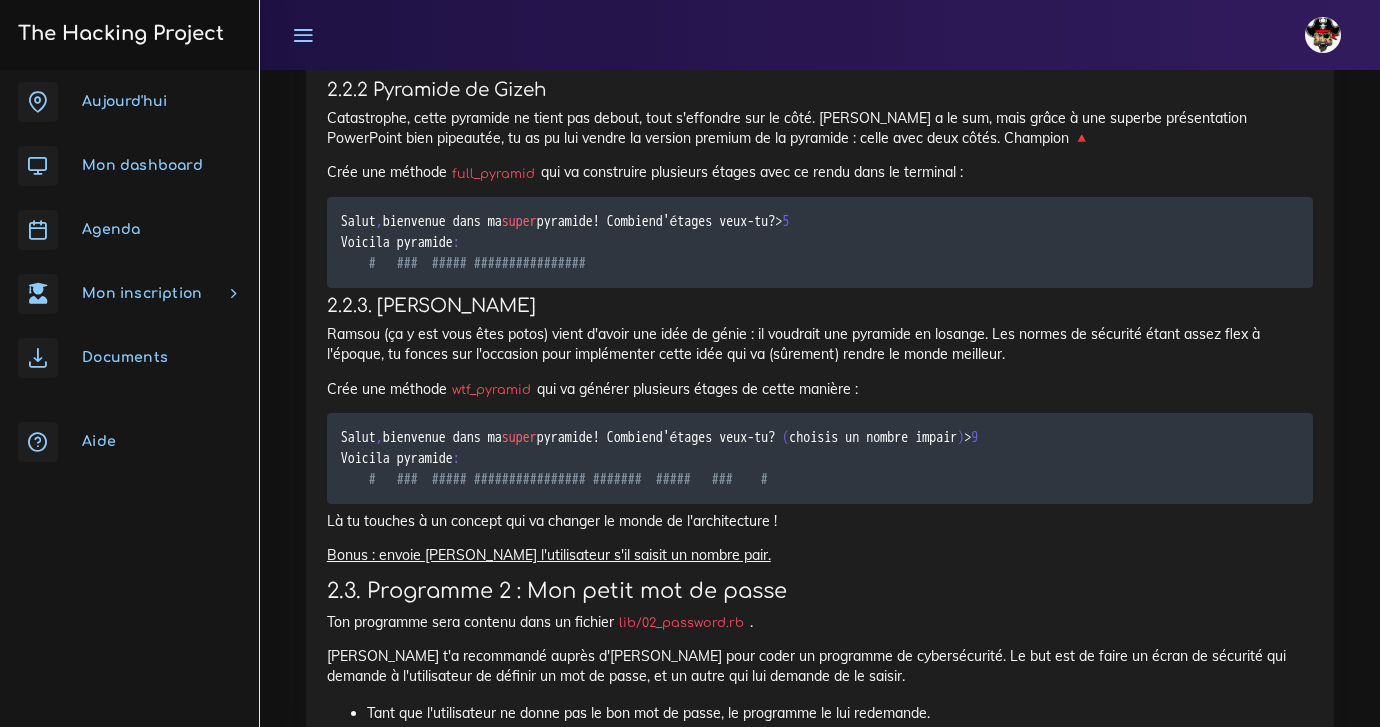 scroll, scrollTop: 20494, scrollLeft: 0, axis: vertical 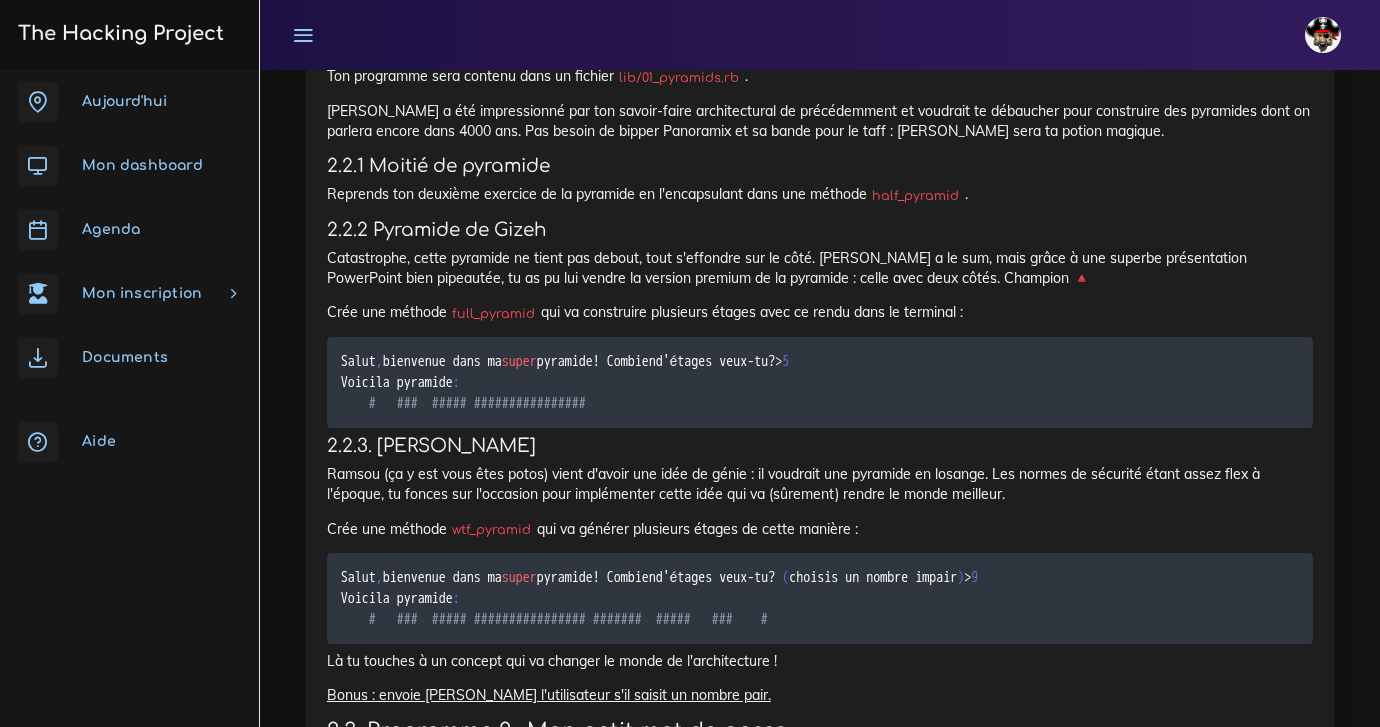 drag, startPoint x: 450, startPoint y: 443, endPoint x: 330, endPoint y: 236, distance: 239.26764 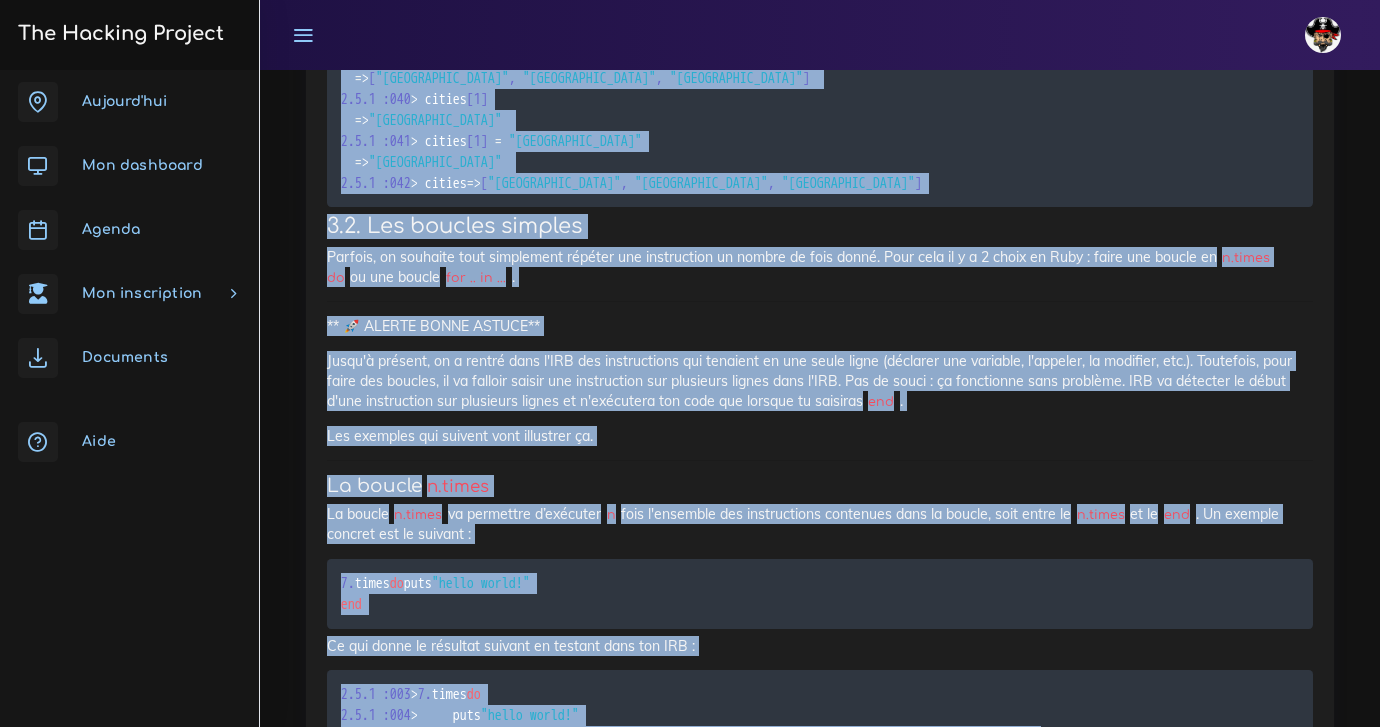 scroll, scrollTop: 14235, scrollLeft: 0, axis: vertical 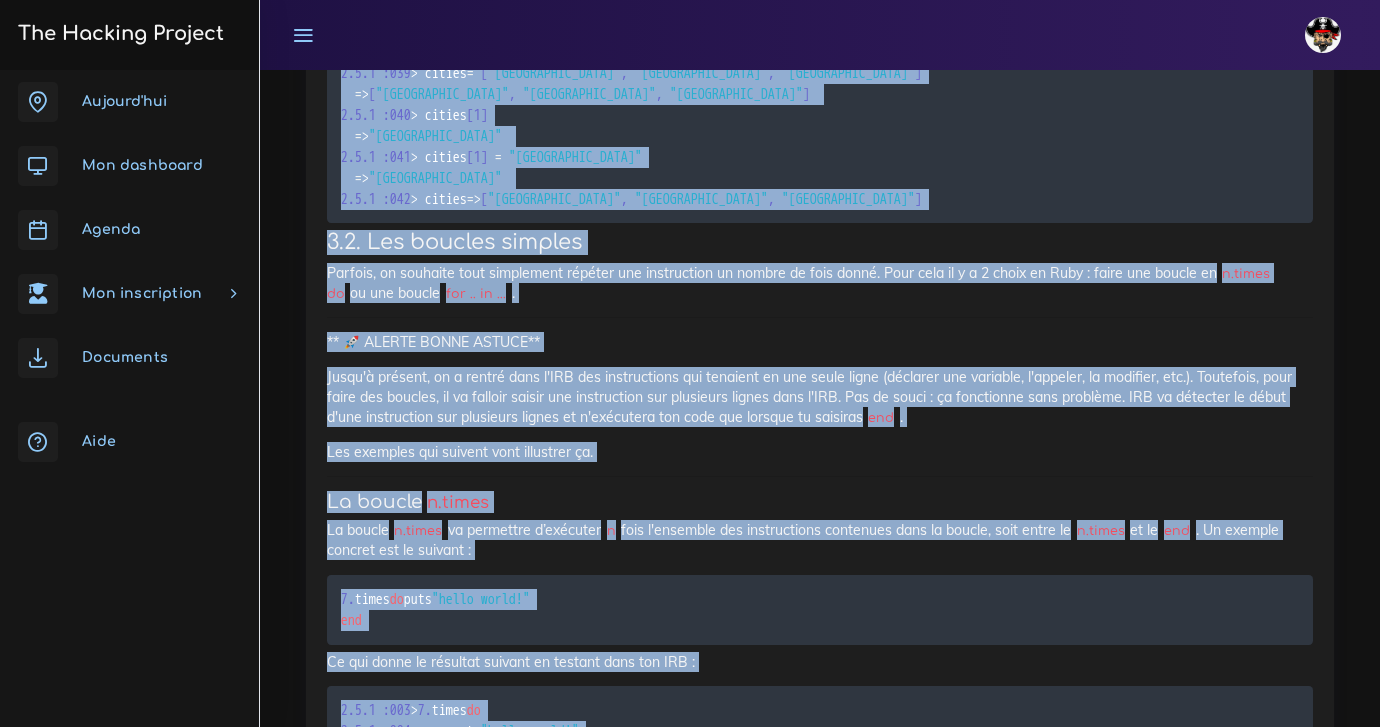 drag, startPoint x: 376, startPoint y: 437, endPoint x: 302, endPoint y: 405, distance: 80.622574 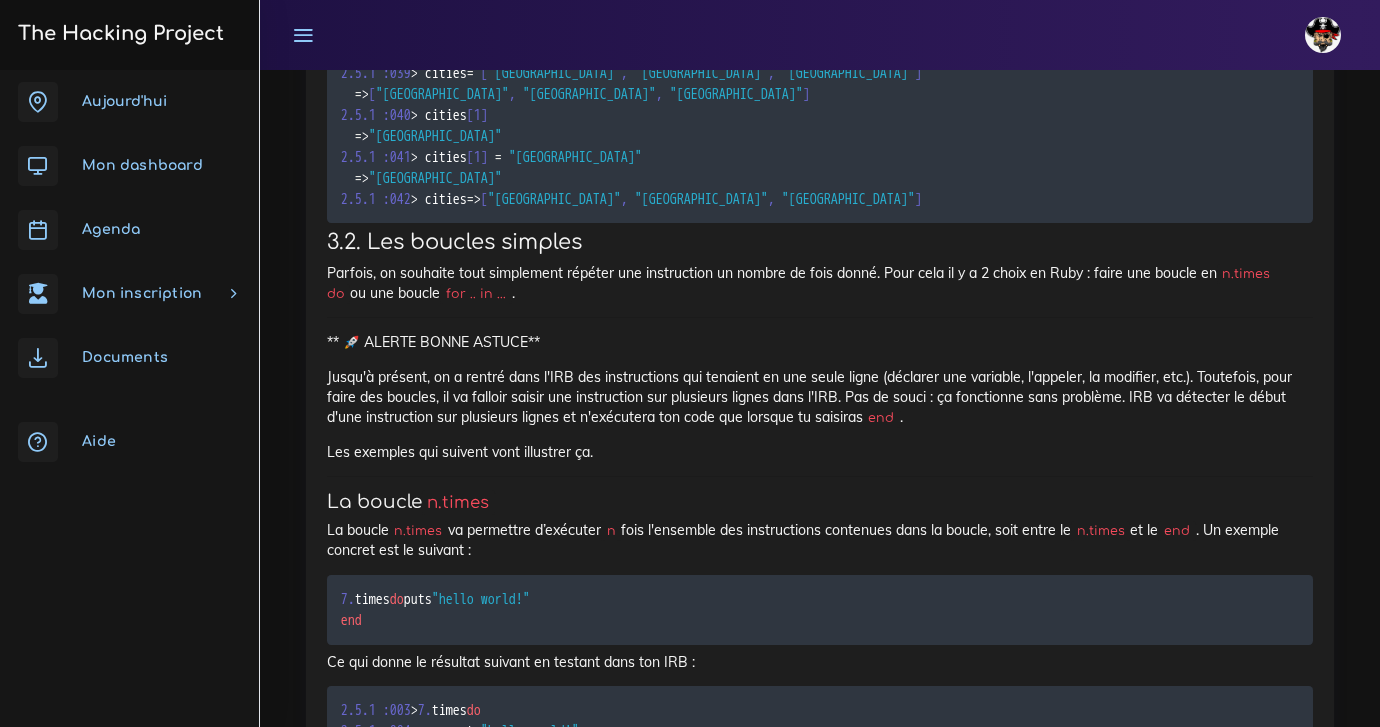 click on "3.1. Les arrays" at bounding box center (820, -9857) 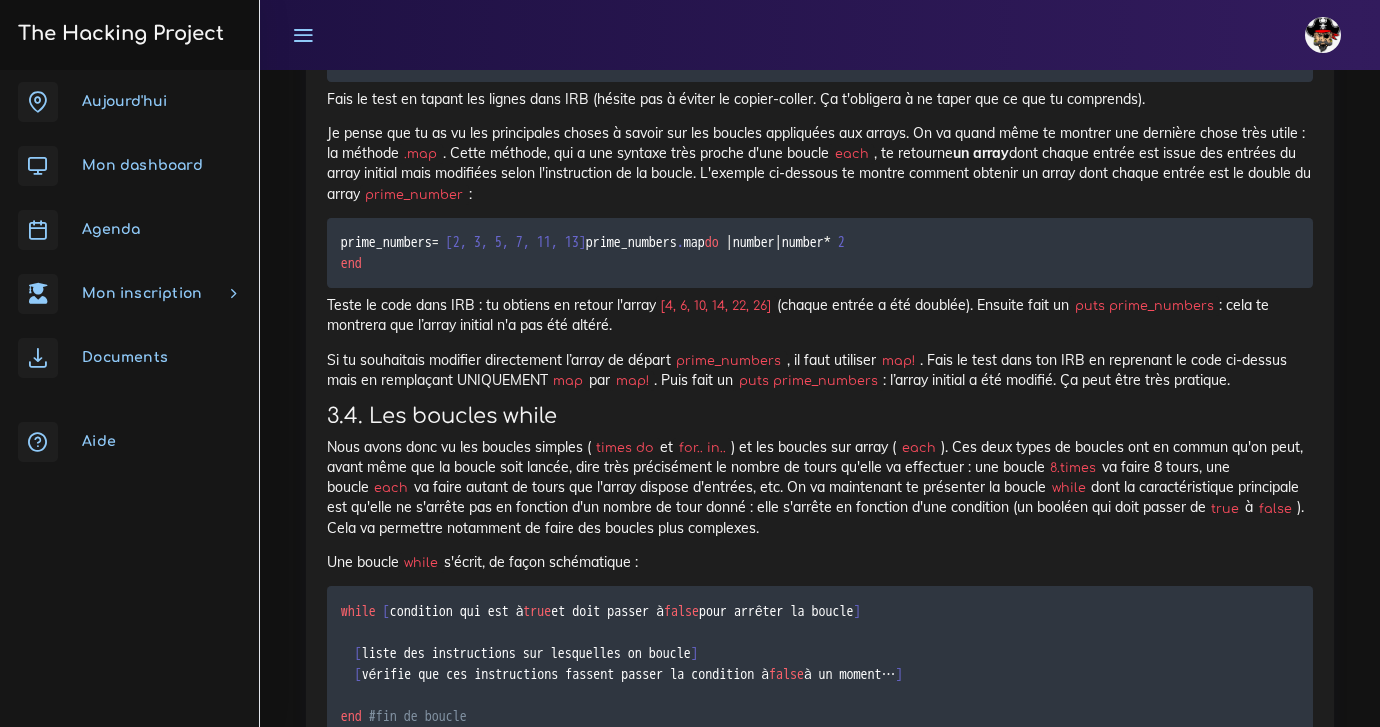 scroll, scrollTop: 16973, scrollLeft: 0, axis: vertical 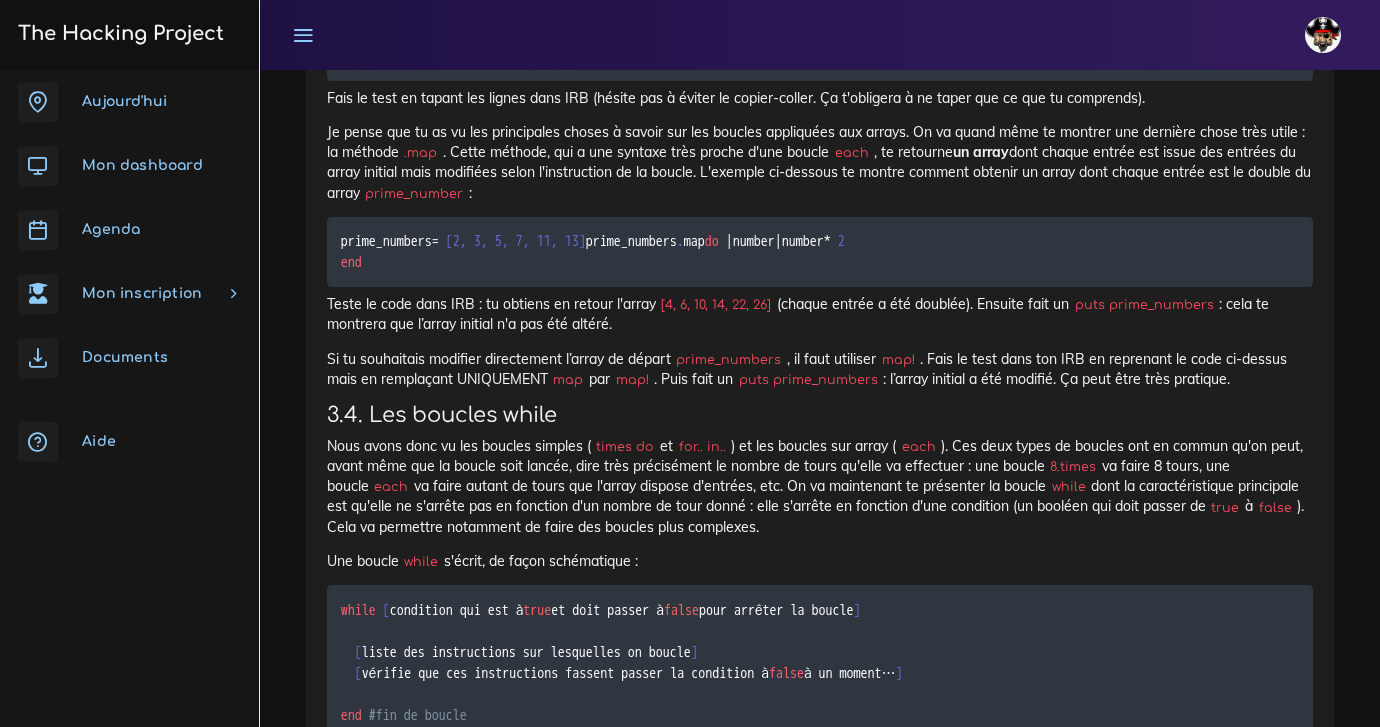 drag, startPoint x: 342, startPoint y: 206, endPoint x: 512, endPoint y: 326, distance: 208.08652 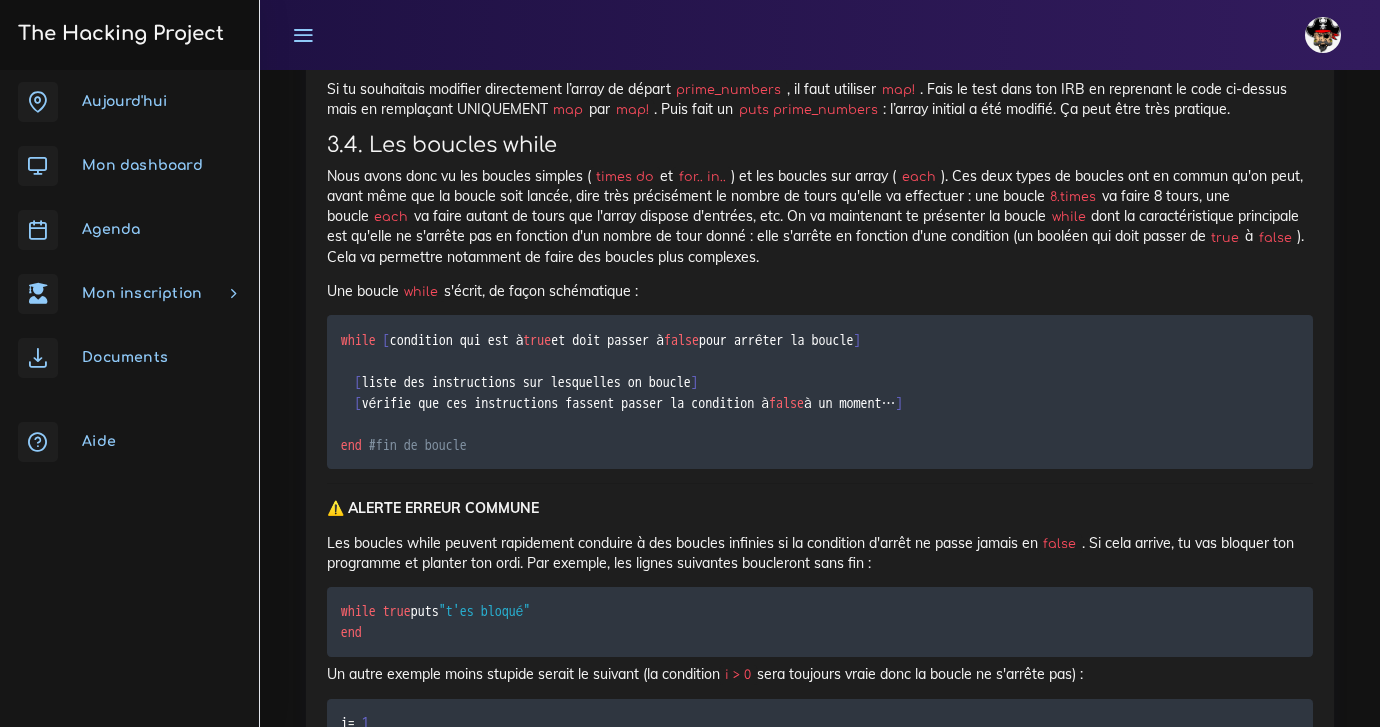 scroll, scrollTop: 17244, scrollLeft: 0, axis: vertical 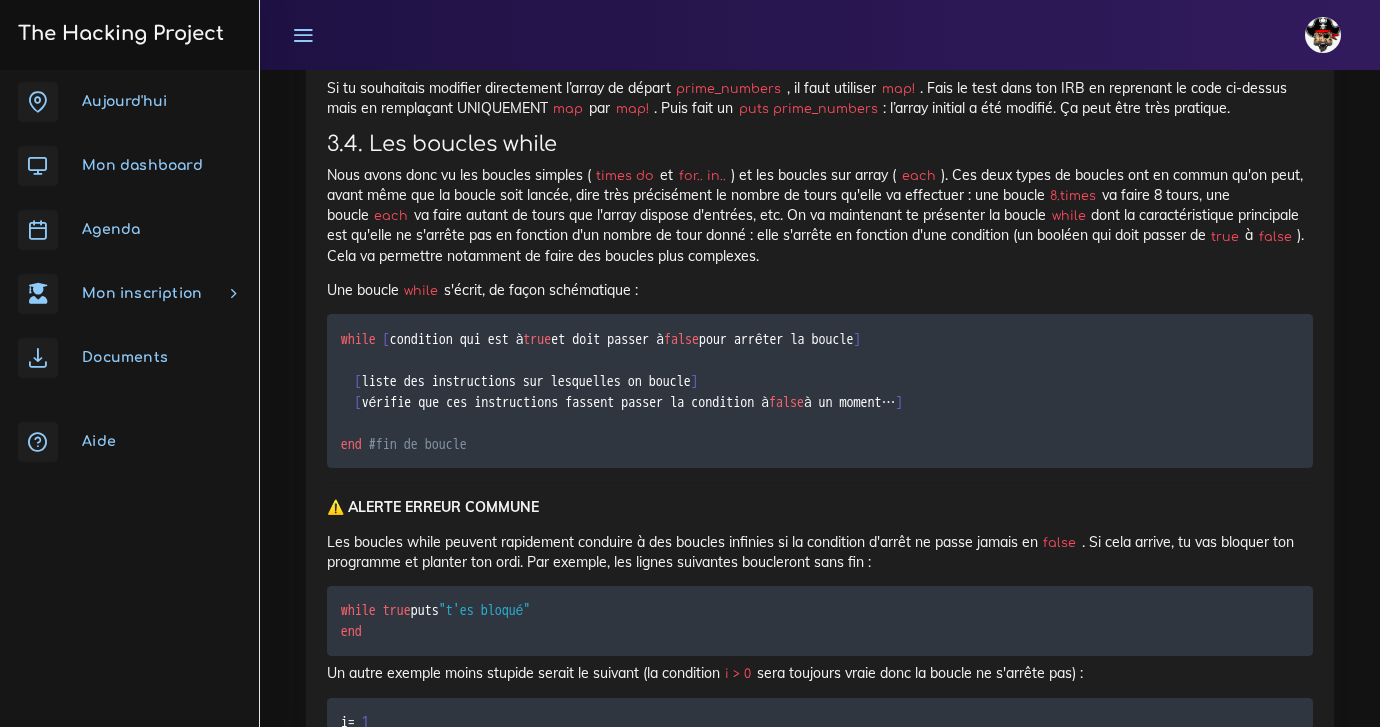 click on "2.5 . 1   : 022  > cities  =   [ "Paris" ,   "Lyon" ,   "Montpellier" ]
= >  [ "Paris" ,   "Lyon" ,   "Montpellier" ]
2.5 . 1   : 023  > cities . each   do   | city |
2.5 . 1   : 024  >     puts city
2.5 . 1   : 025 ? >    end
Paris
Lyon
Montpellier
= >  [ "Paris" ,   "Lyon" ,   "Montpellier" ]" at bounding box center [820, -964] 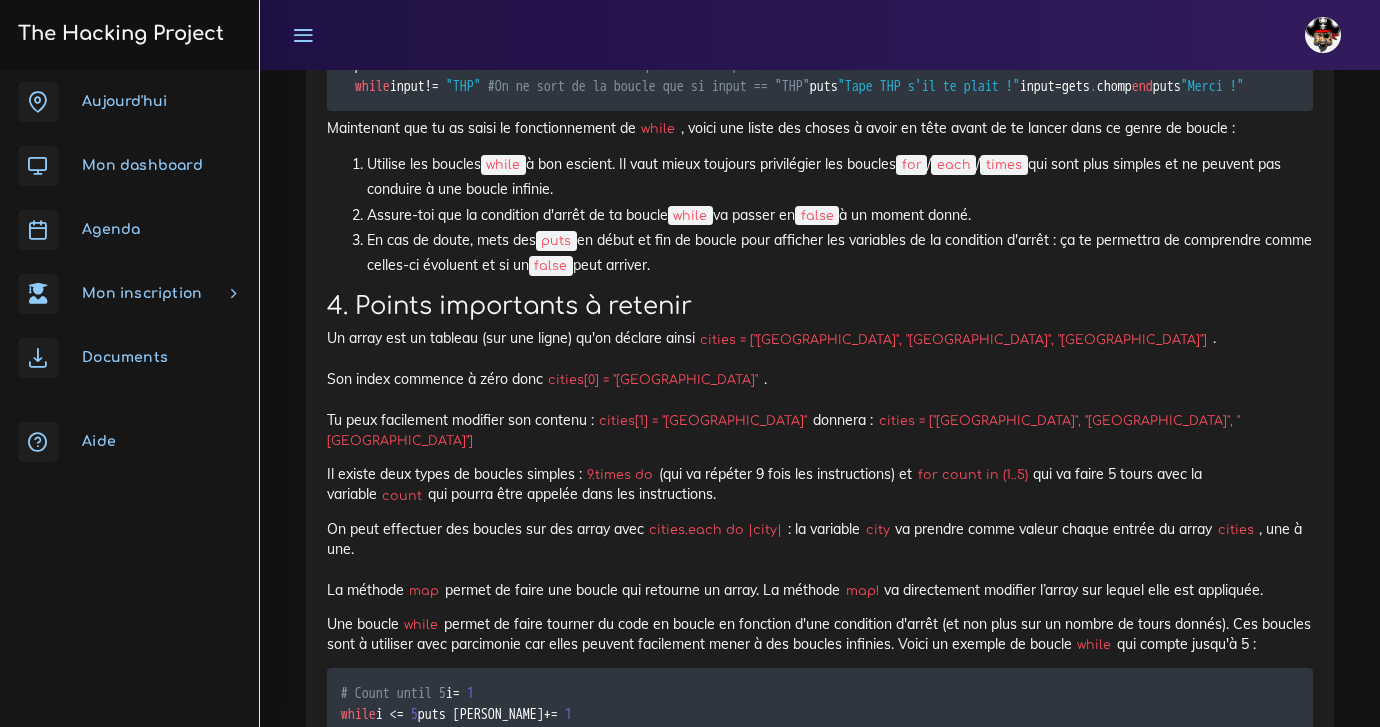 scroll, scrollTop: 18375, scrollLeft: 0, axis: vertical 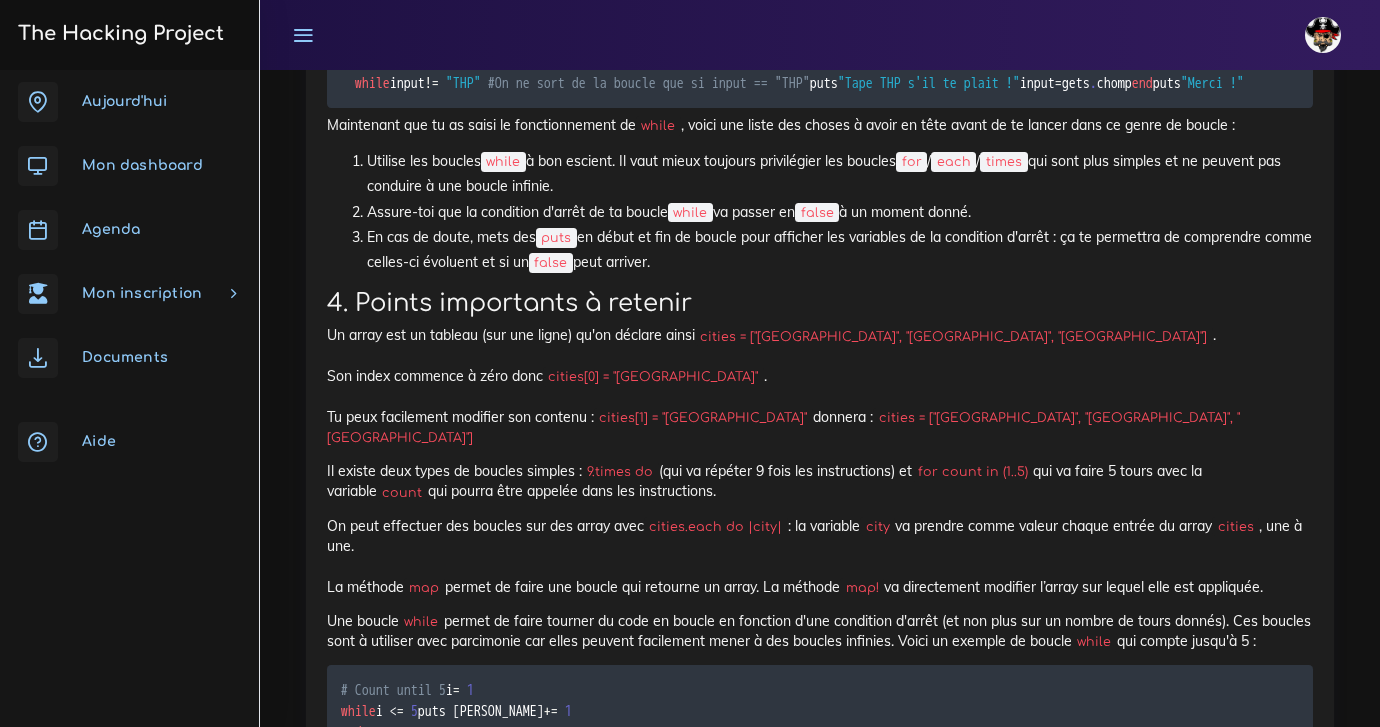 drag, startPoint x: 673, startPoint y: 373, endPoint x: 487, endPoint y: 299, distance: 200.17992 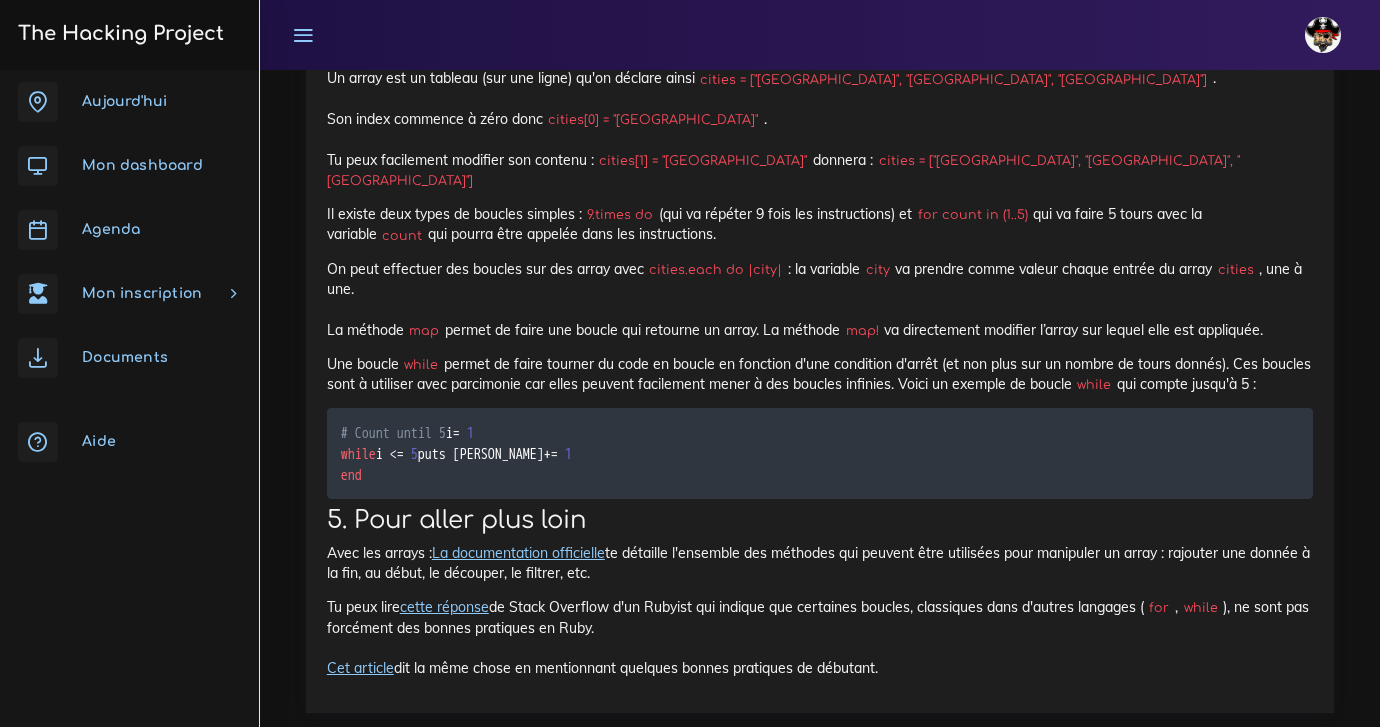 scroll, scrollTop: 18632, scrollLeft: 0, axis: vertical 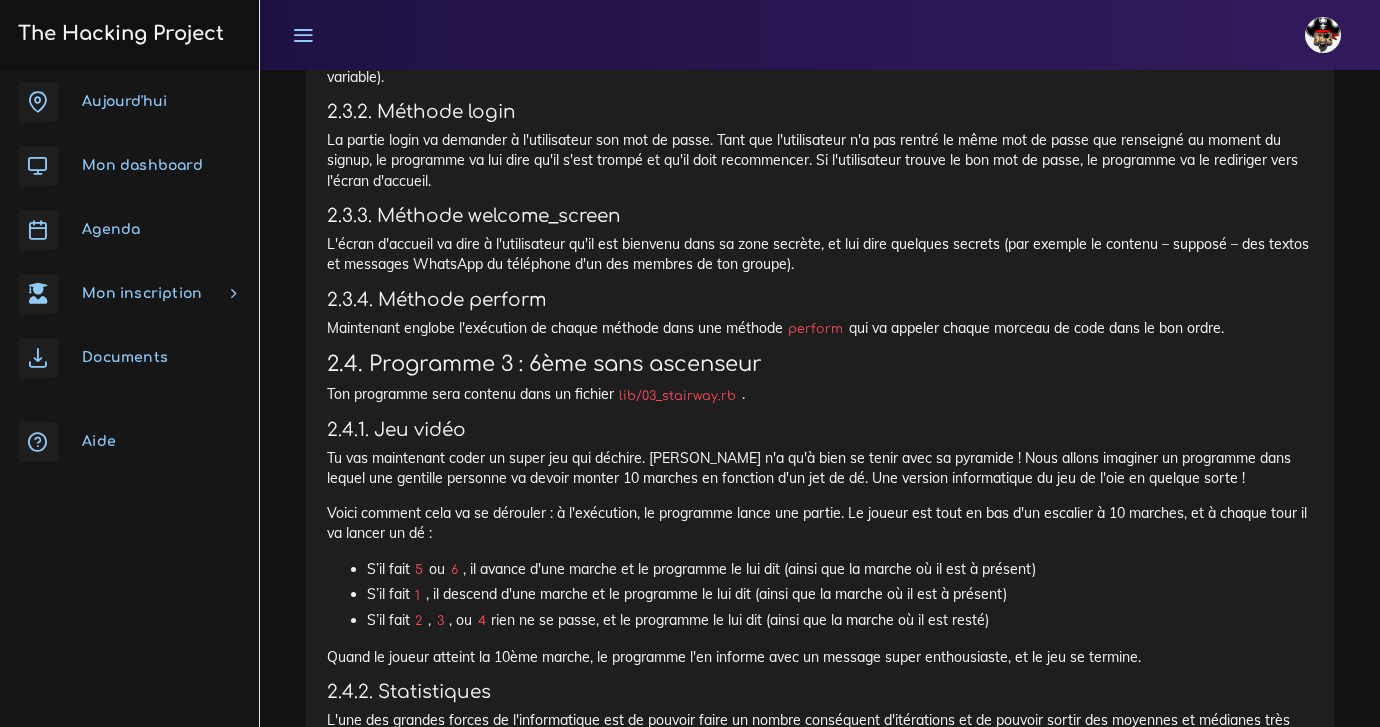 drag, startPoint x: 345, startPoint y: 414, endPoint x: 417, endPoint y: 472, distance: 92.45539 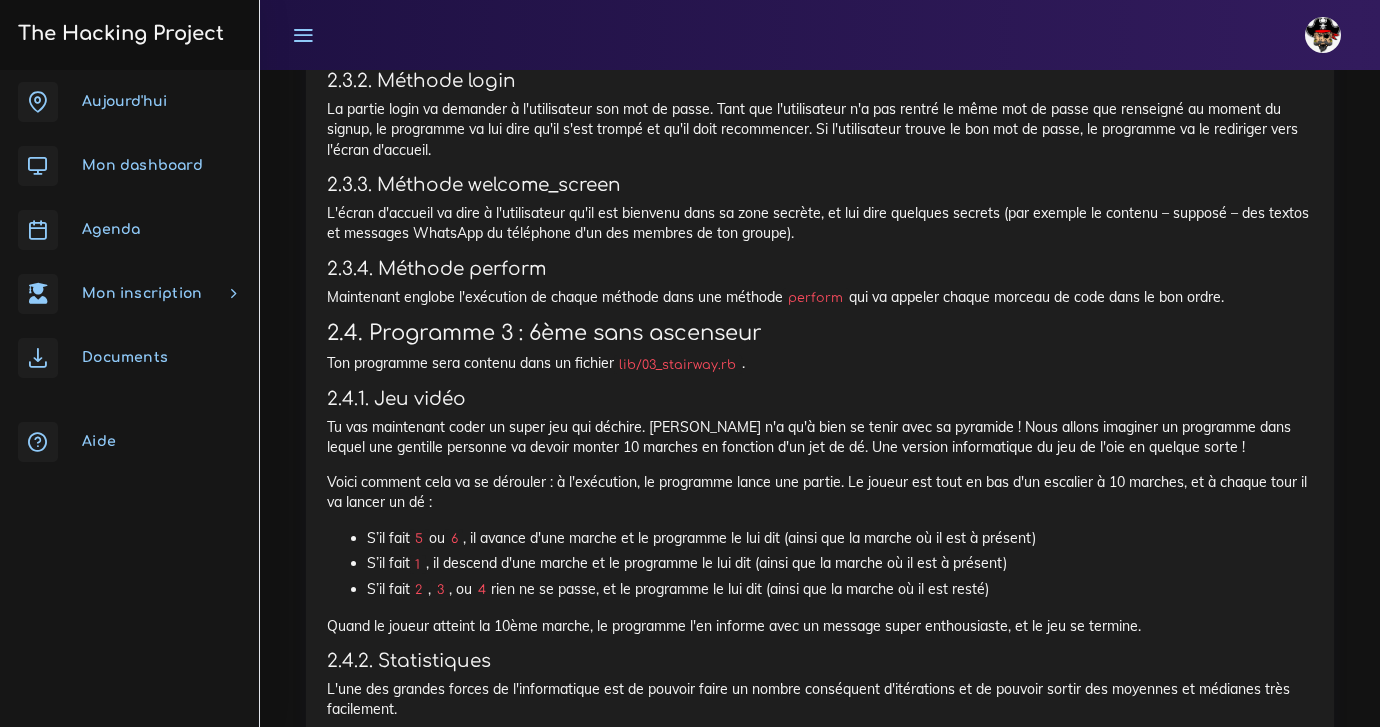 scroll, scrollTop: 21567, scrollLeft: 0, axis: vertical 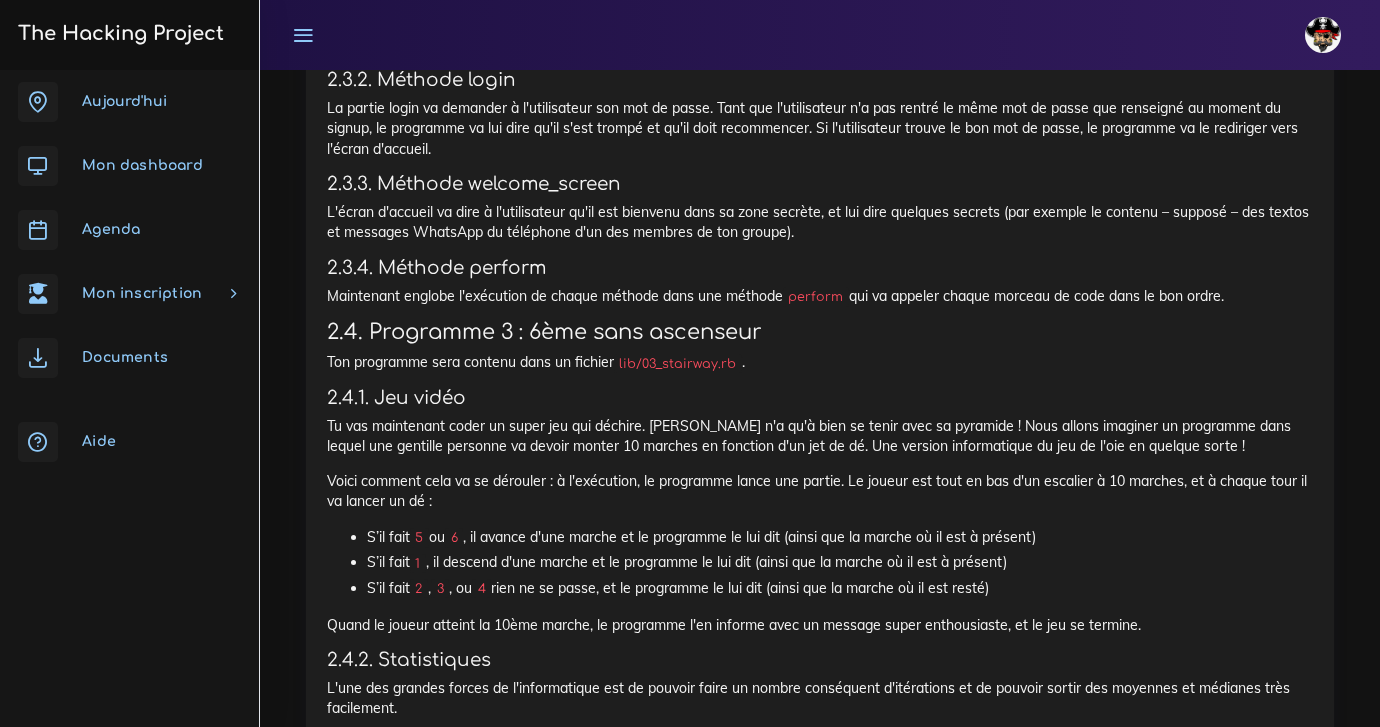 click on "qui dit bonjour" at bounding box center (1001, -1533) 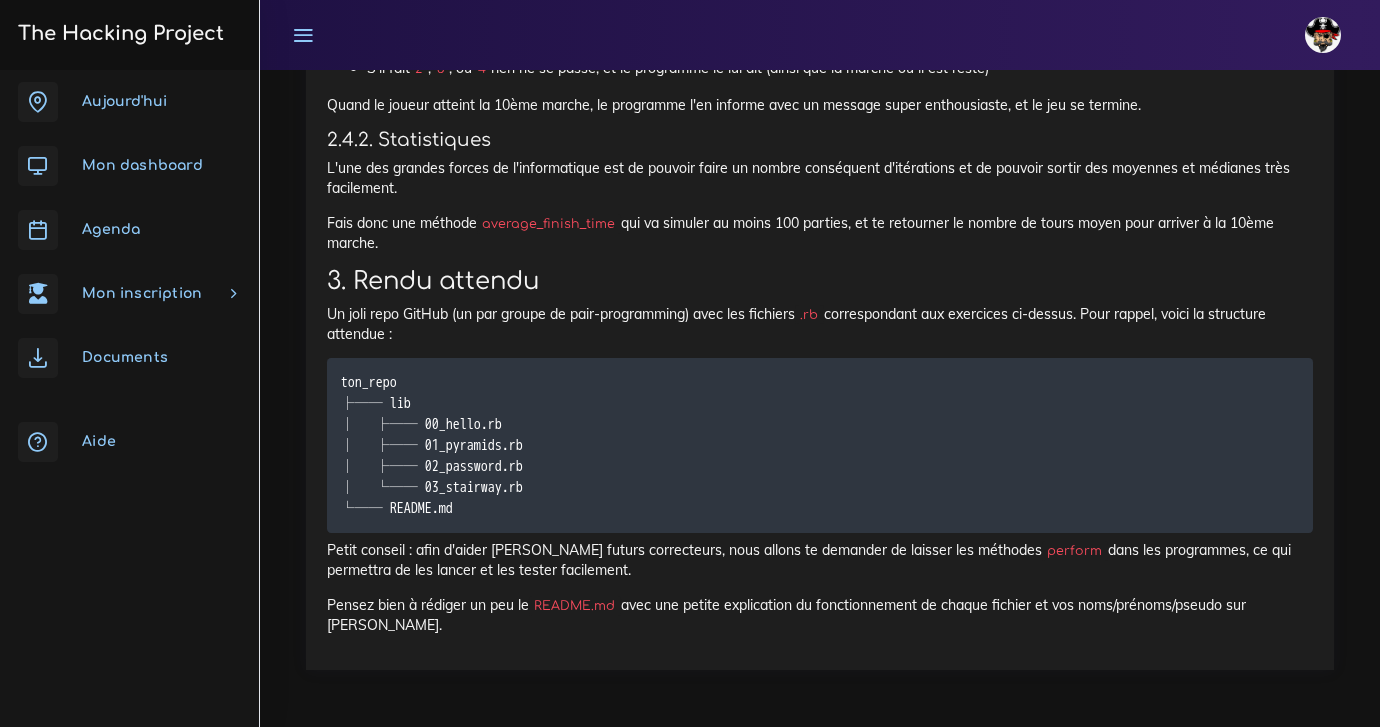 scroll, scrollTop: 23460, scrollLeft: 0, axis: vertical 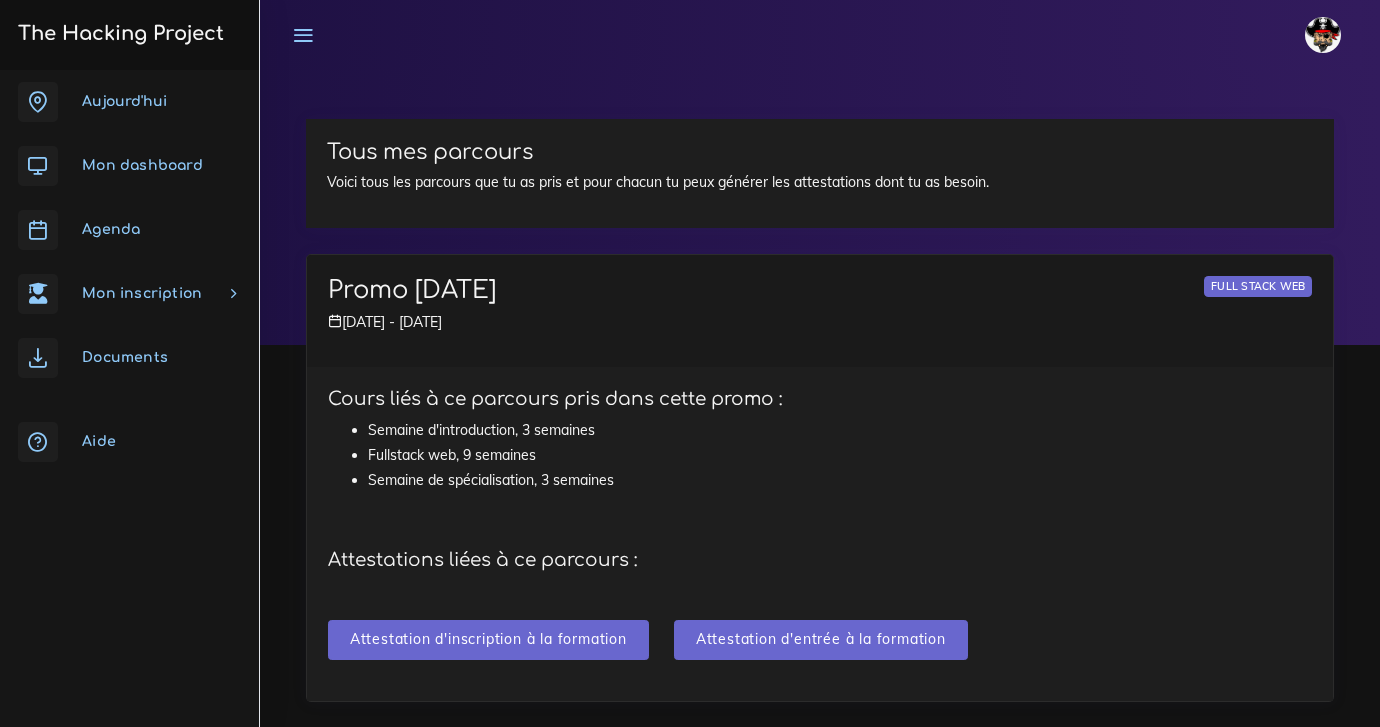 click on "Mon inscription" at bounding box center [142, 293] 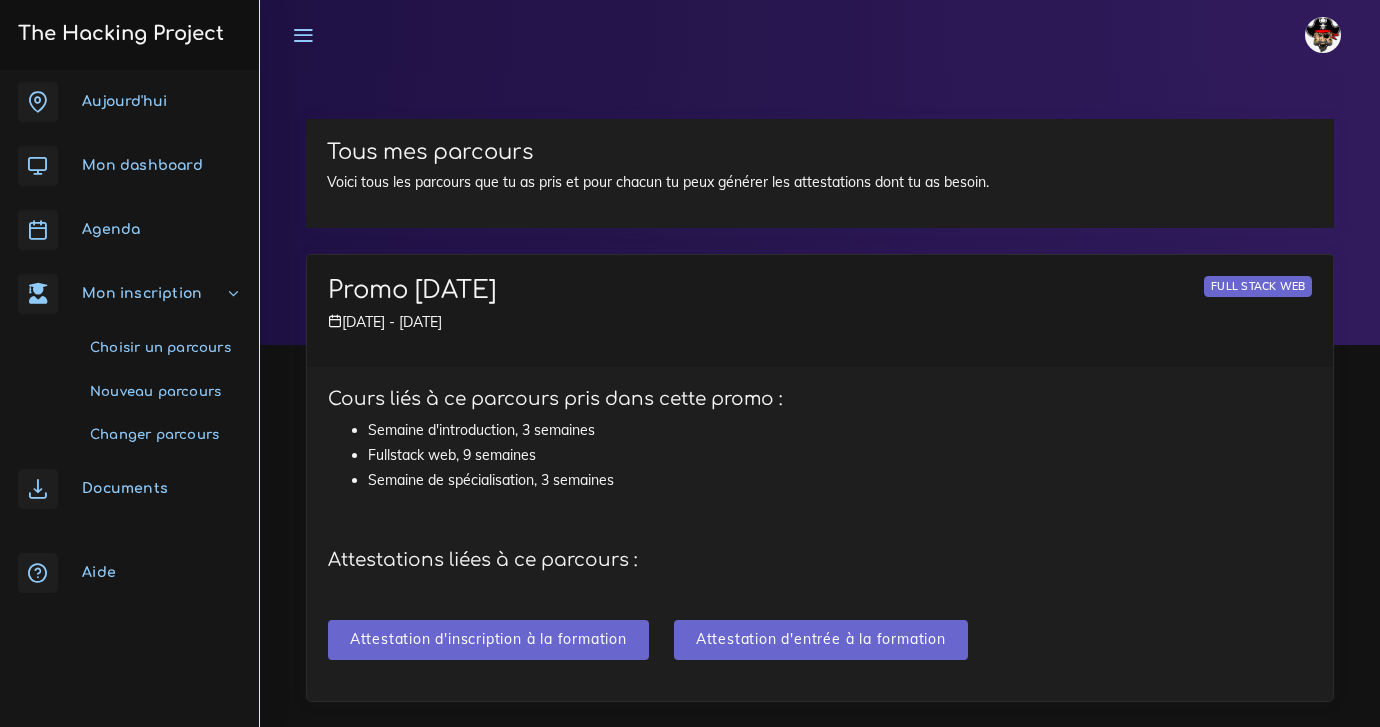 click on "Agenda" at bounding box center (129, 230) 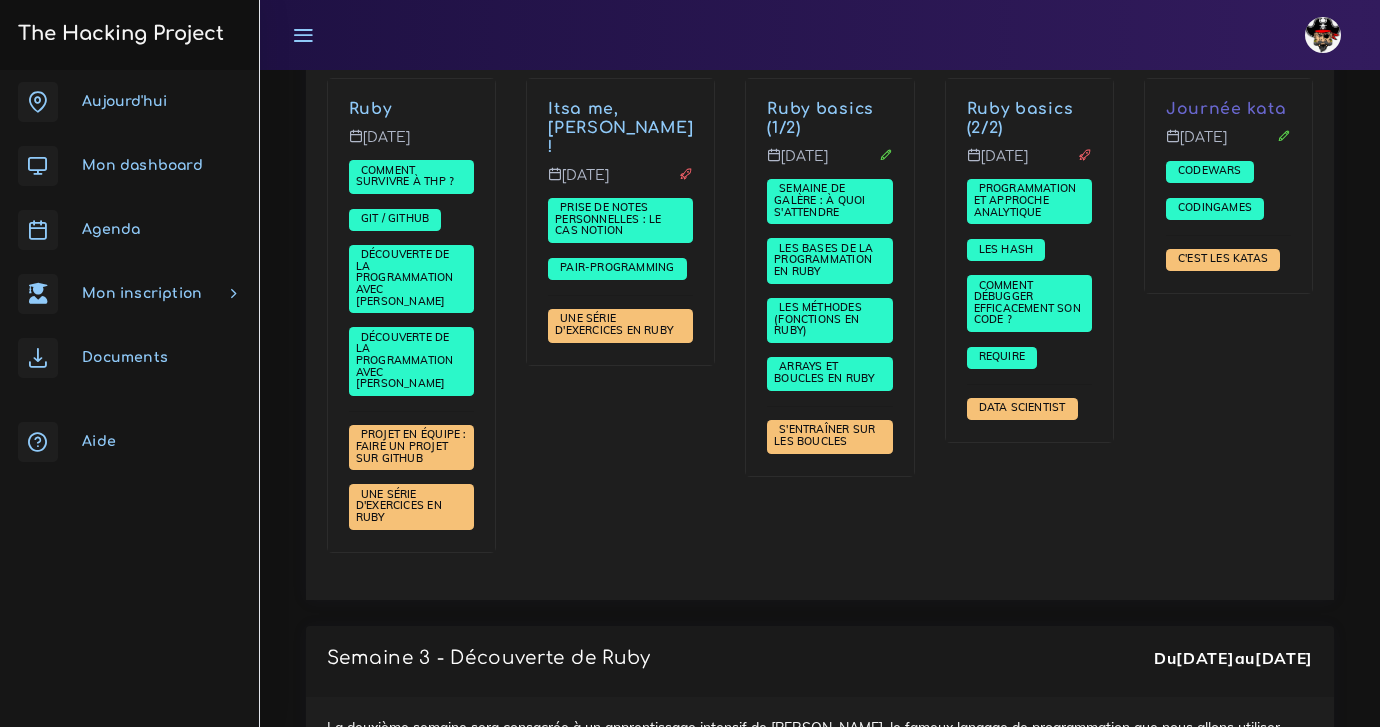 scroll, scrollTop: 1589, scrollLeft: 0, axis: vertical 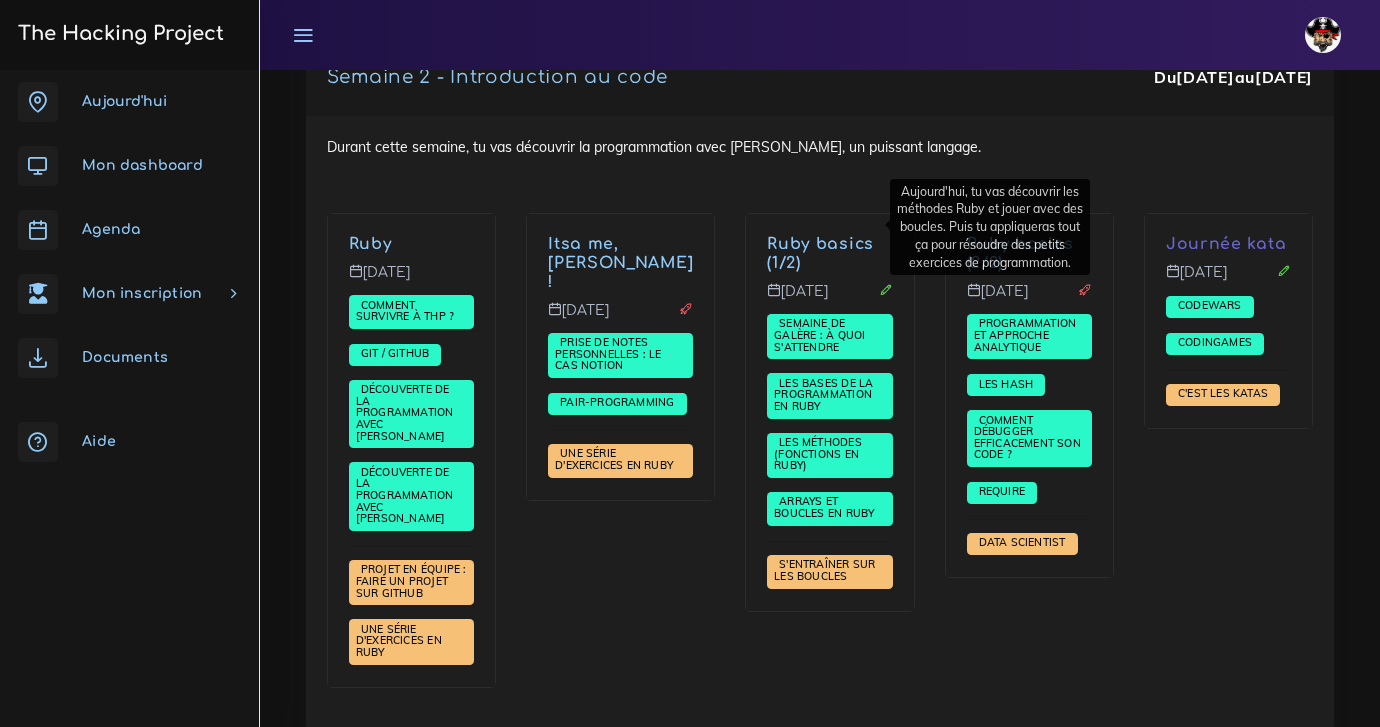 click on "Ruby basics (1/2)" at bounding box center [820, 253] 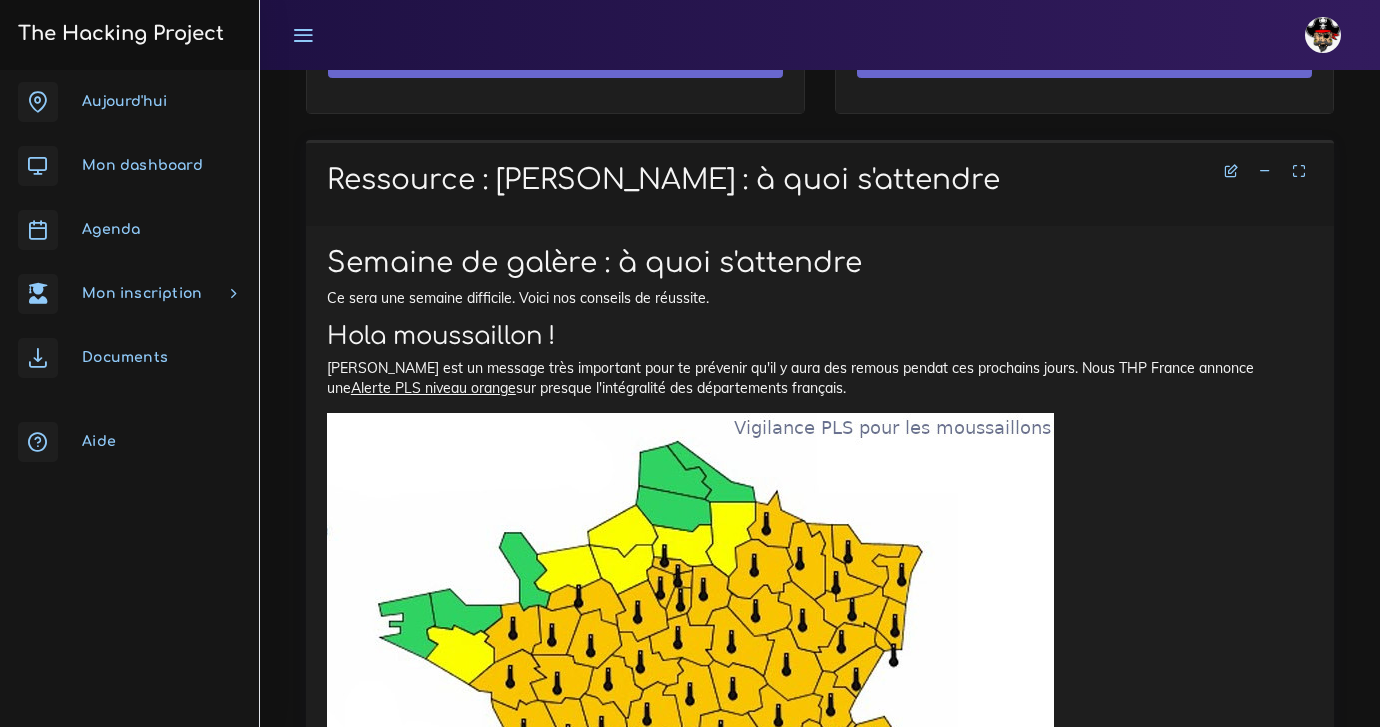 scroll, scrollTop: 1693, scrollLeft: 0, axis: vertical 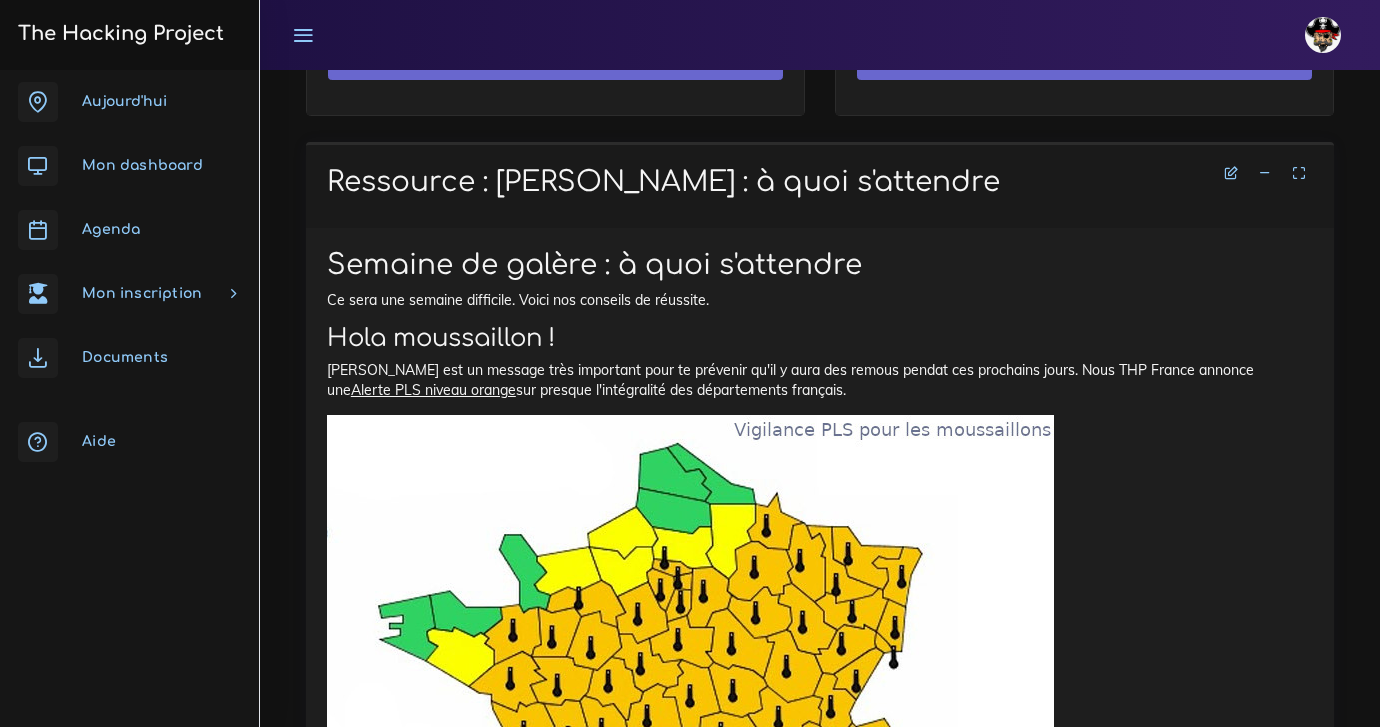 click at bounding box center (1299, 173) 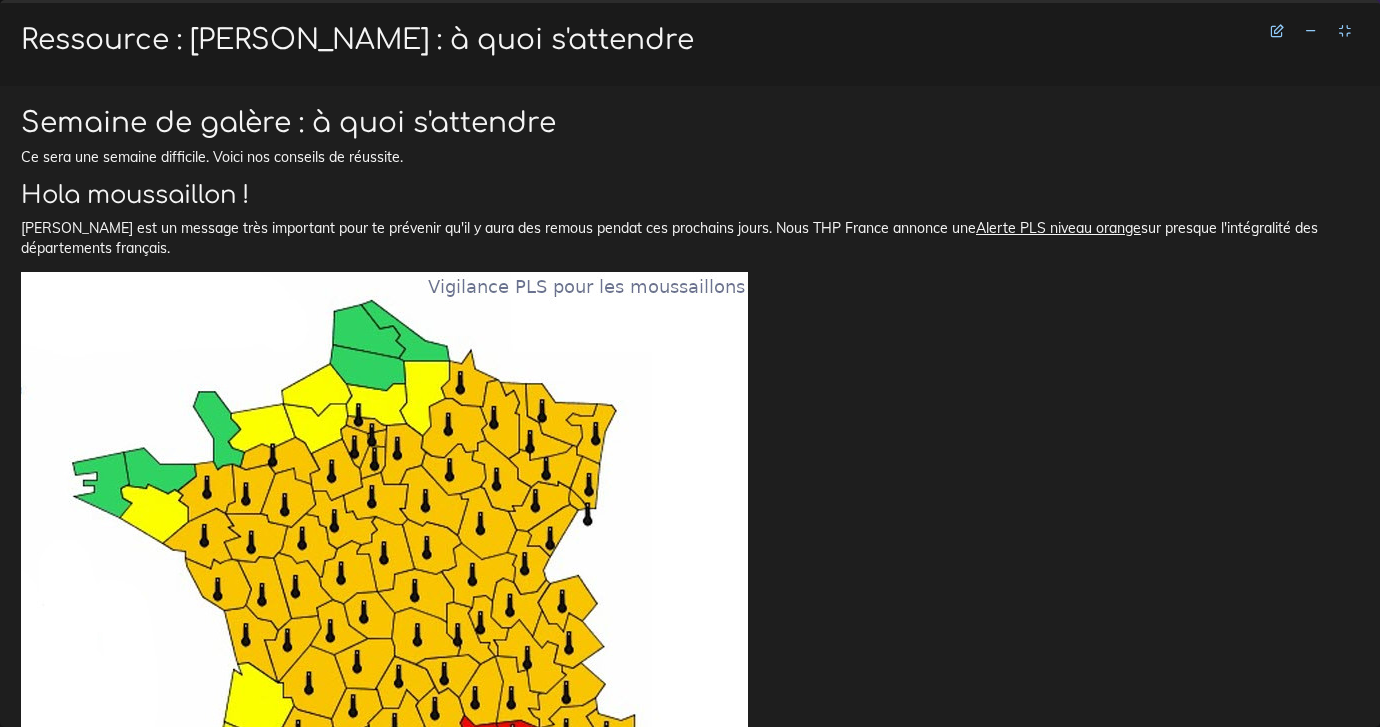 click at bounding box center (1345, 31) 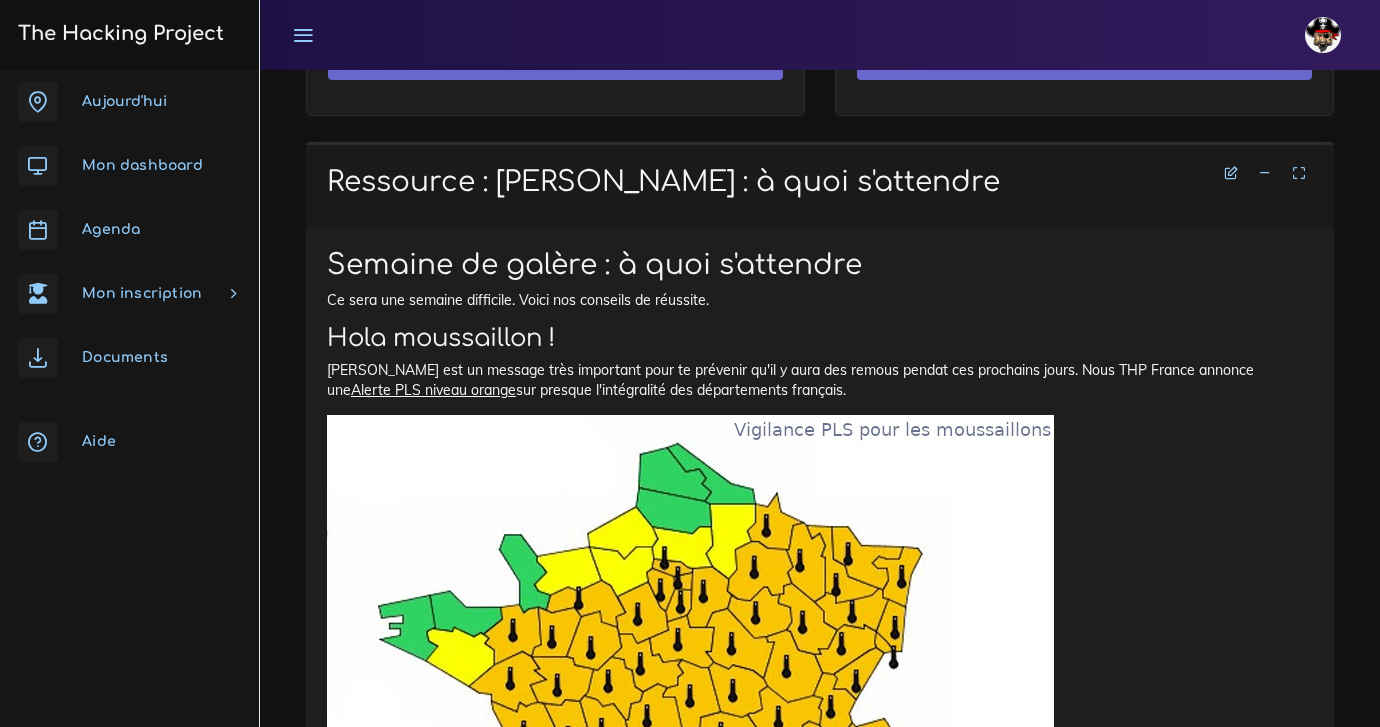 click on "Agenda" at bounding box center [129, 230] 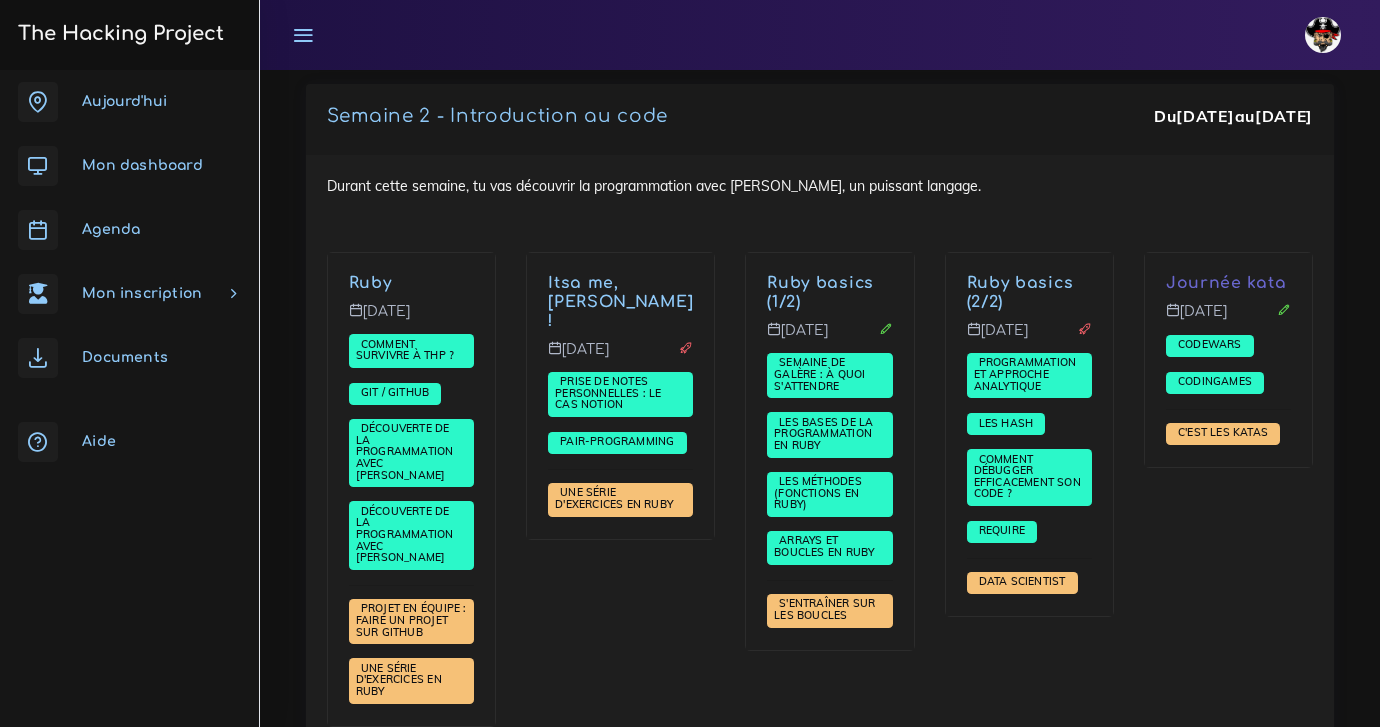 scroll, scrollTop: 1549, scrollLeft: 0, axis: vertical 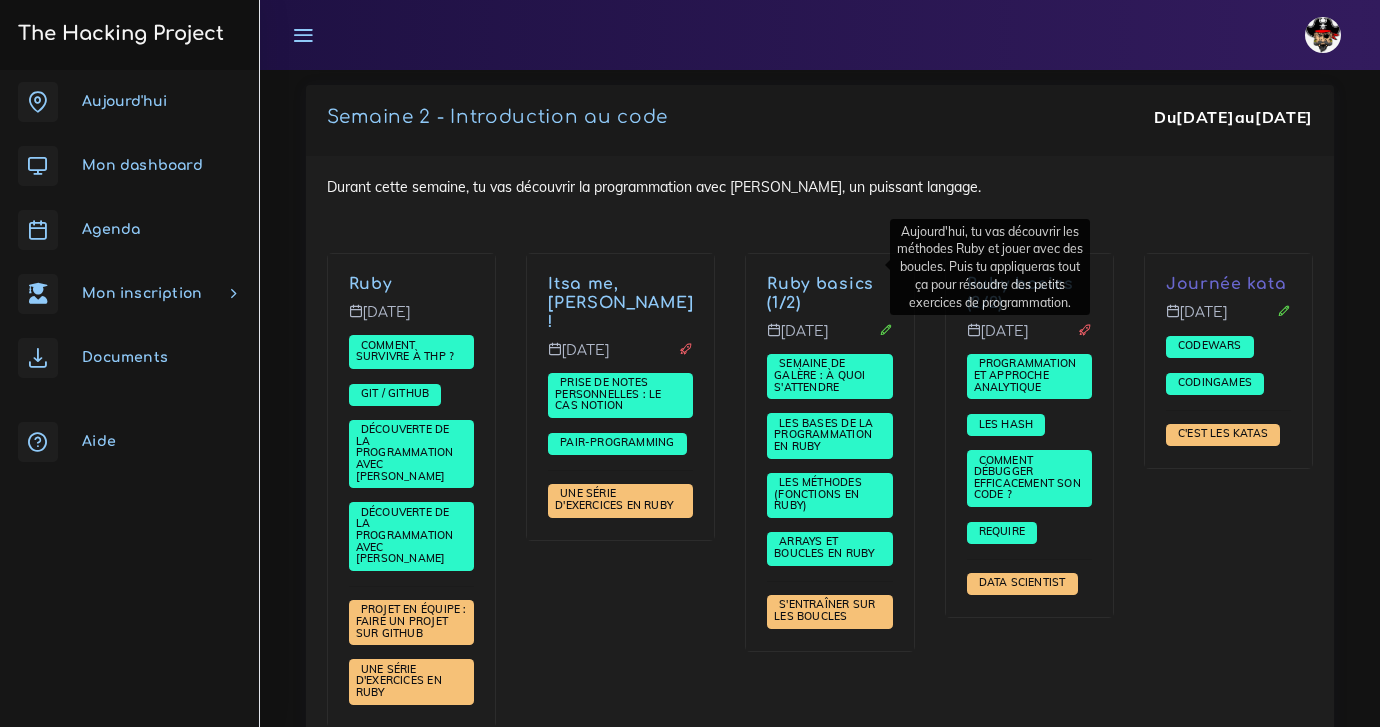 click on "Ruby basics (1/2)" at bounding box center (820, 293) 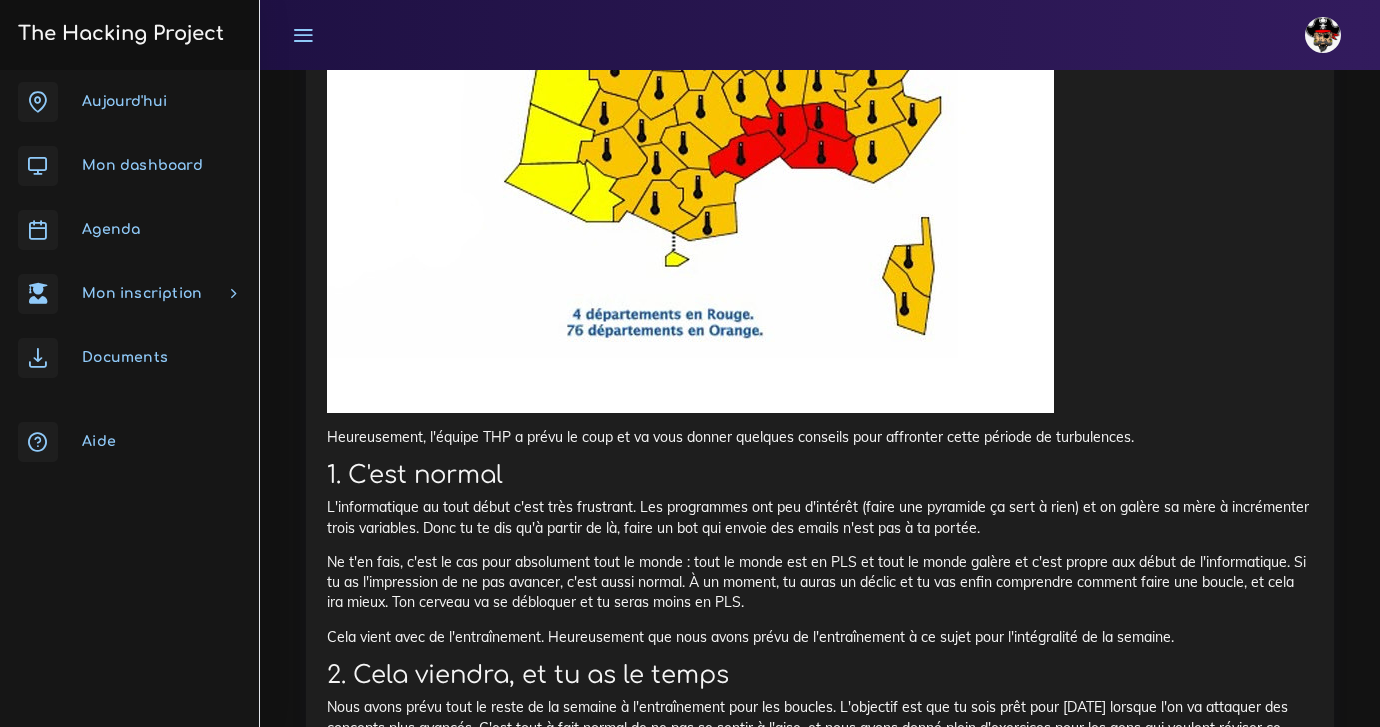 scroll, scrollTop: 2521, scrollLeft: 0, axis: vertical 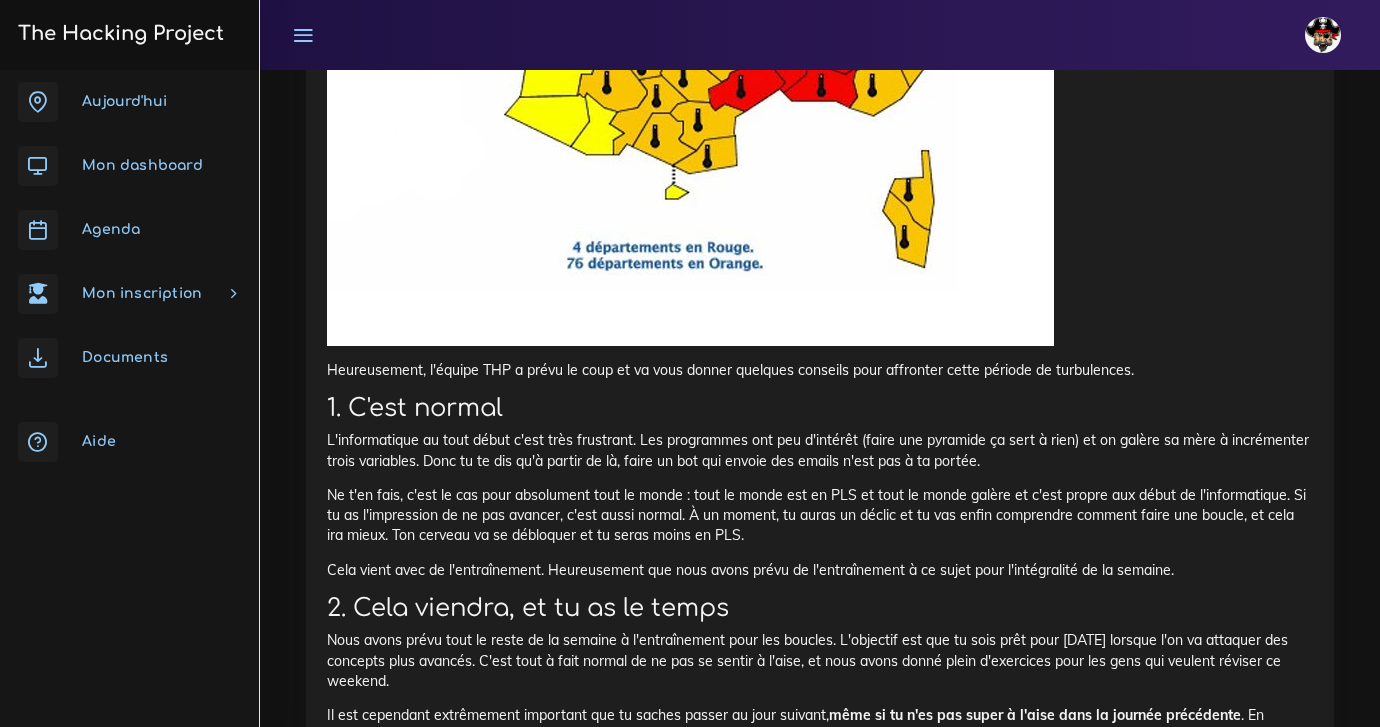 click on "Mon dashboard" at bounding box center (129, 166) 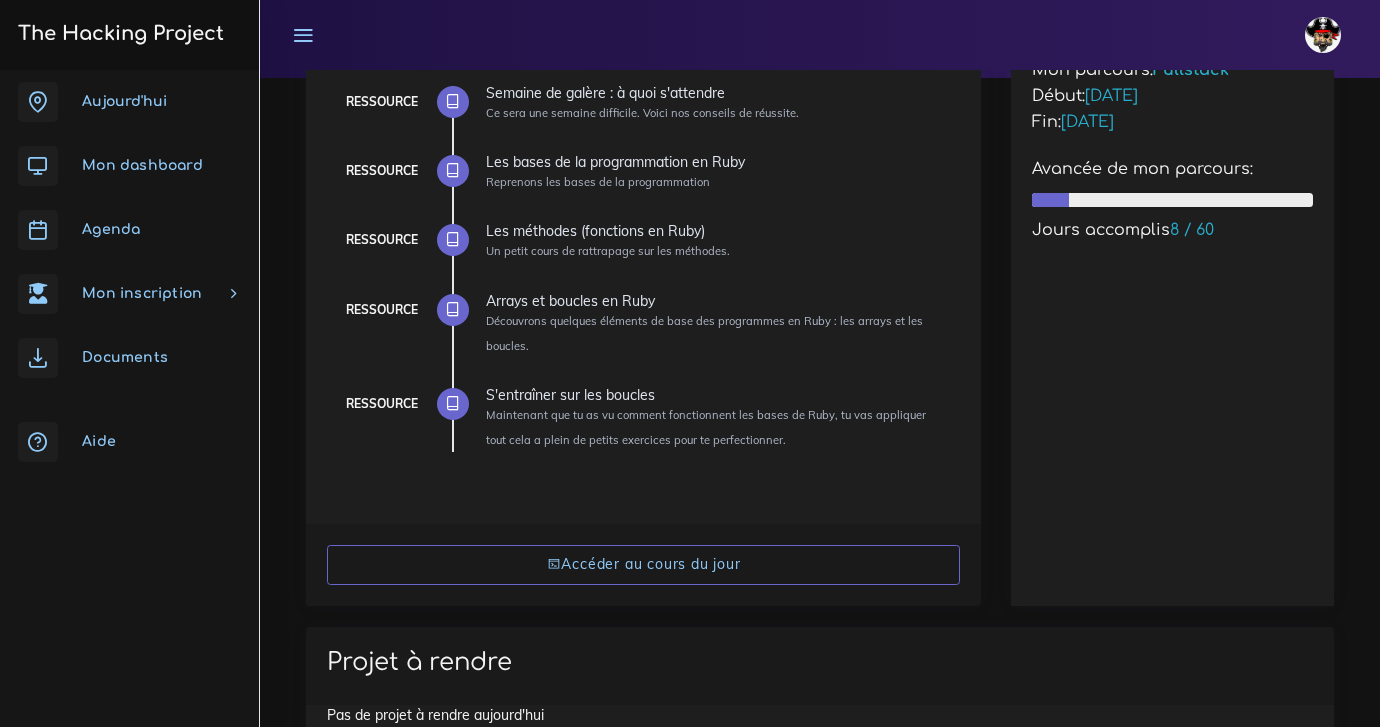 scroll, scrollTop: 260, scrollLeft: 0, axis: vertical 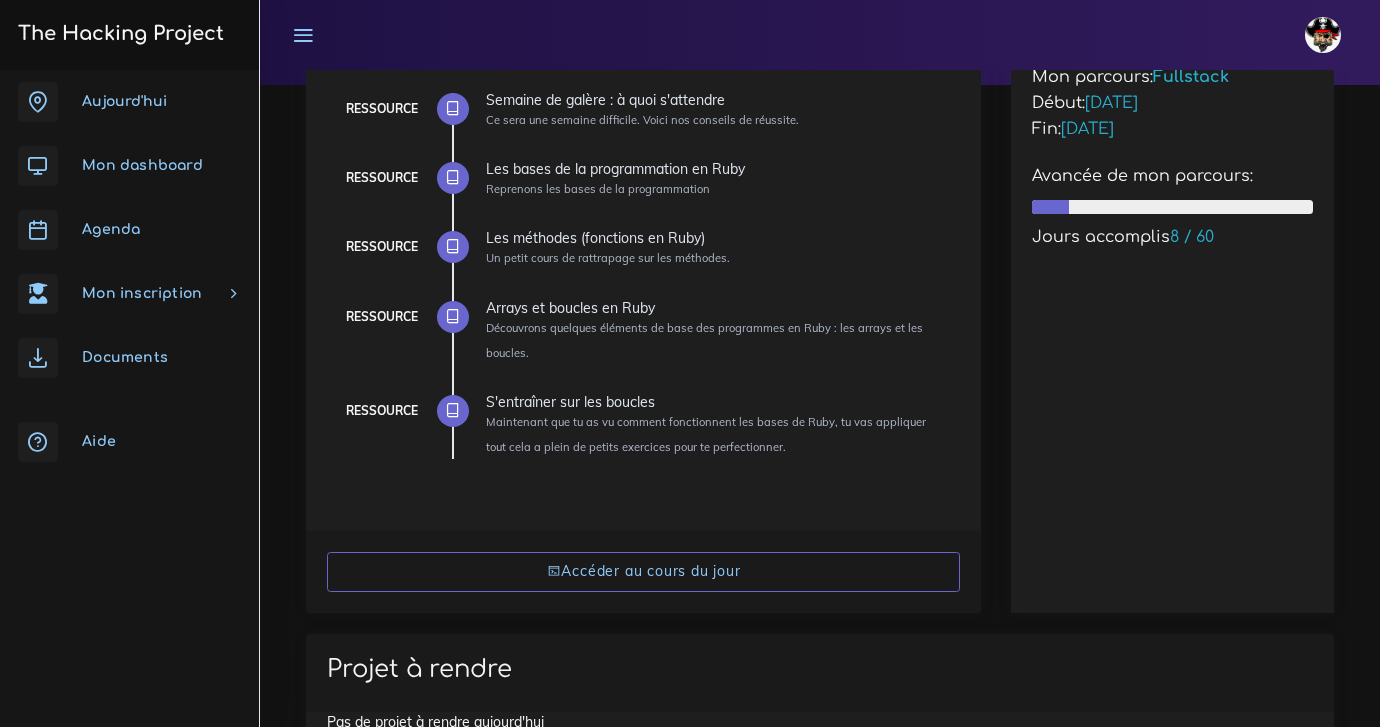click on "Ressource" at bounding box center [382, 317] 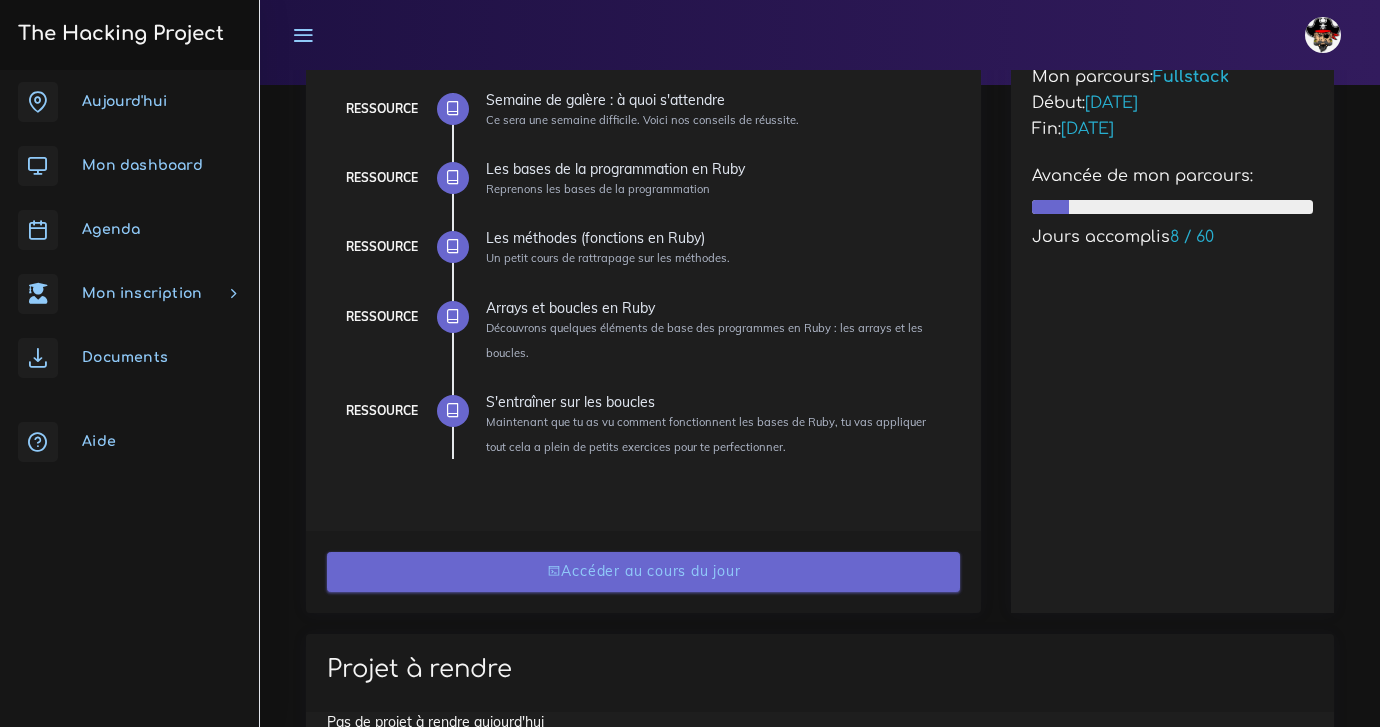 click on "Accéder au cours du jour" at bounding box center (644, 572) 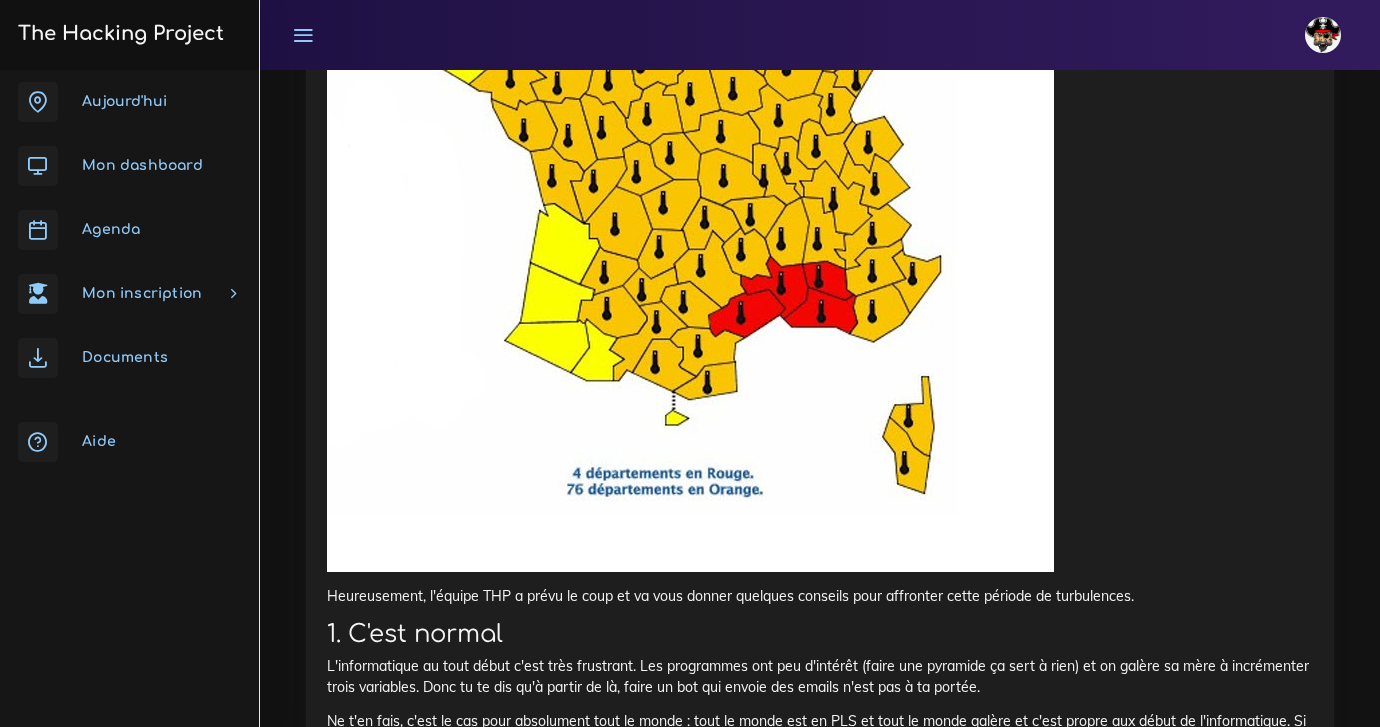 scroll, scrollTop: 2363, scrollLeft: 0, axis: vertical 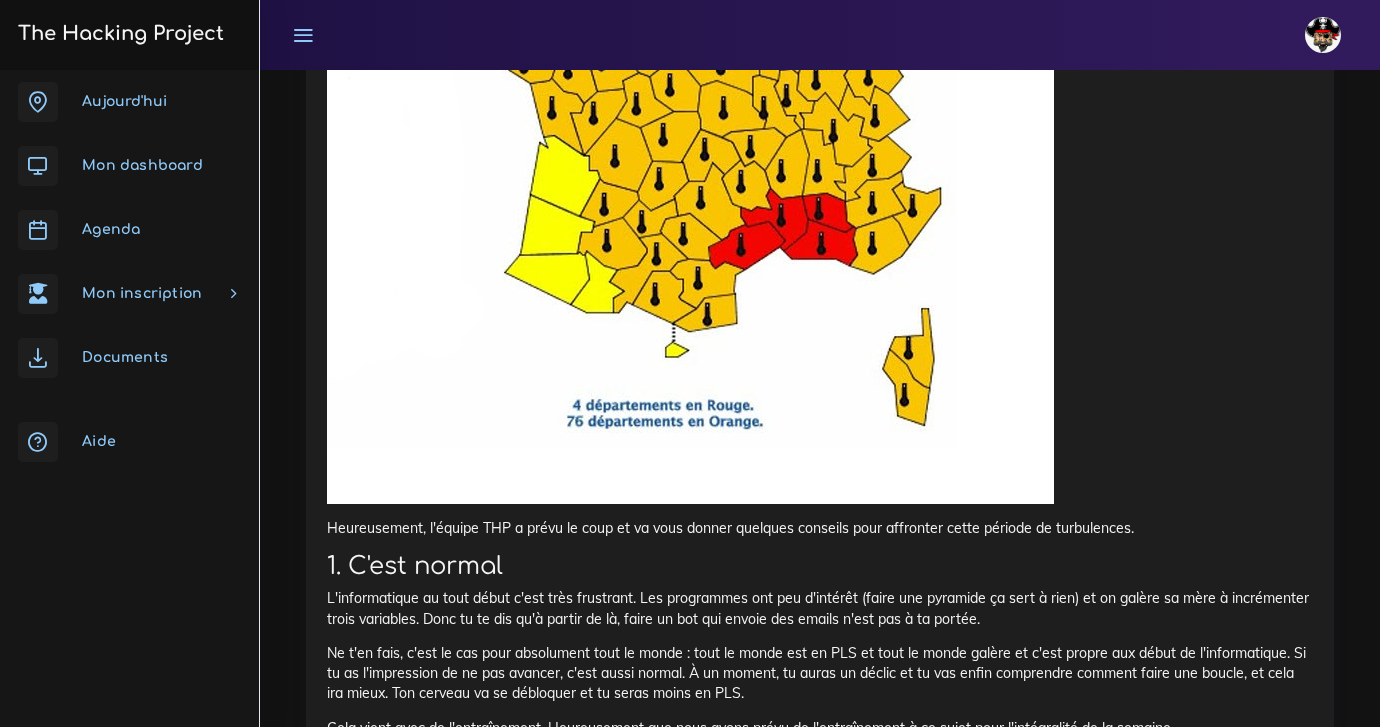 click on "Documents" at bounding box center [125, 357] 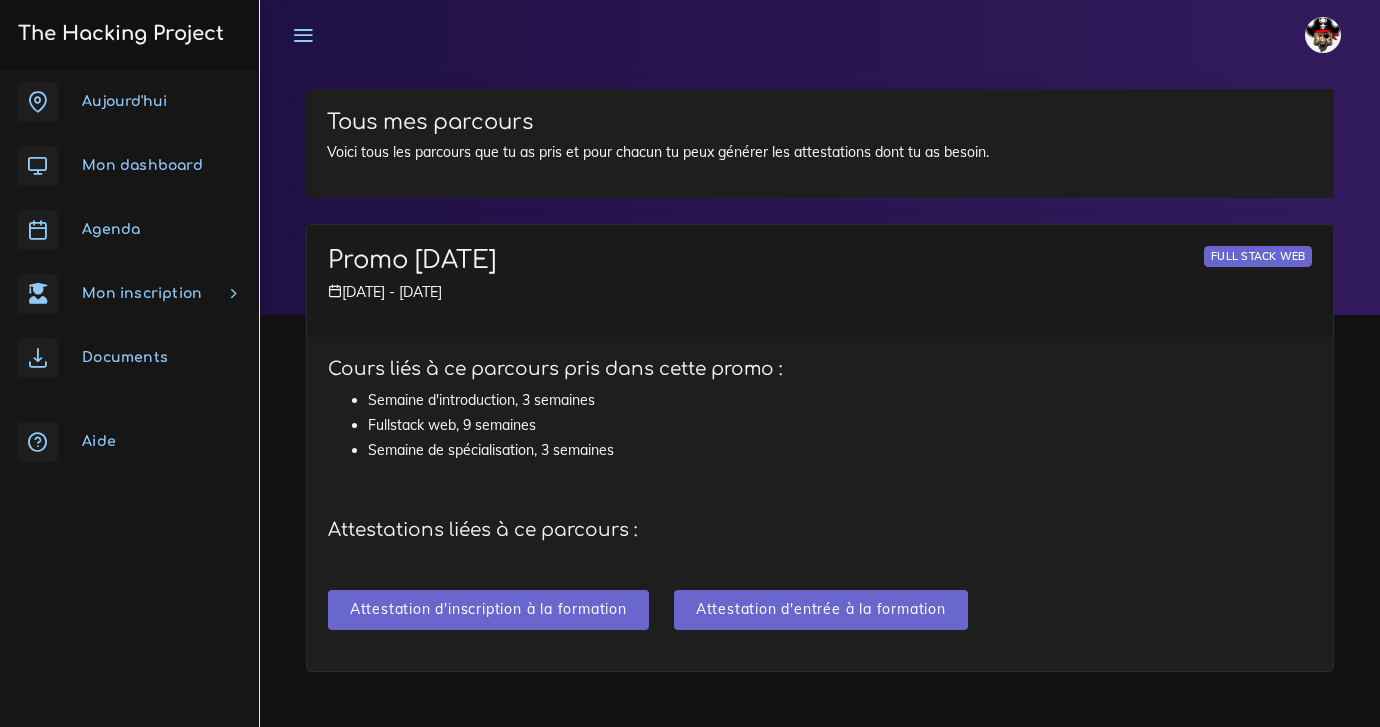 scroll, scrollTop: 29, scrollLeft: 0, axis: vertical 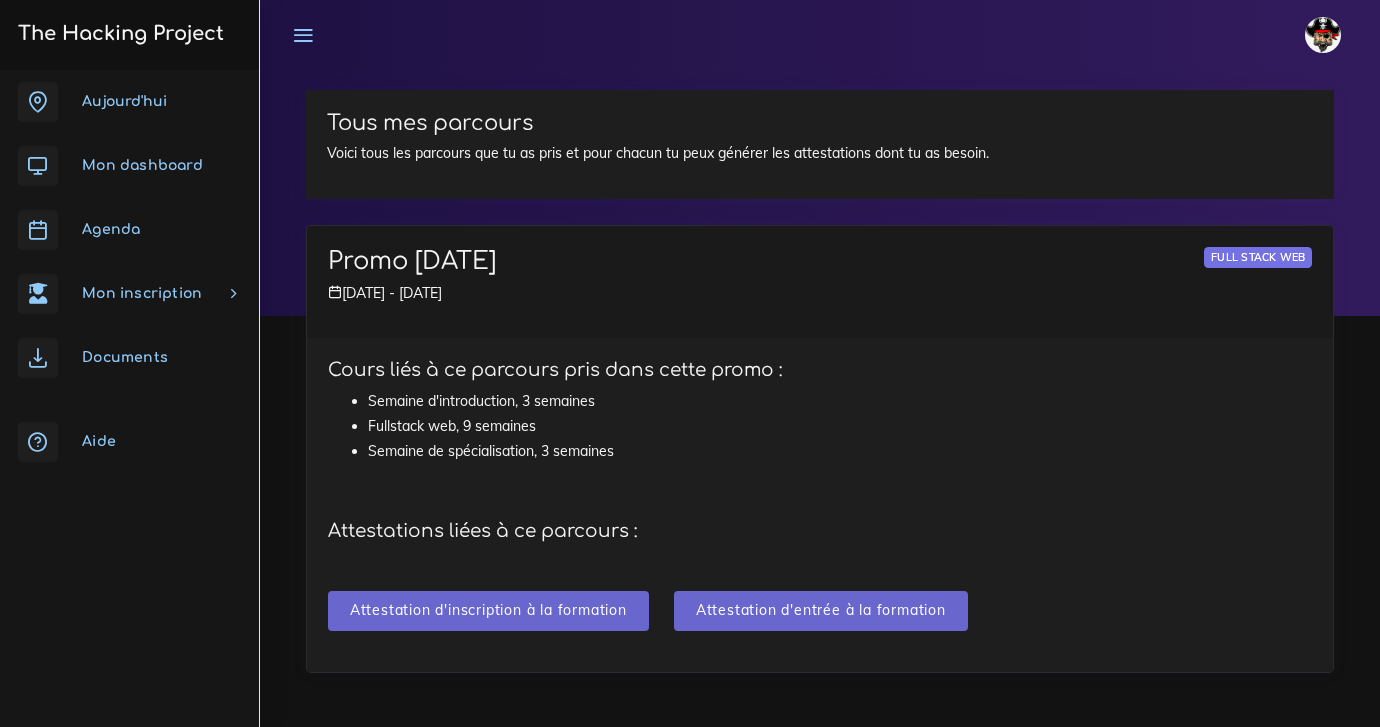 click on "Full stack web" at bounding box center [1258, 257] 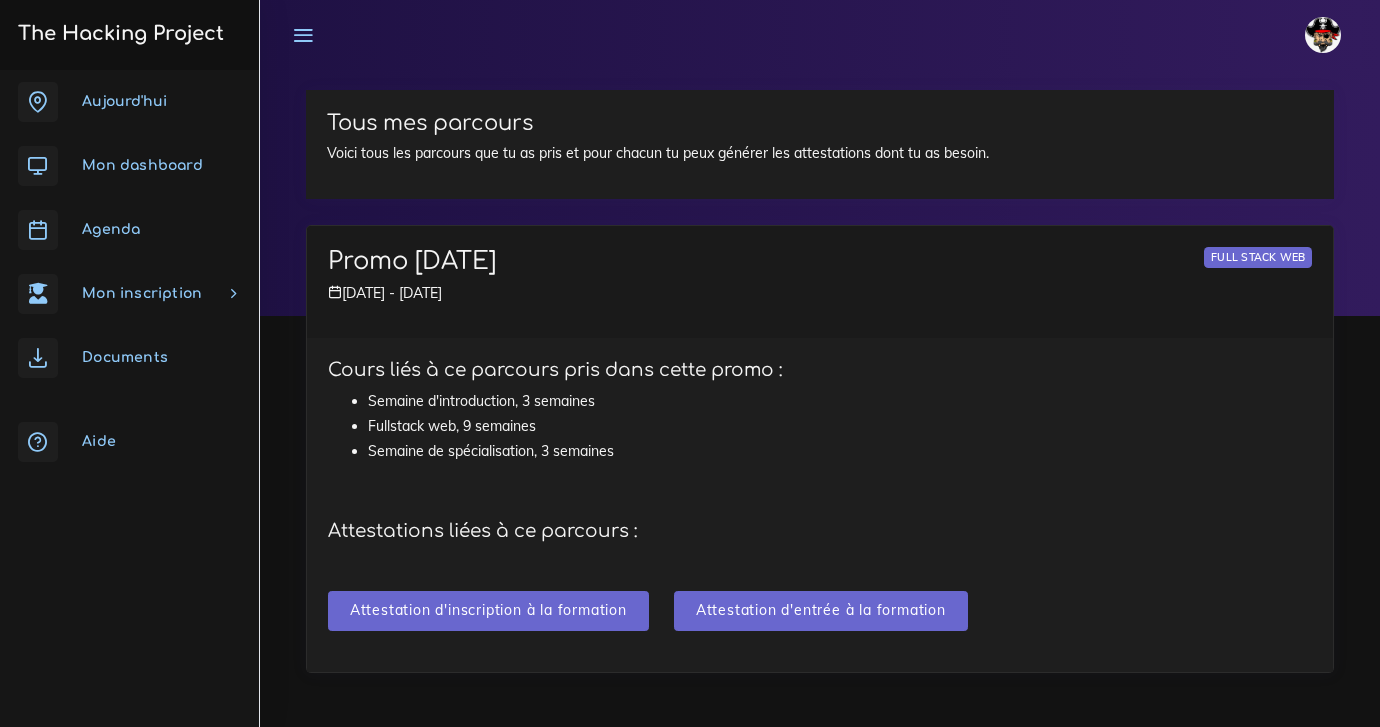 click on "Documents" at bounding box center [125, 357] 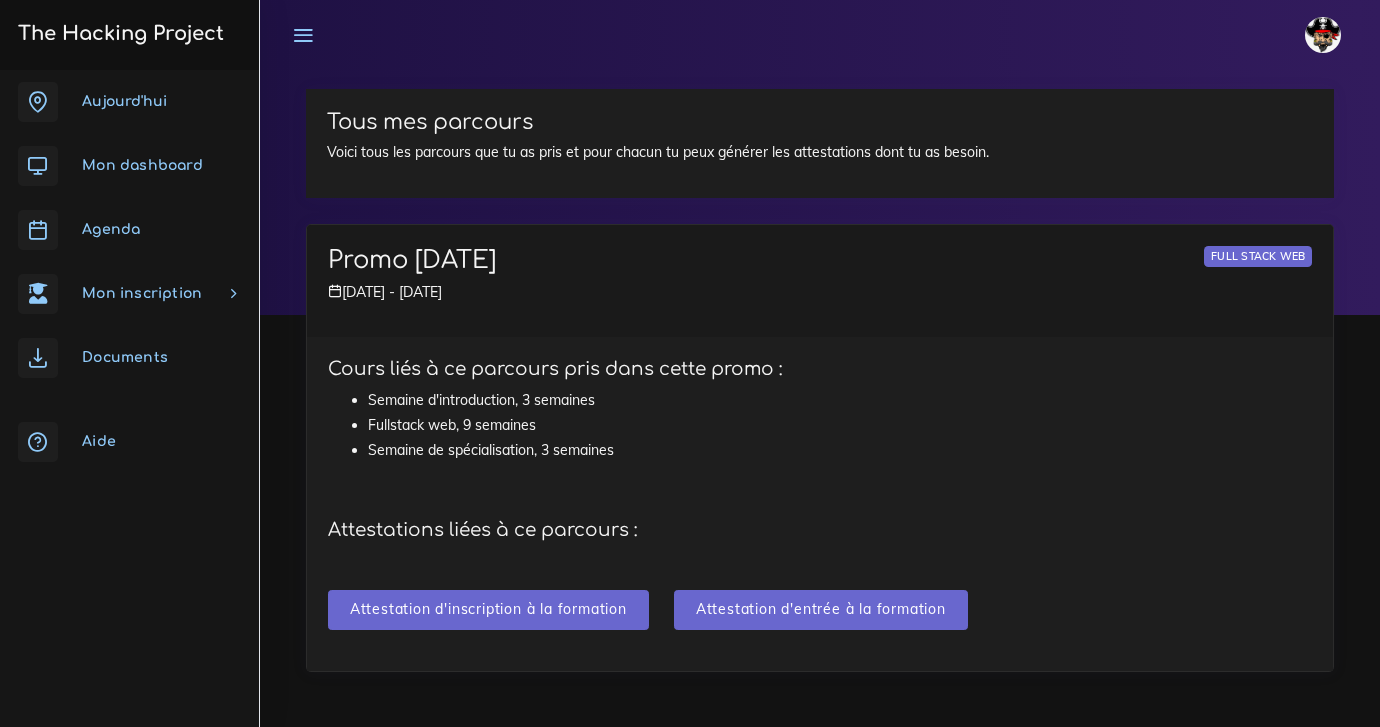 scroll, scrollTop: 29, scrollLeft: 0, axis: vertical 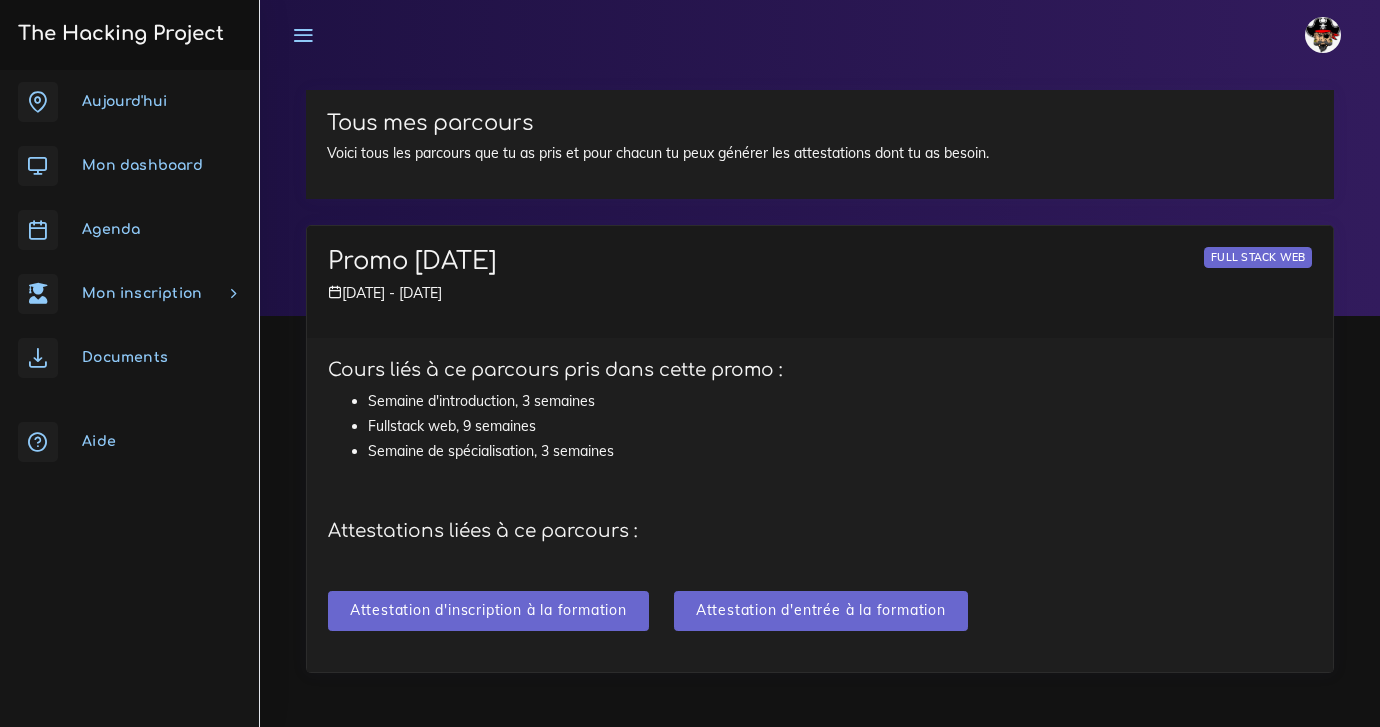 click on "[DATE] - [DATE]" at bounding box center [820, 293] 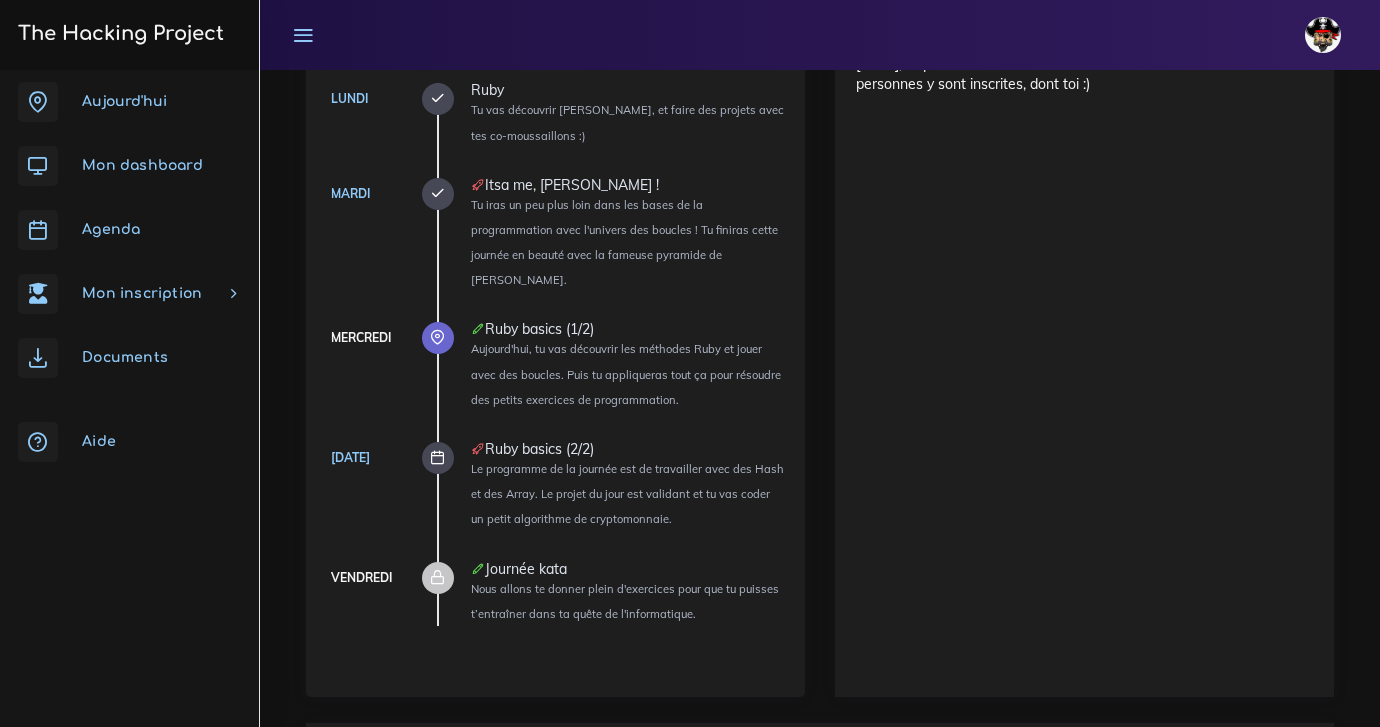 scroll, scrollTop: 1434, scrollLeft: 0, axis: vertical 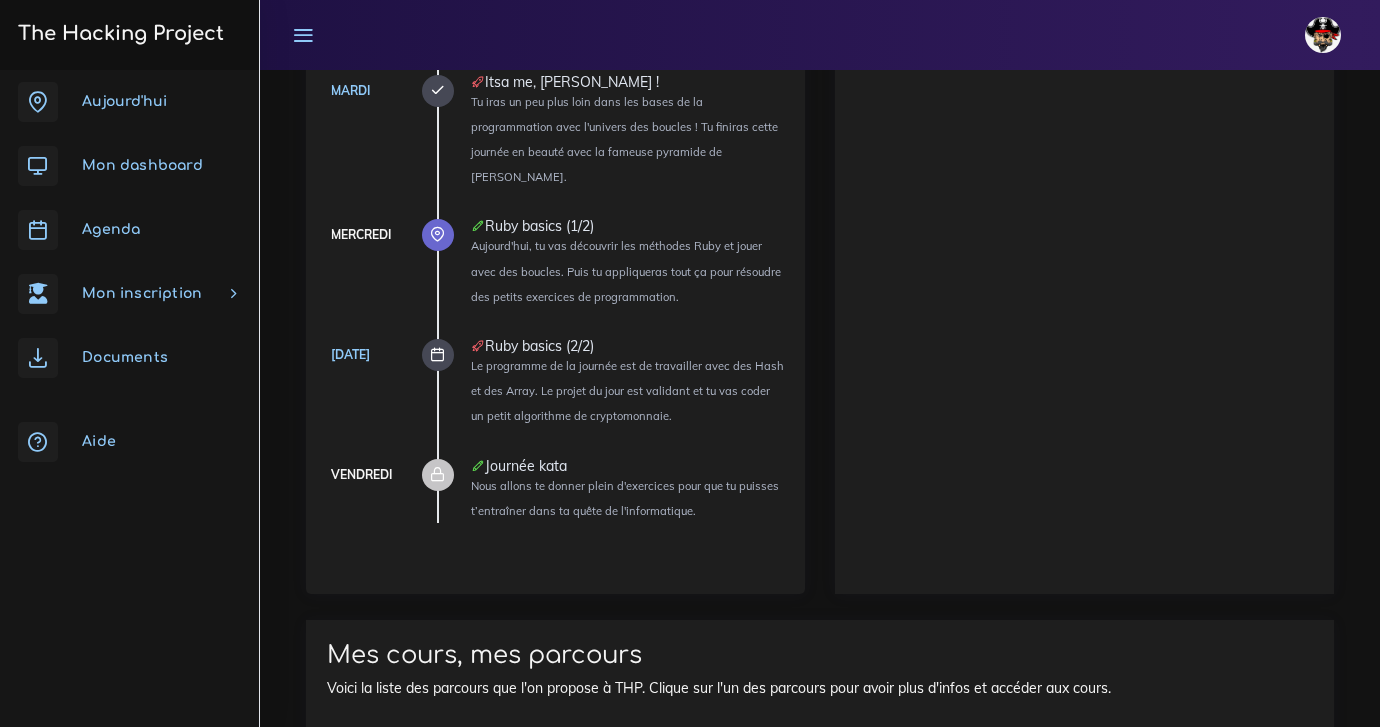 click at bounding box center [437, 234] 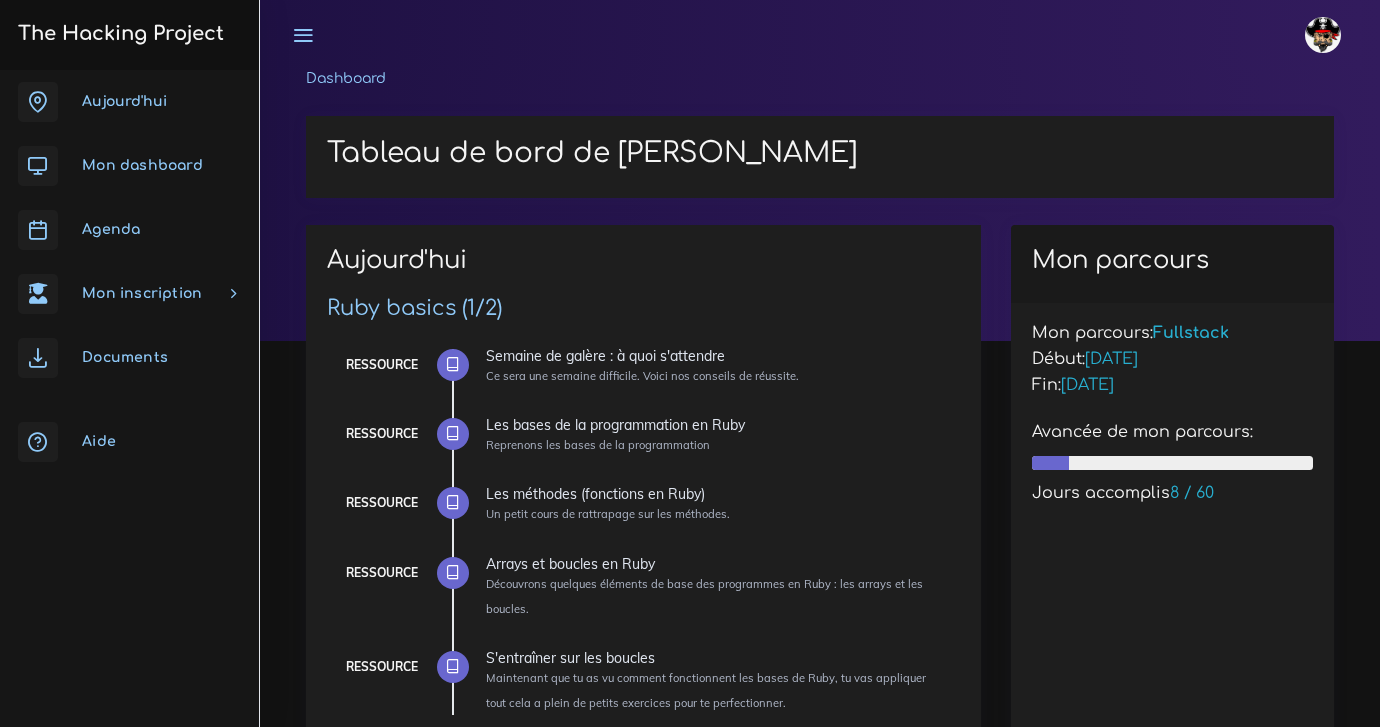 scroll, scrollTop: 4, scrollLeft: 0, axis: vertical 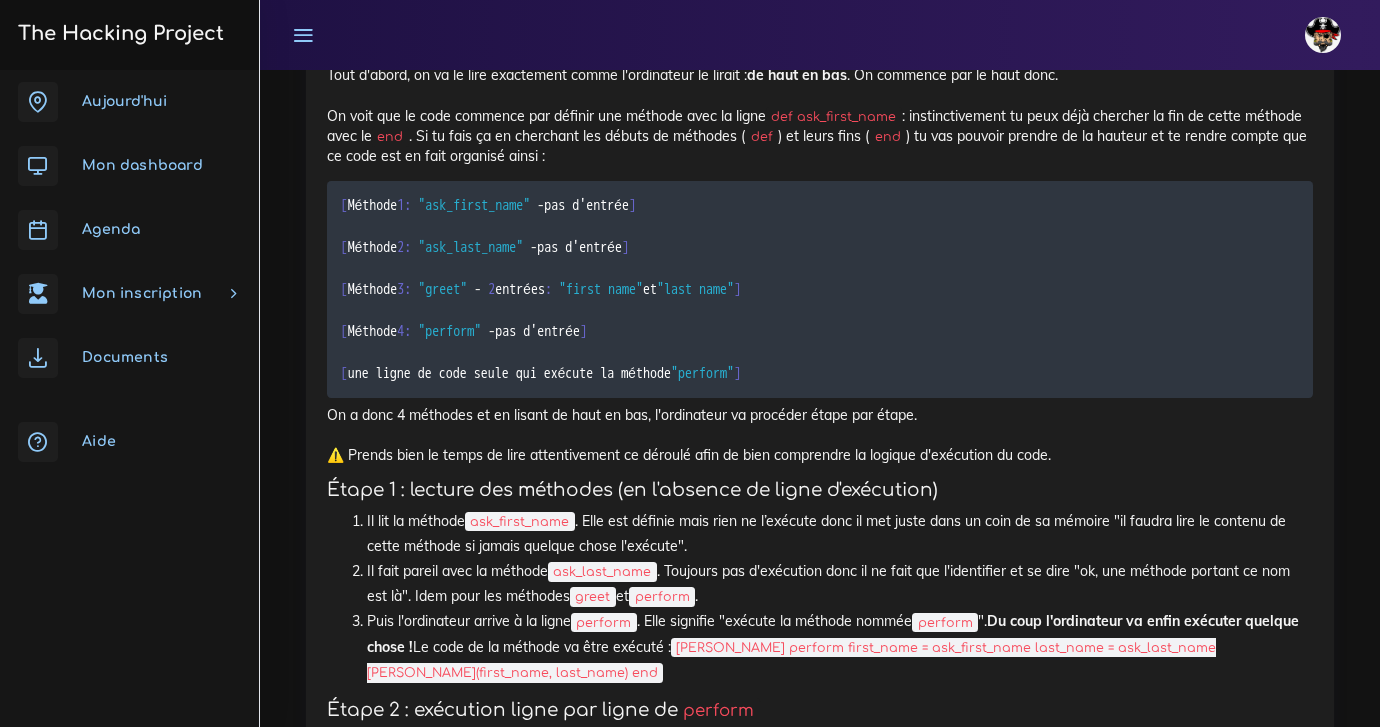 drag, startPoint x: 342, startPoint y: 301, endPoint x: 431, endPoint y: 403, distance: 135.36986 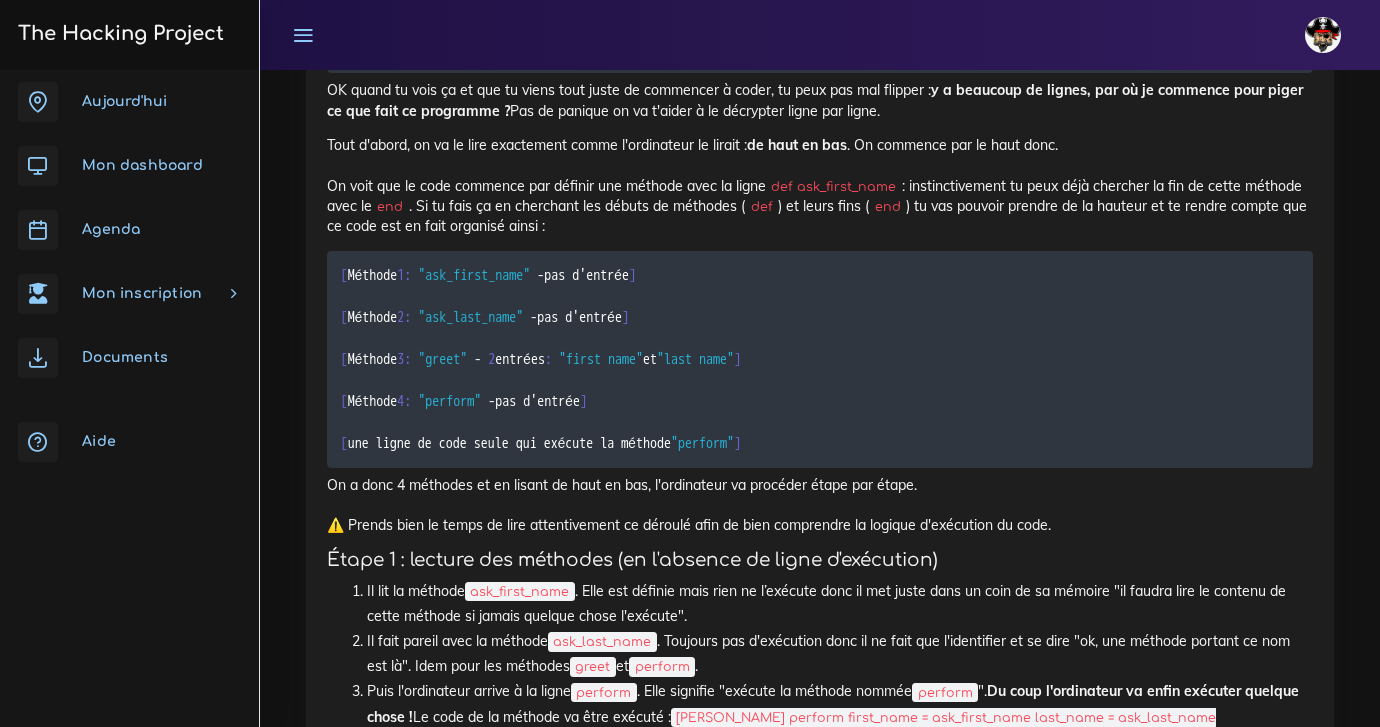scroll, scrollTop: 11125, scrollLeft: 0, axis: vertical 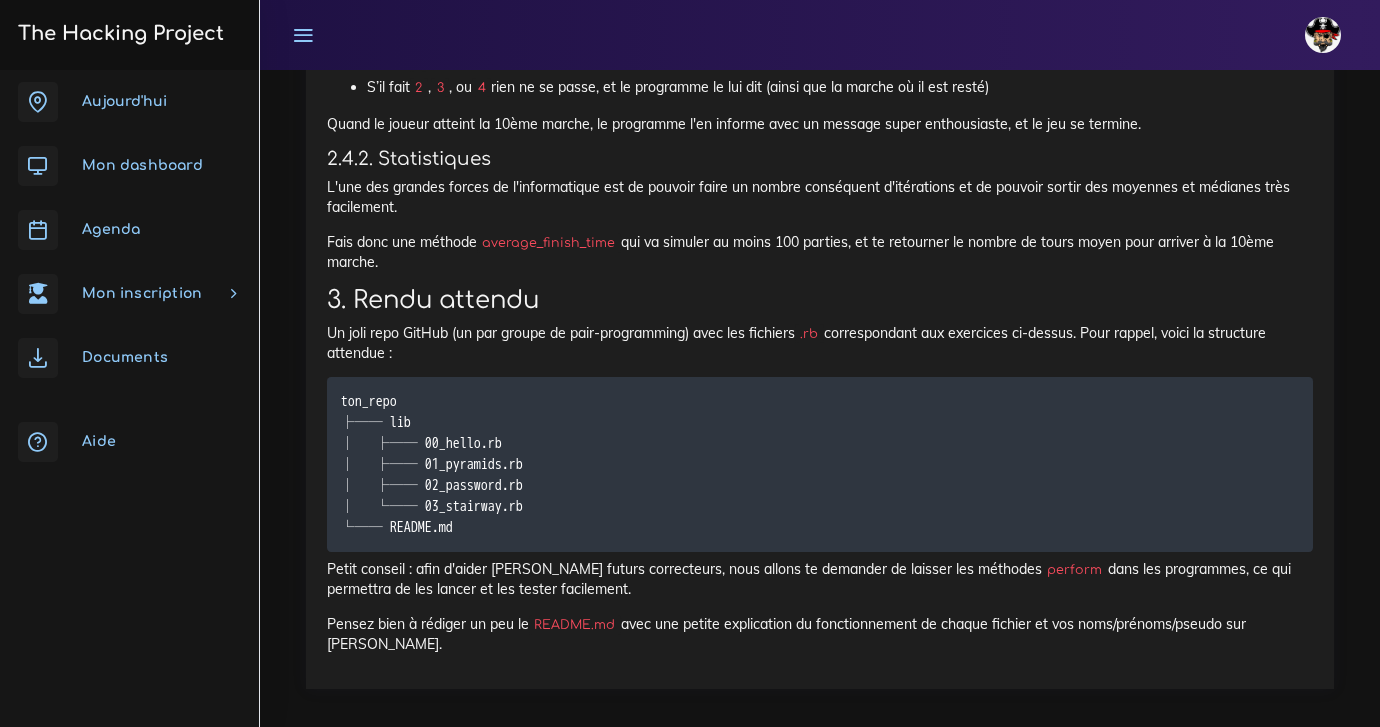 drag, startPoint x: 739, startPoint y: 372, endPoint x: 648, endPoint y: 369, distance: 91.04944 